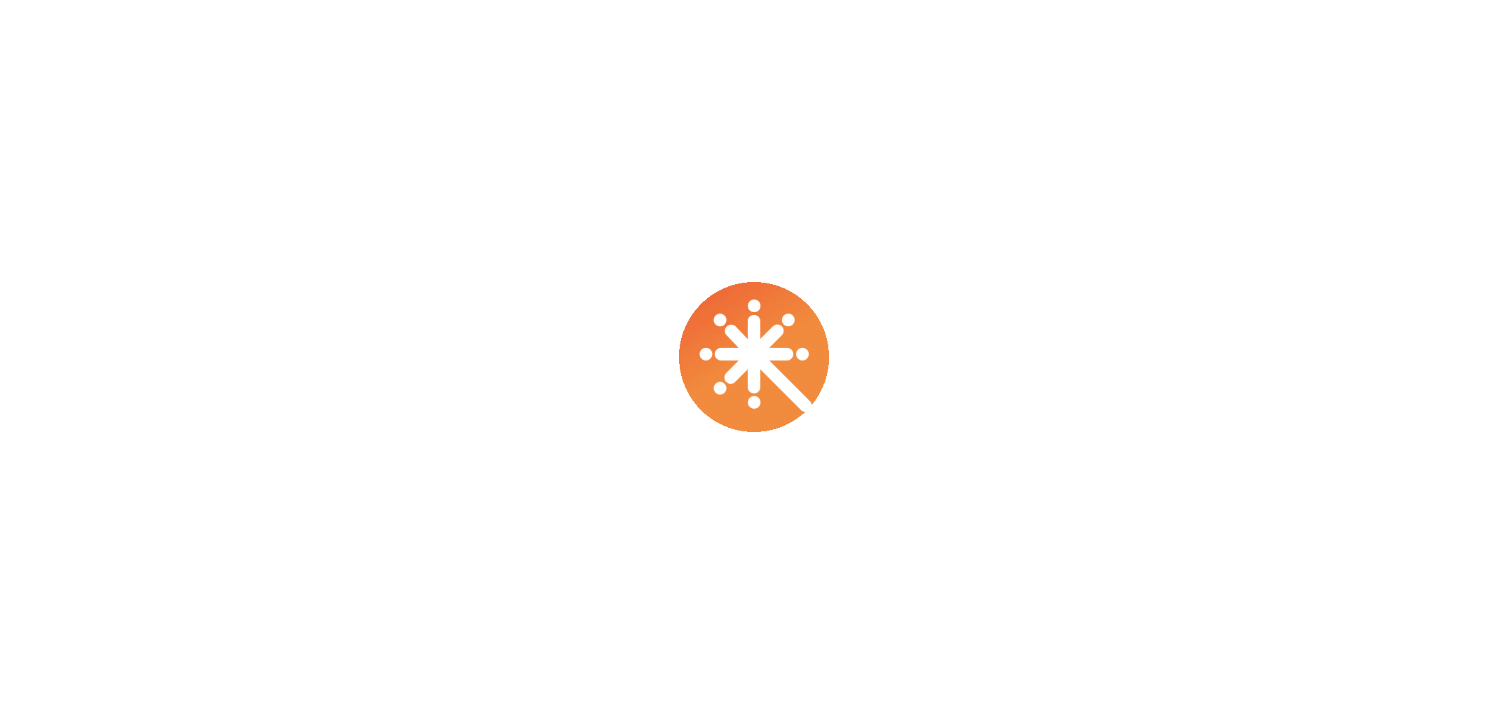 scroll, scrollTop: 0, scrollLeft: 0, axis: both 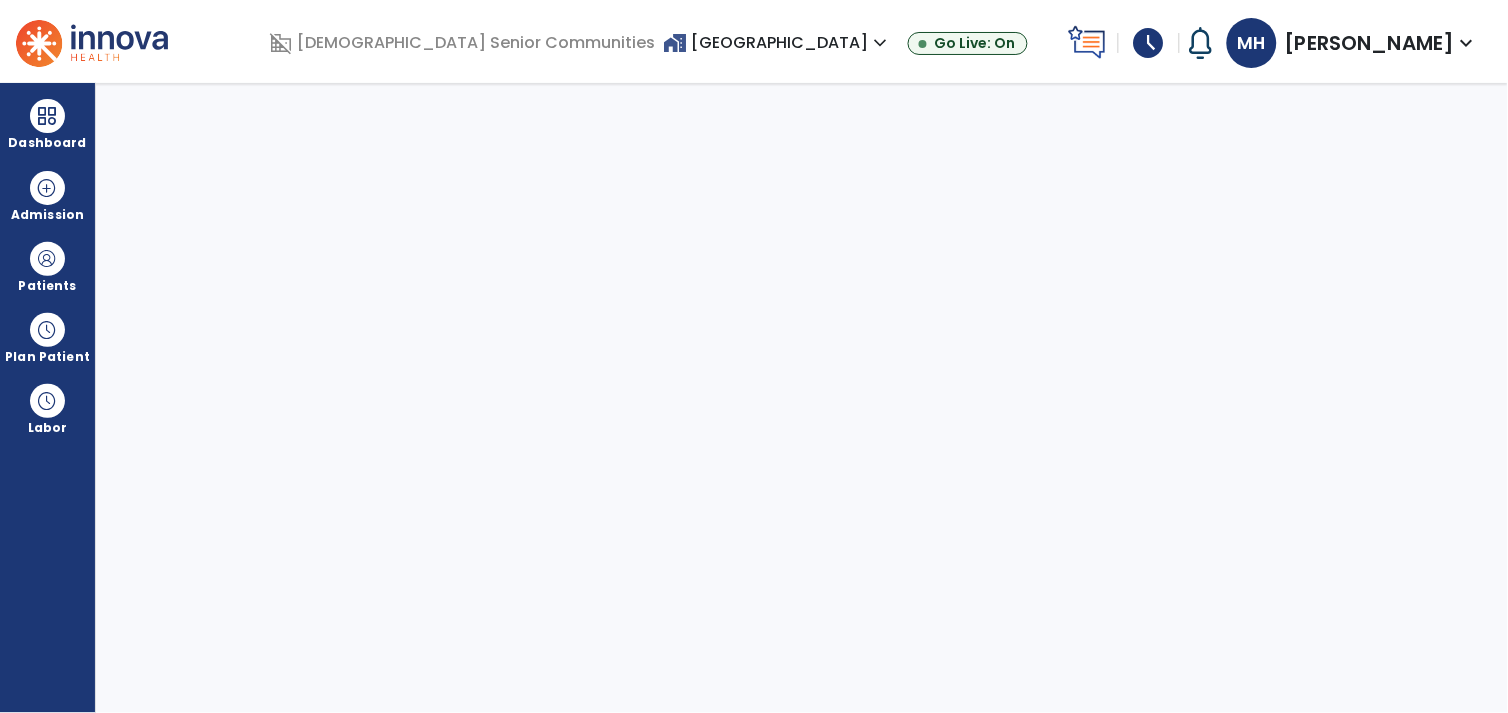 select on "****" 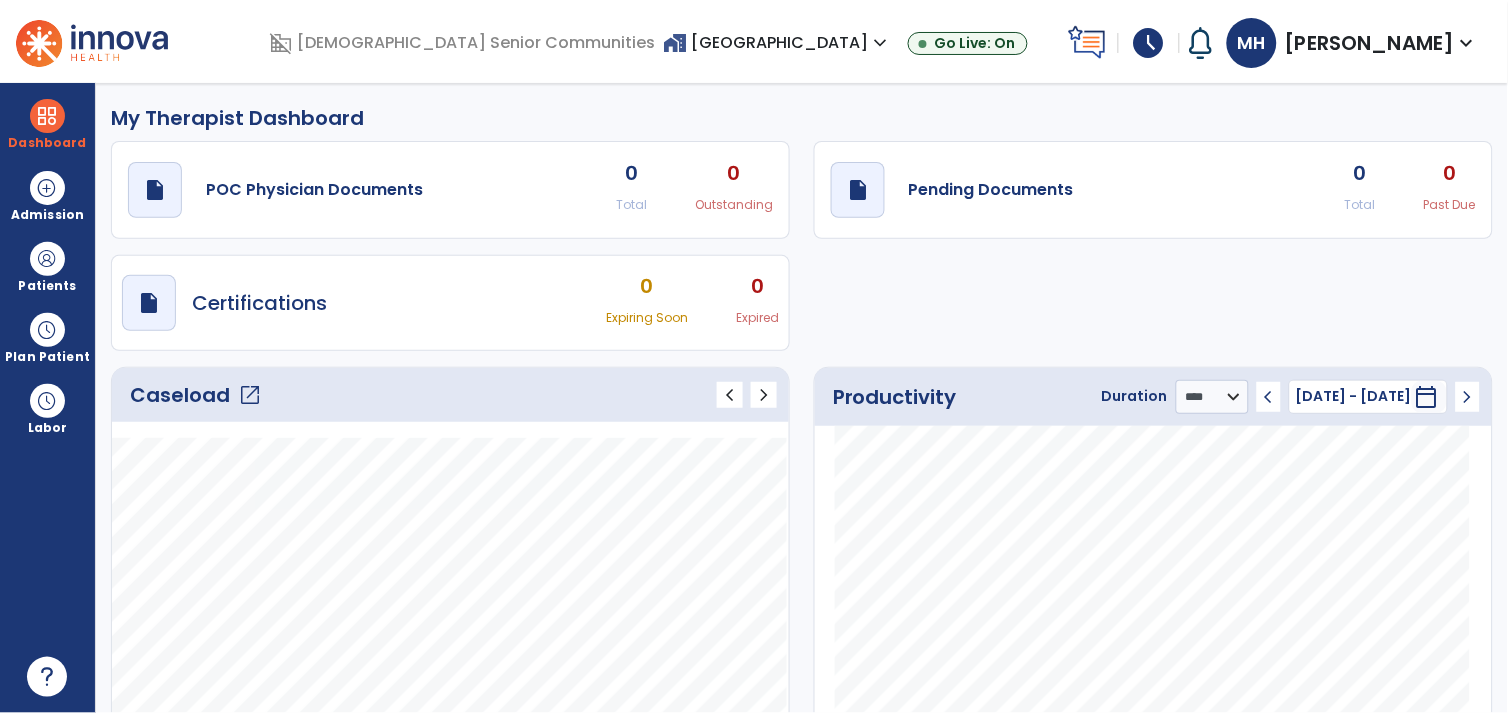 click on "home_work   Arbor Grove Village   expand_more   Arbor Grove Village   Hickory Creek at Columbus   Hickory Creek at Greensburg   Hickory Creek at Madison" at bounding box center (777, 43) 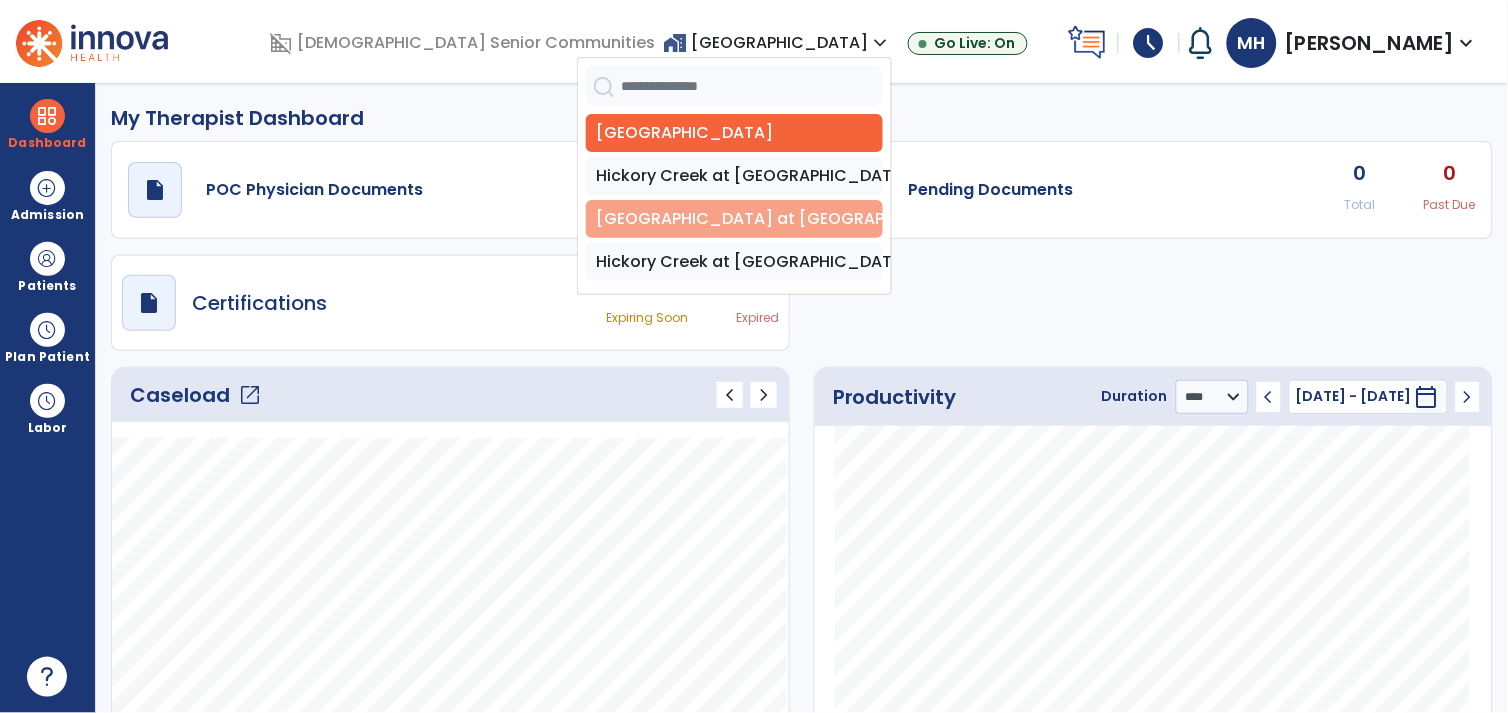 click on "[GEOGRAPHIC_DATA] at [GEOGRAPHIC_DATA]" at bounding box center [734, 219] 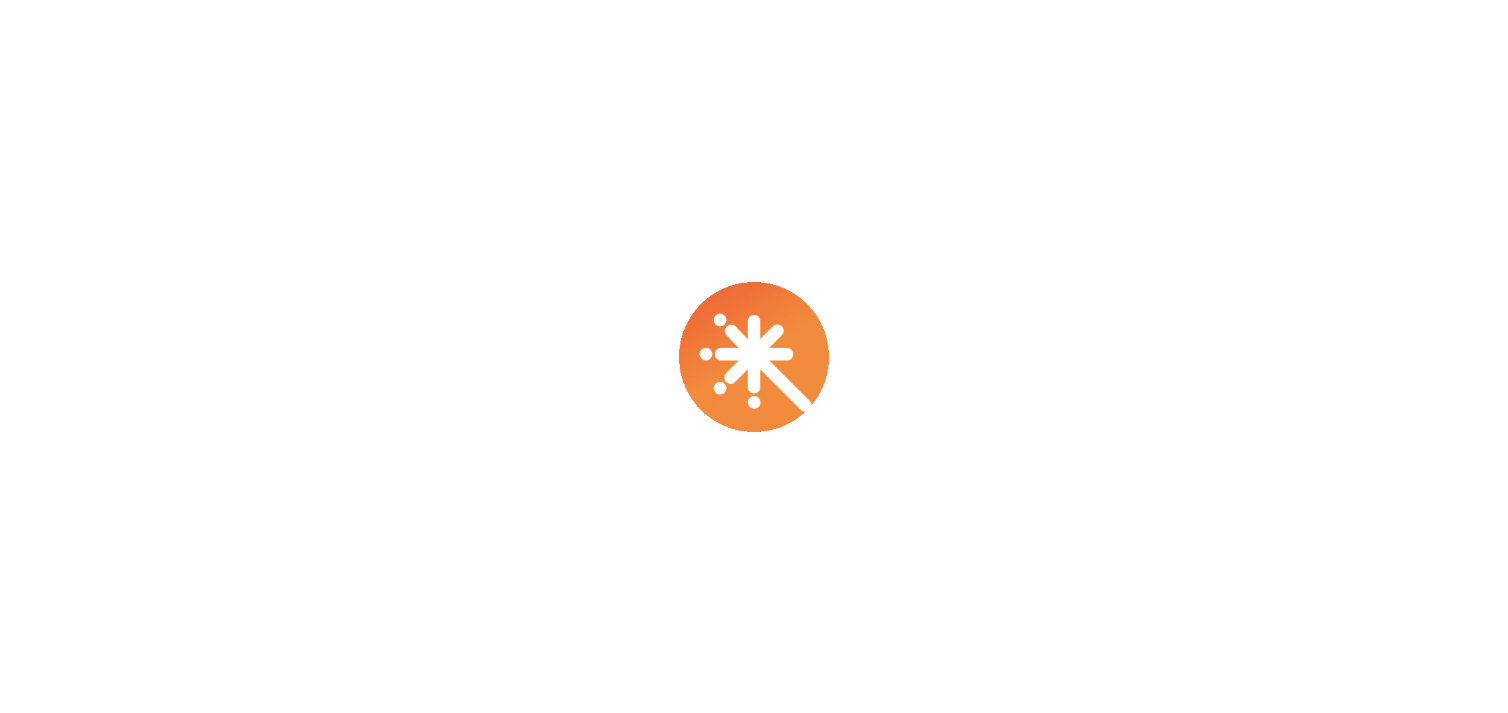 scroll, scrollTop: 0, scrollLeft: 0, axis: both 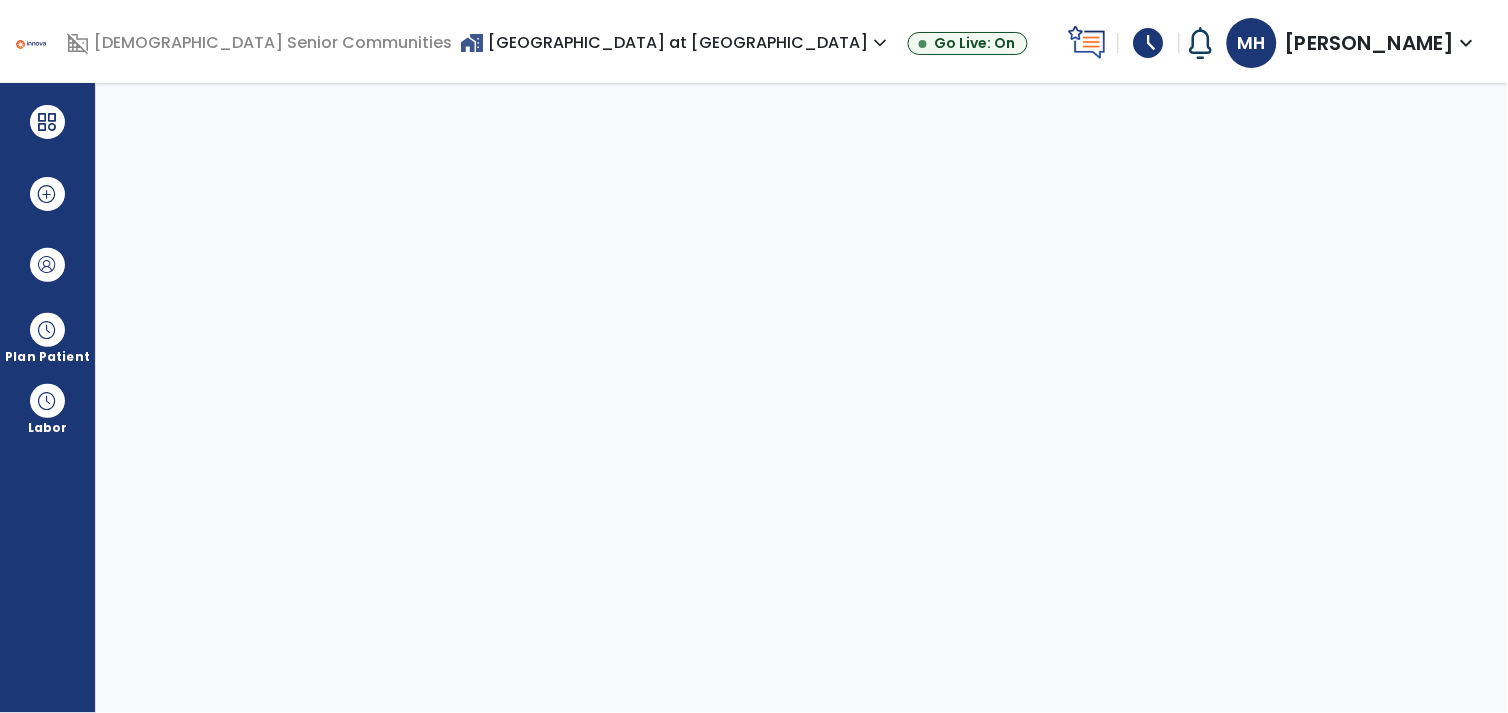 select on "****" 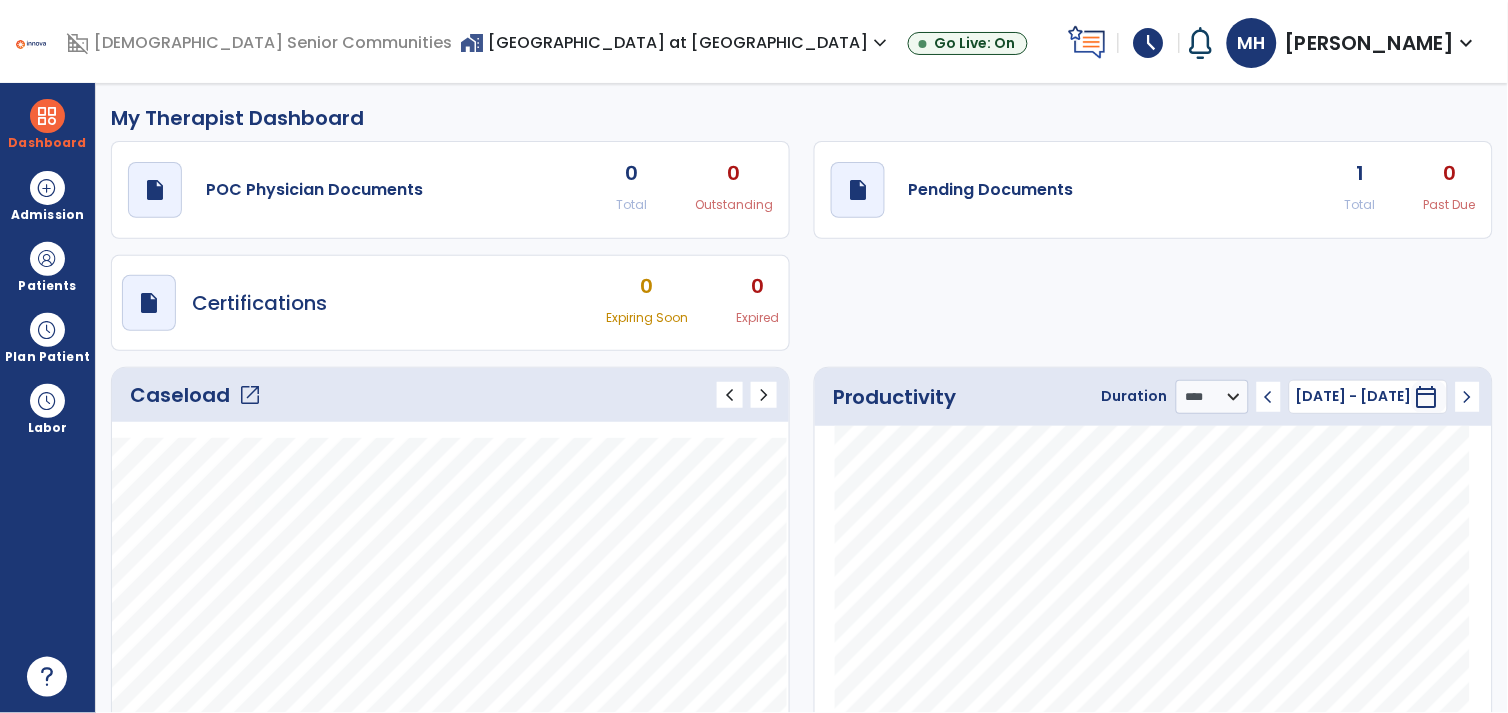 scroll, scrollTop: 83, scrollLeft: 0, axis: vertical 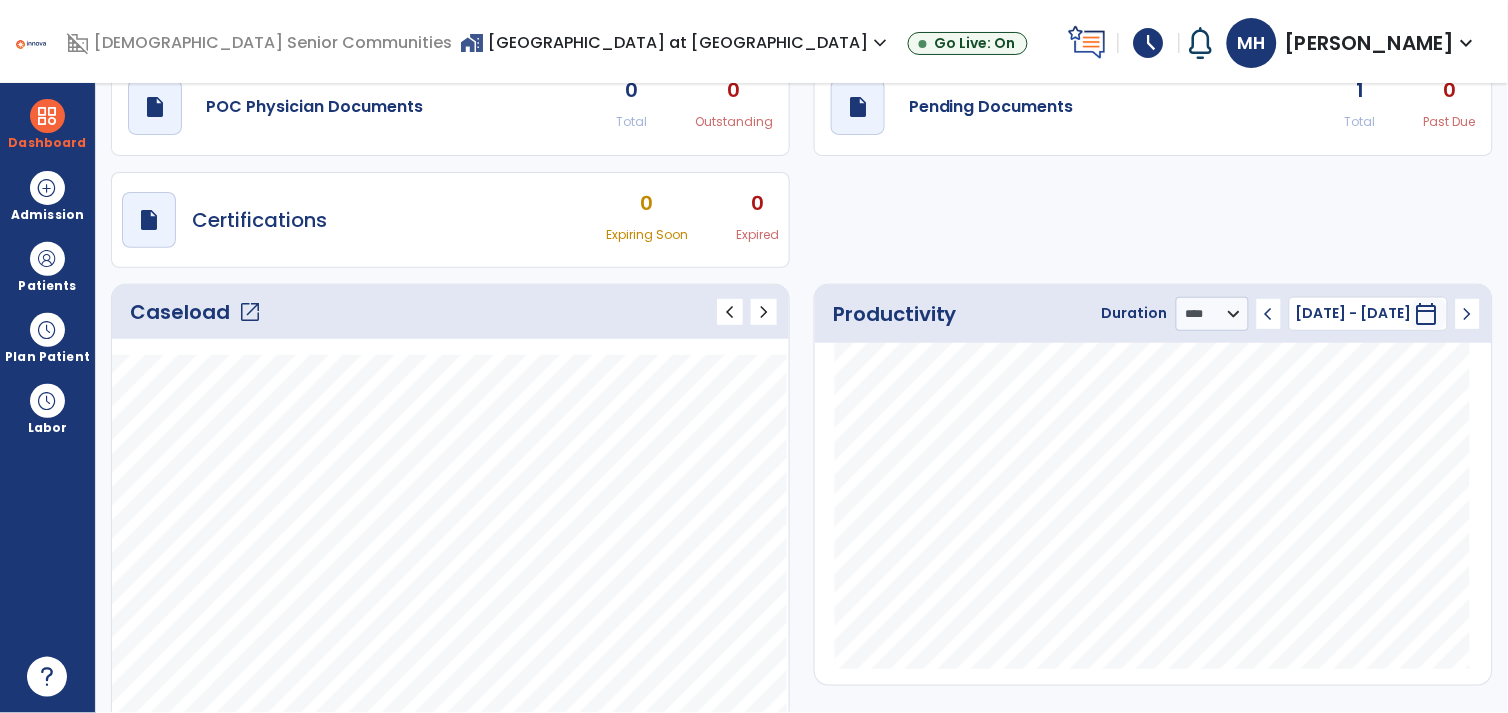 click on "Caseload   open_in_new" 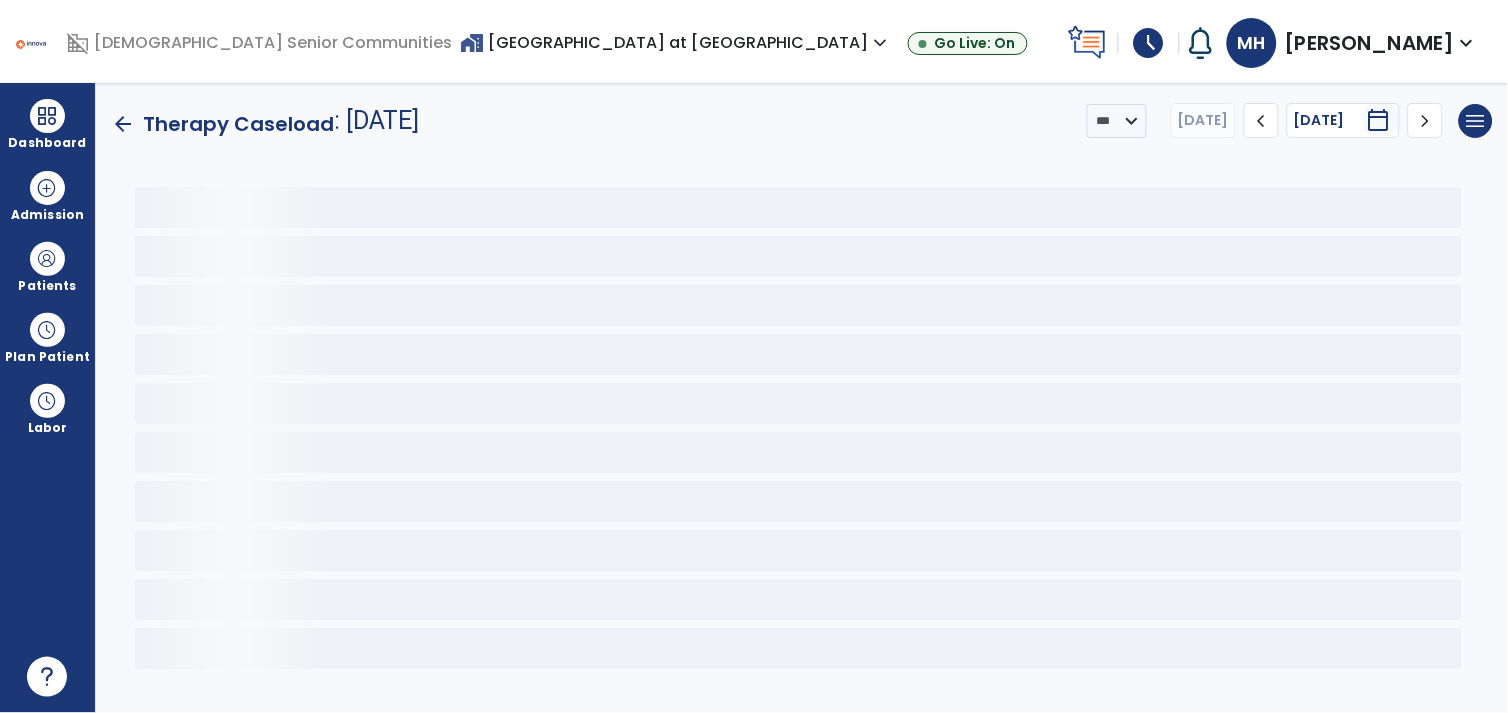 scroll, scrollTop: 0, scrollLeft: 0, axis: both 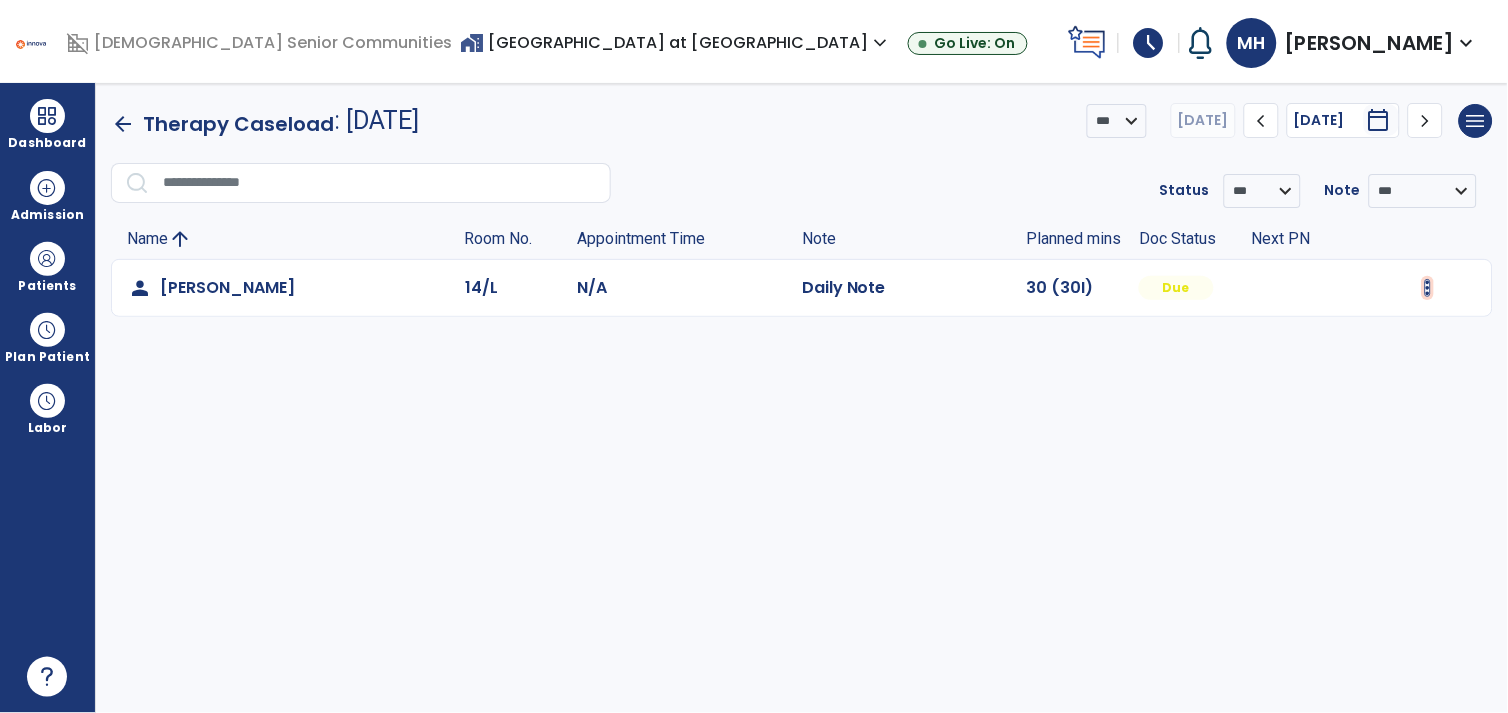 click at bounding box center [1428, 288] 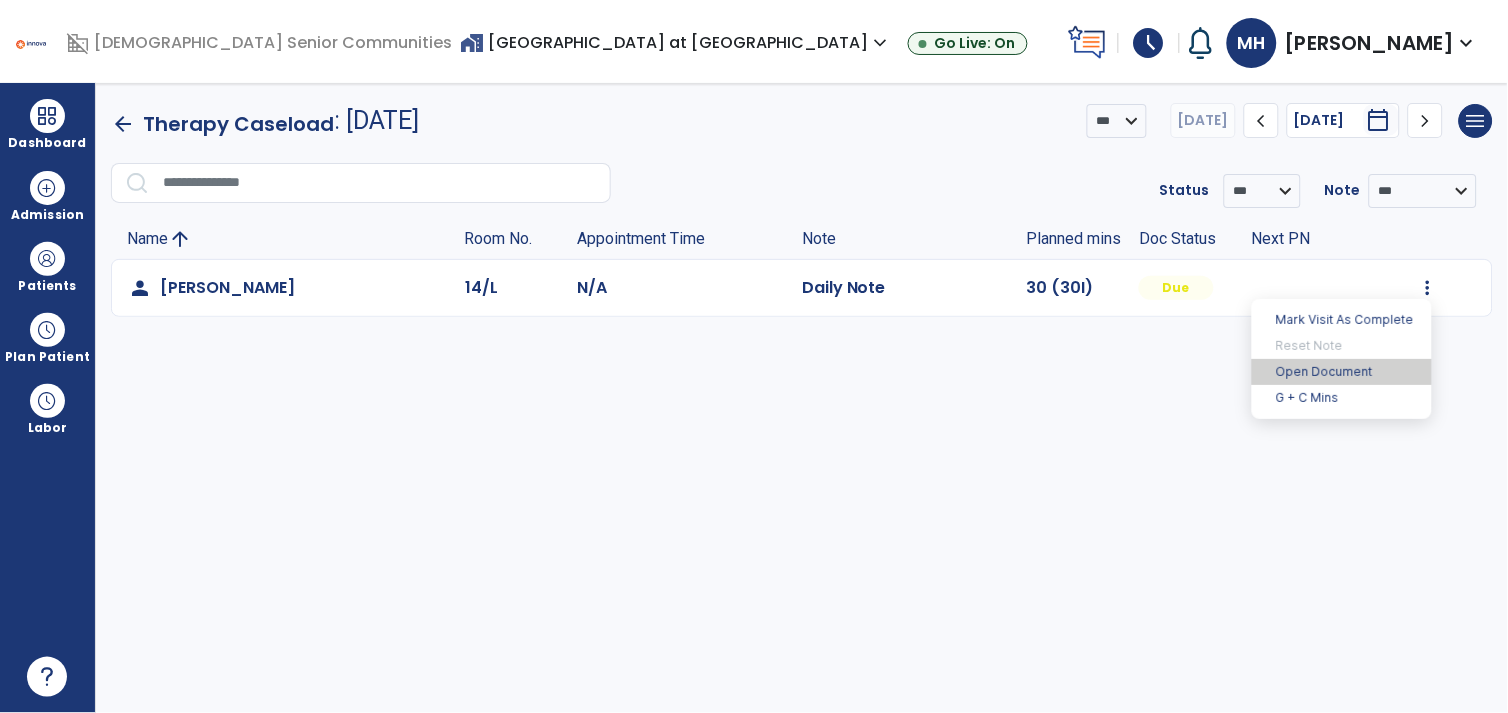 click on "Open Document" at bounding box center [1342, 372] 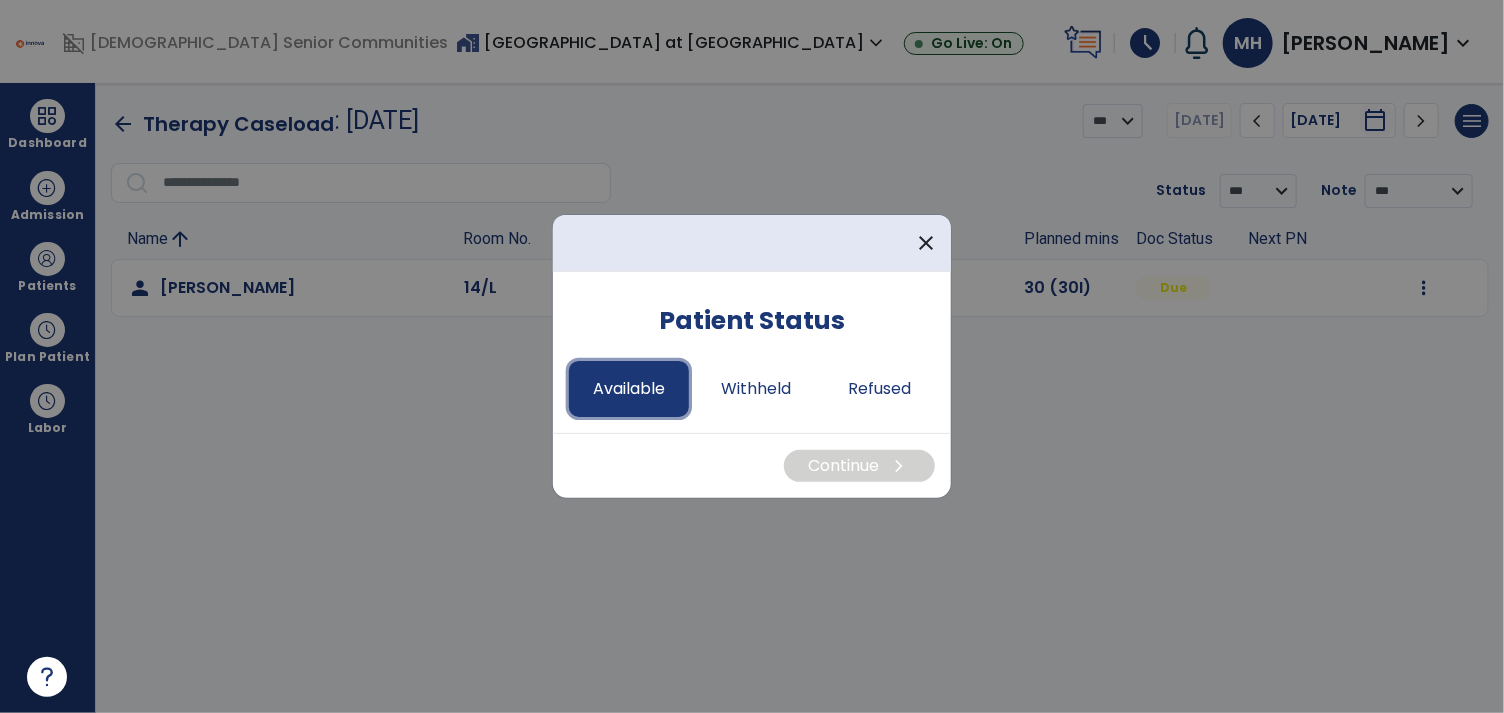 click on "Available" at bounding box center [629, 389] 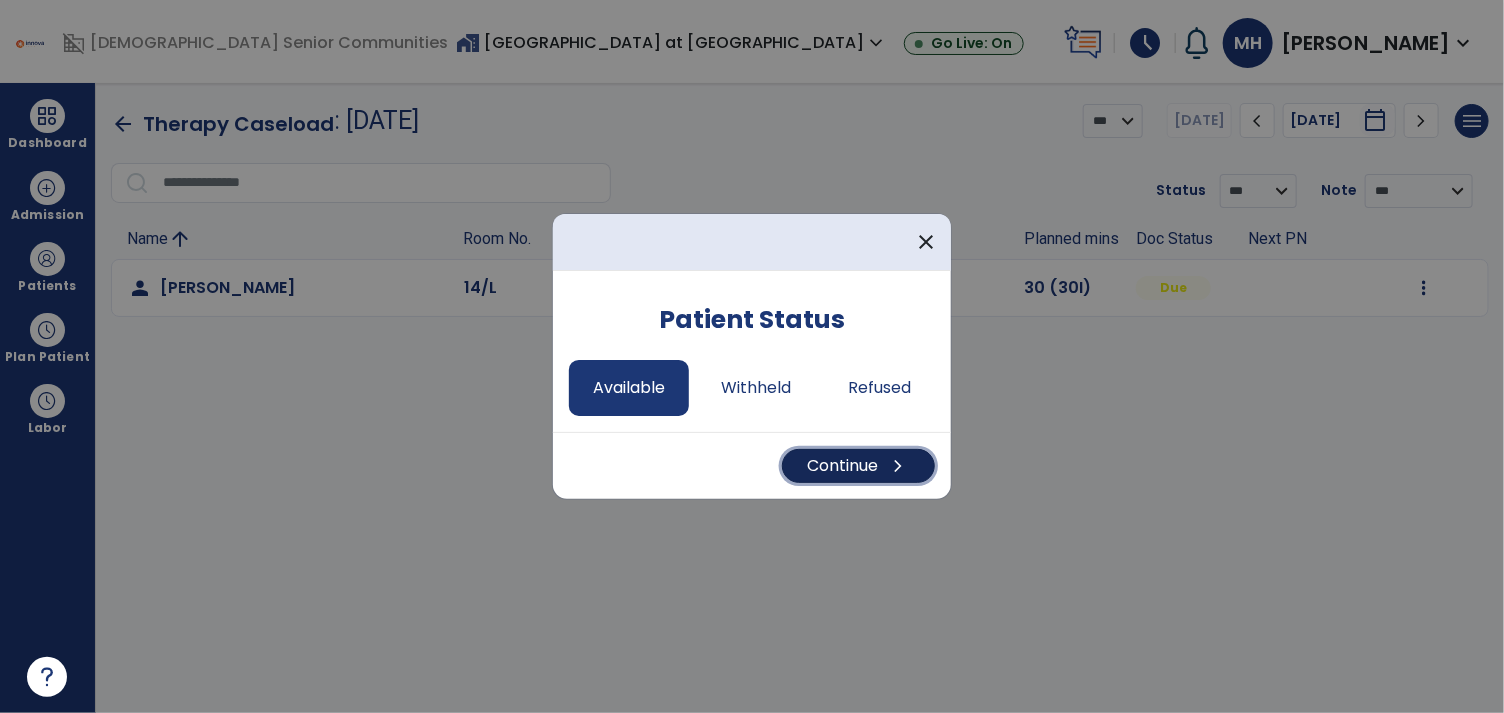 click on "Continue   chevron_right" at bounding box center [858, 466] 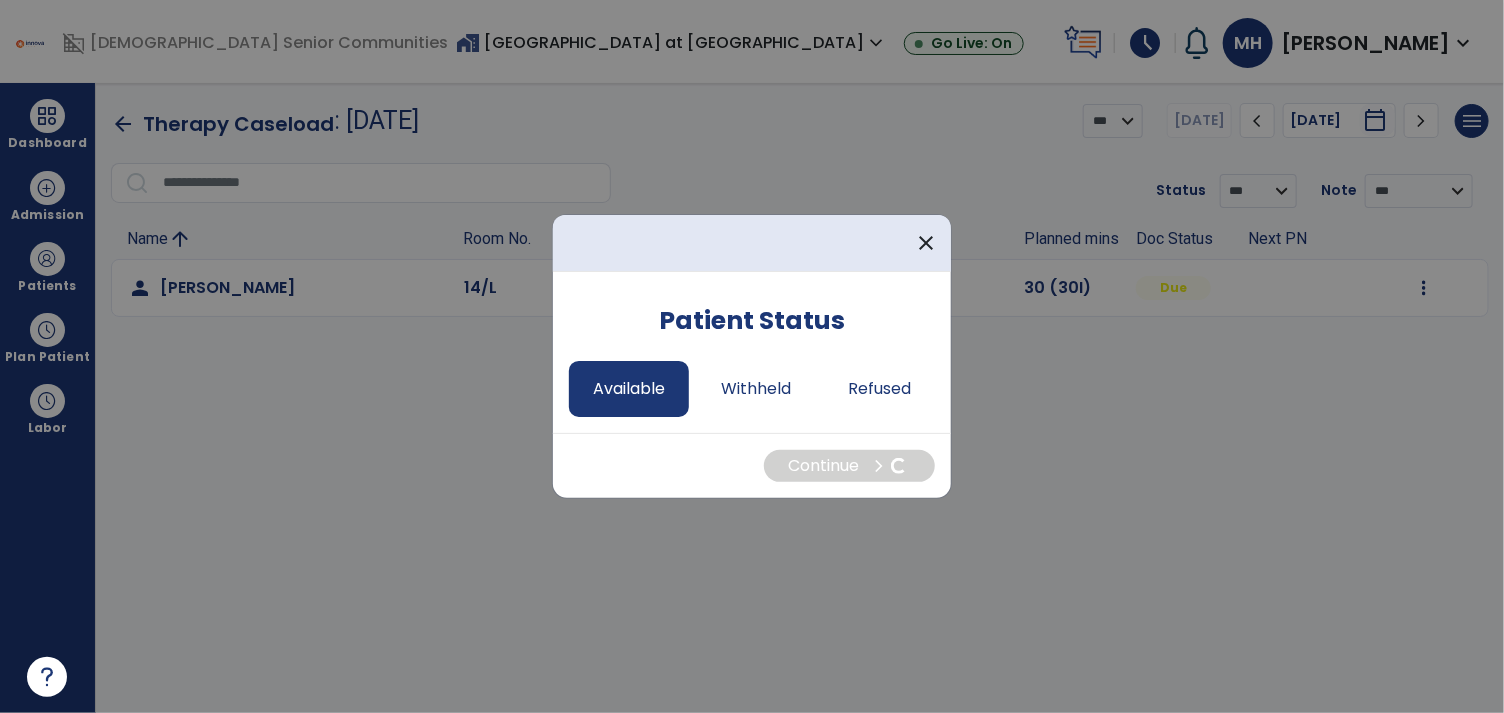 select on "*" 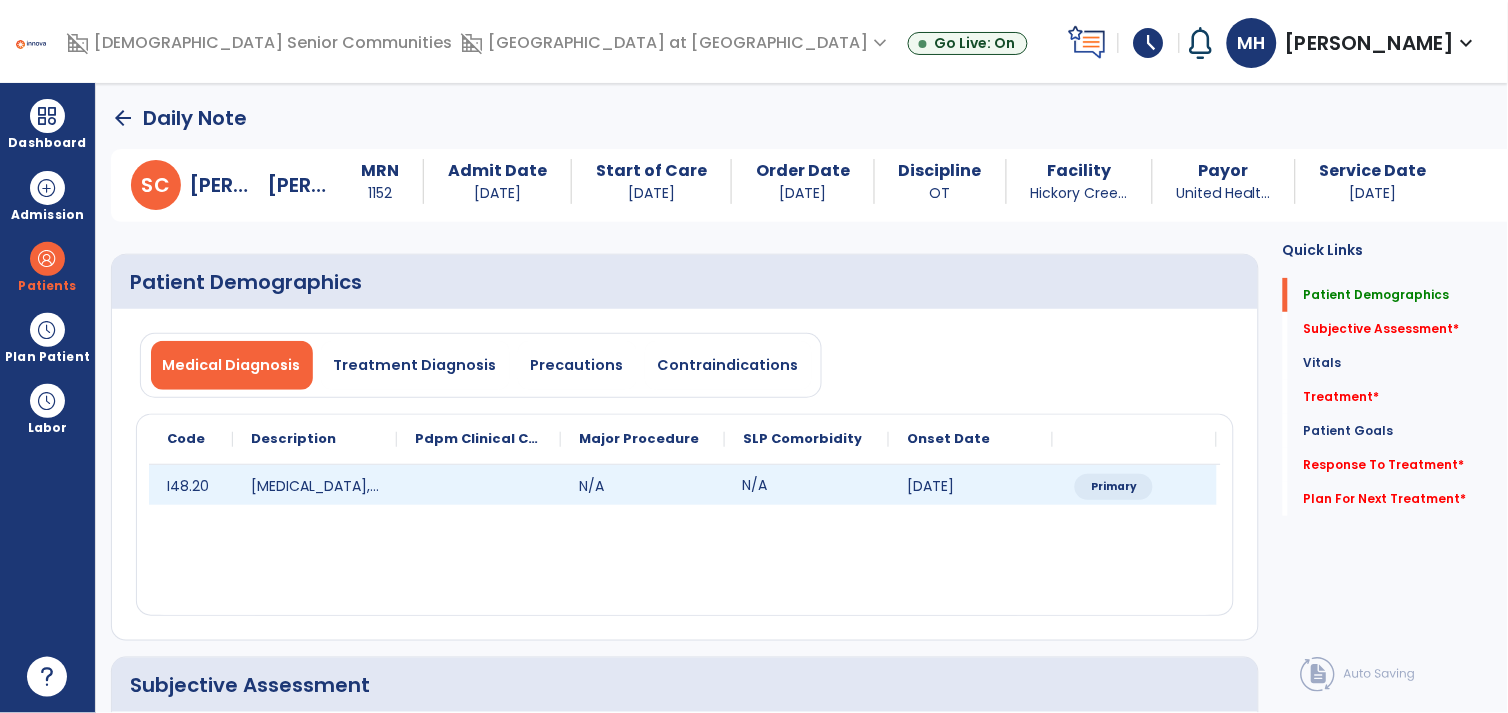 click on "N/A" 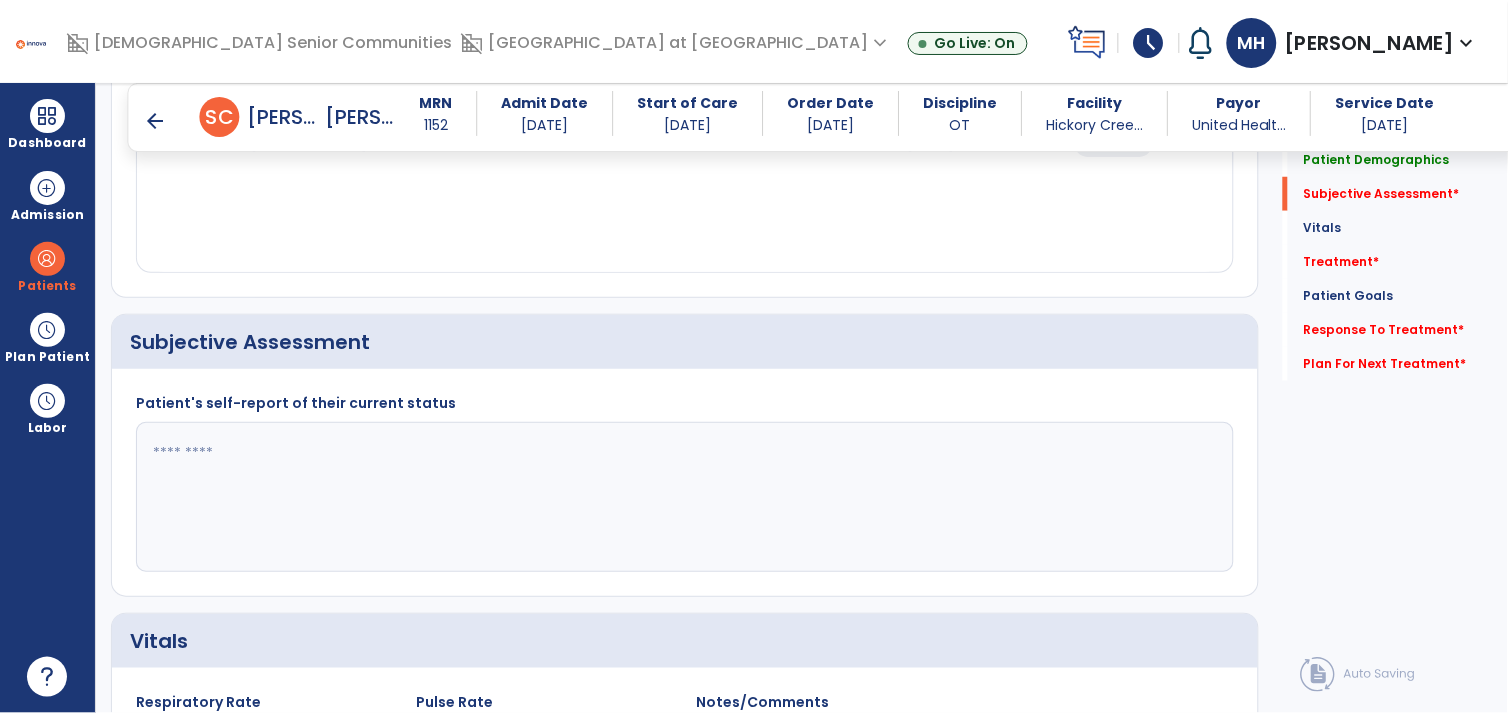 scroll, scrollTop: 403, scrollLeft: 0, axis: vertical 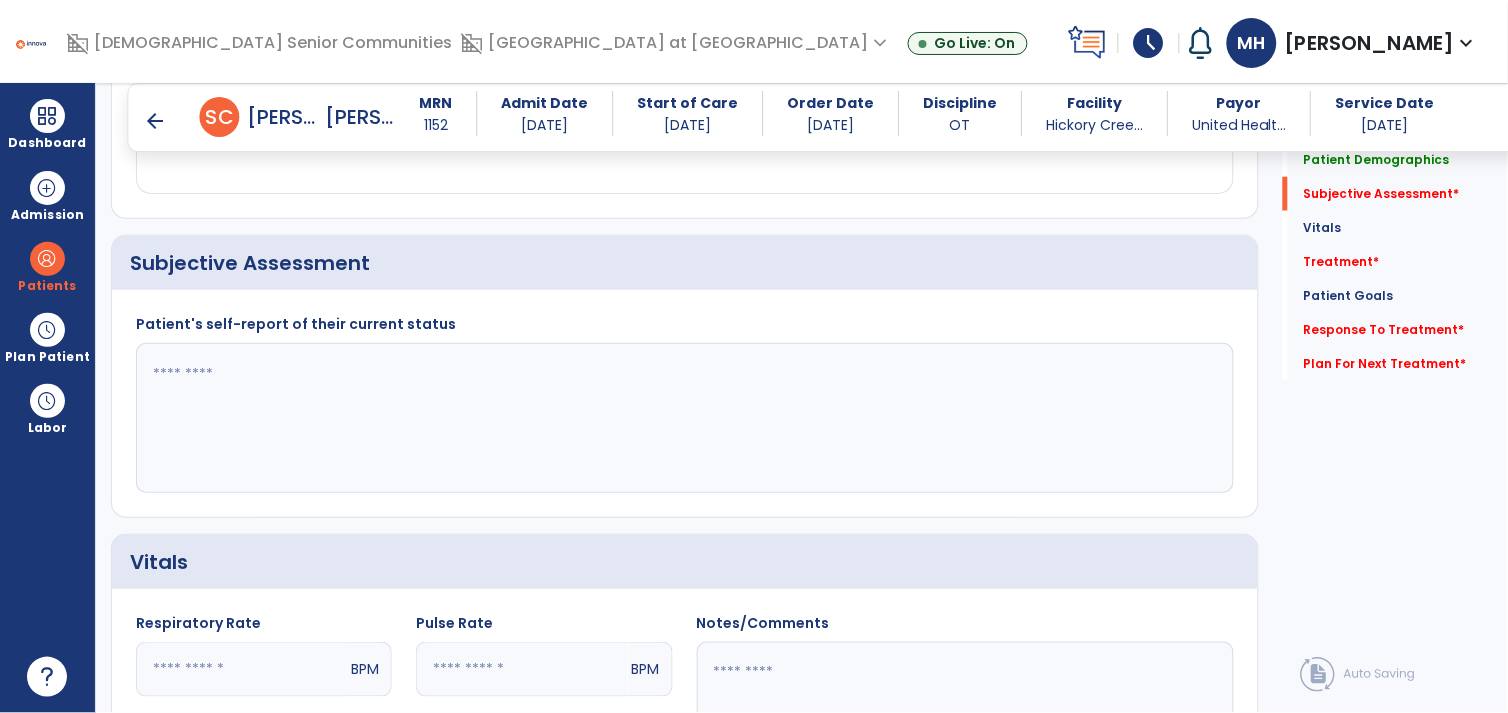 click 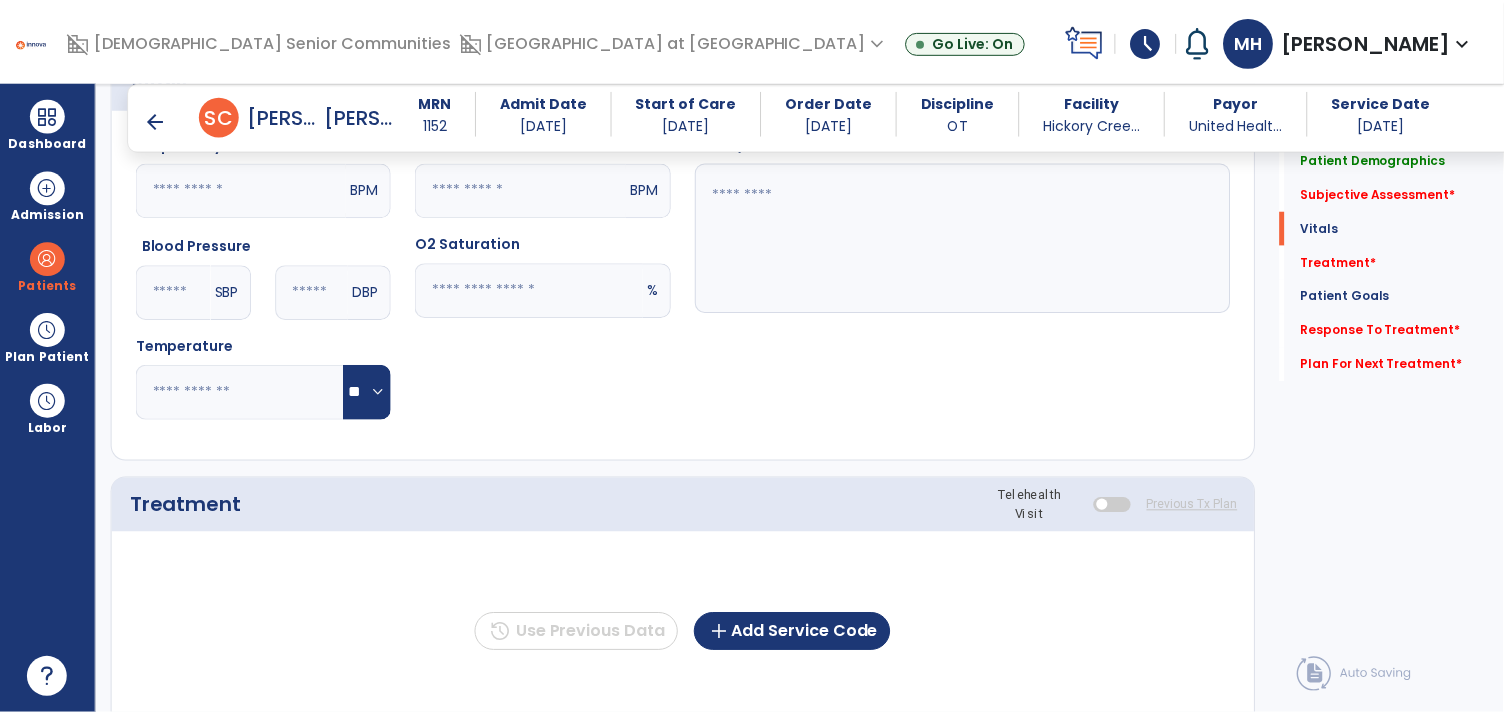 scroll, scrollTop: 996, scrollLeft: 0, axis: vertical 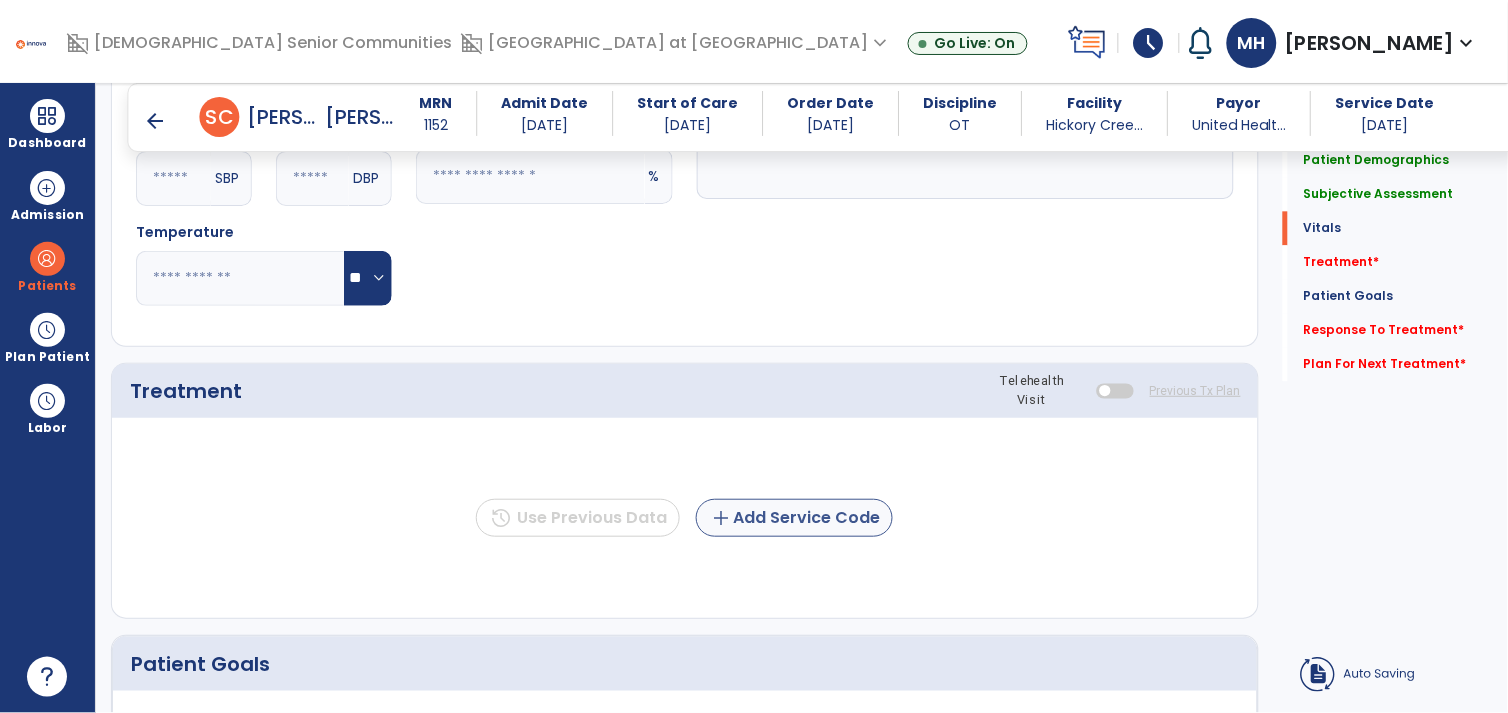 type on "**********" 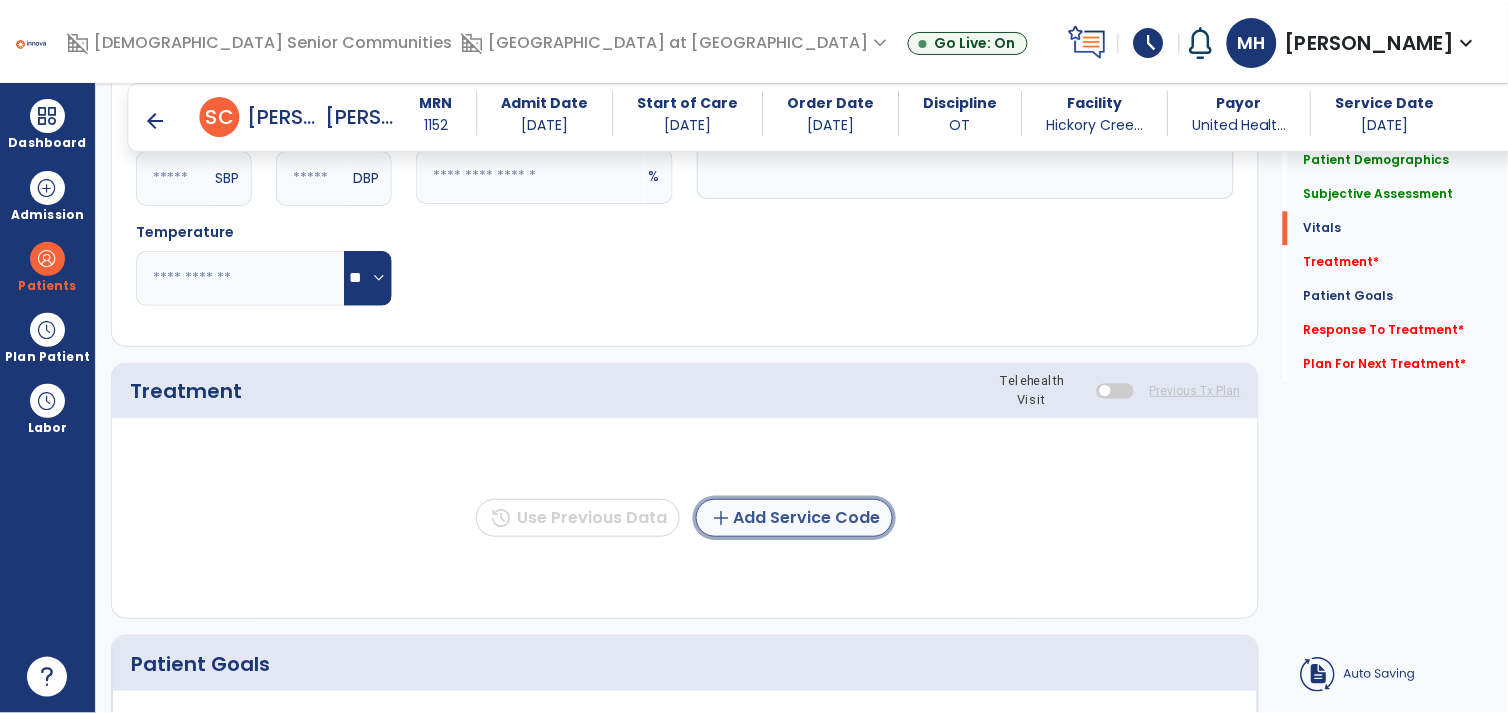 click on "add  Add Service Code" 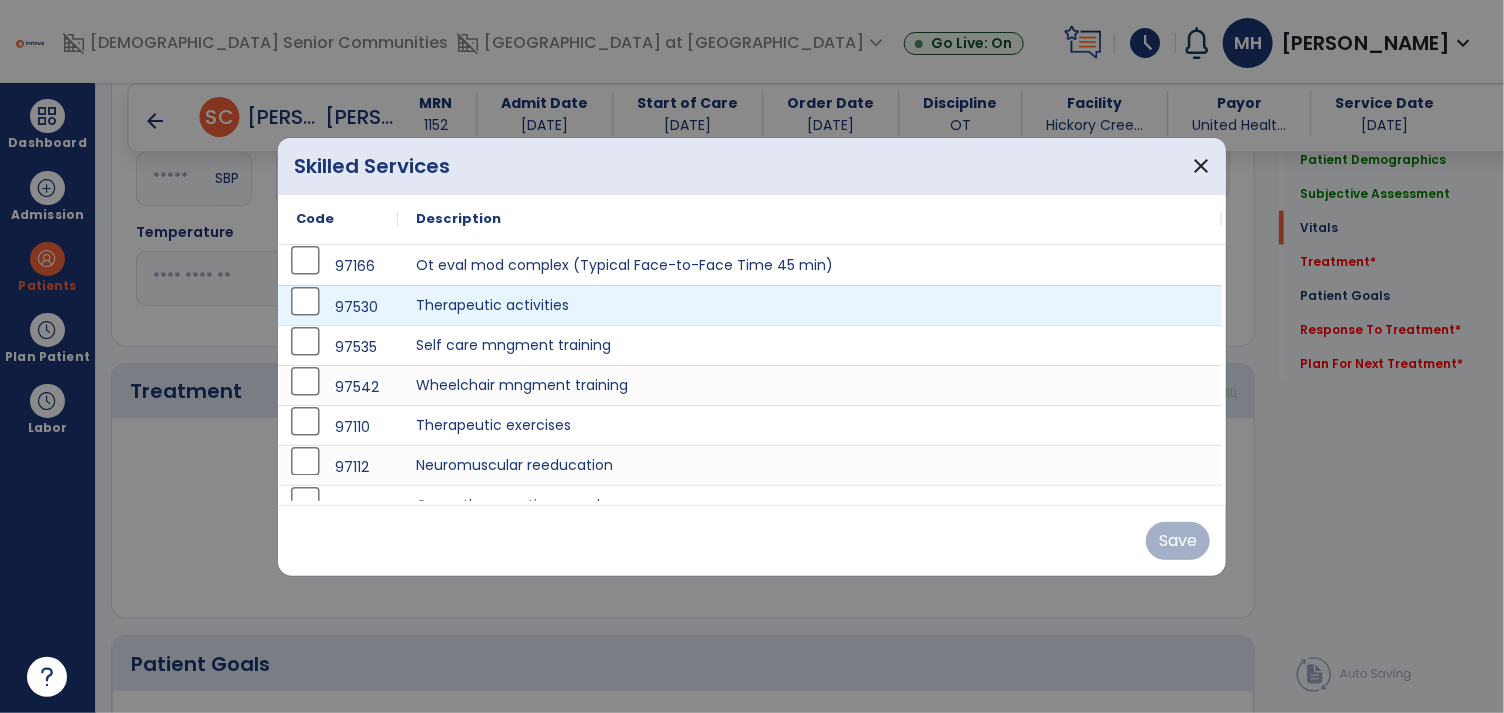scroll, scrollTop: 996, scrollLeft: 0, axis: vertical 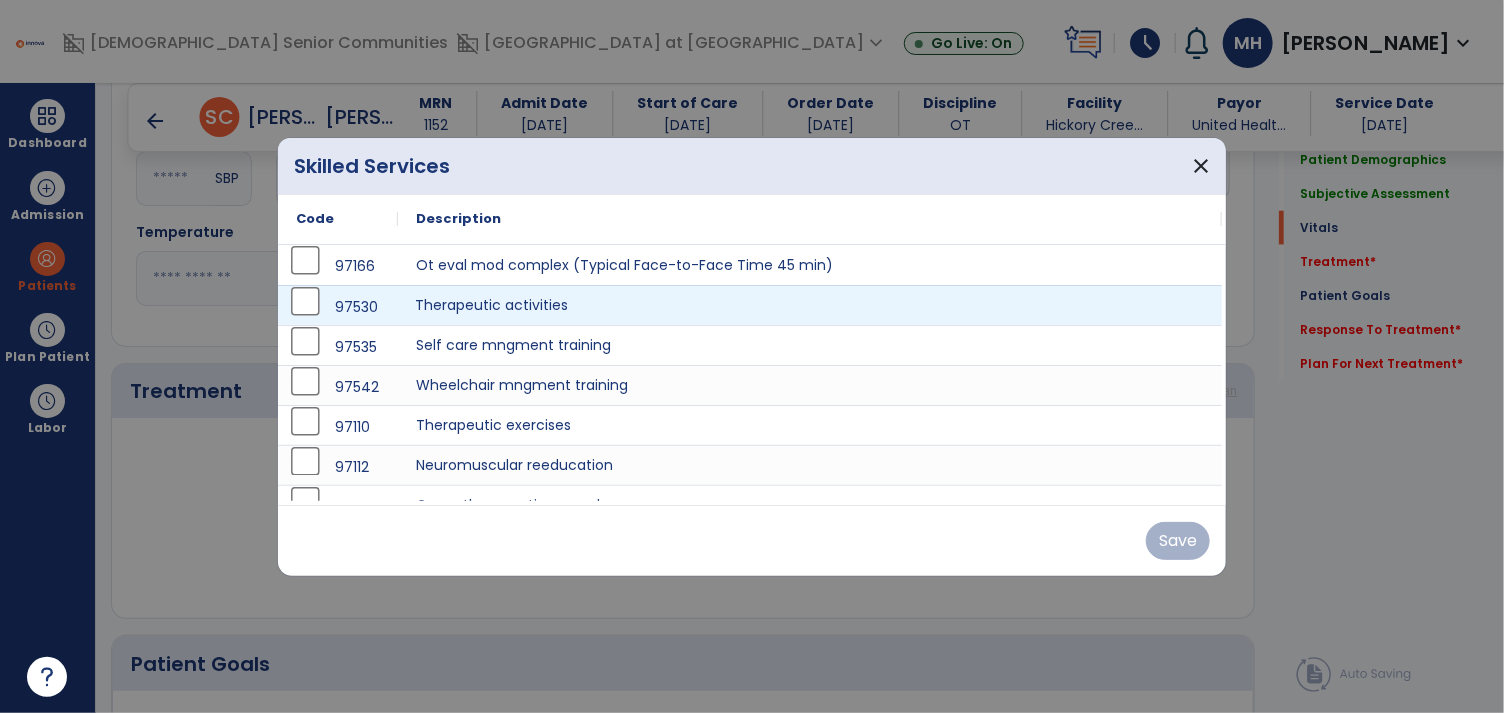 click on "Therapeutic activities" at bounding box center [810, 305] 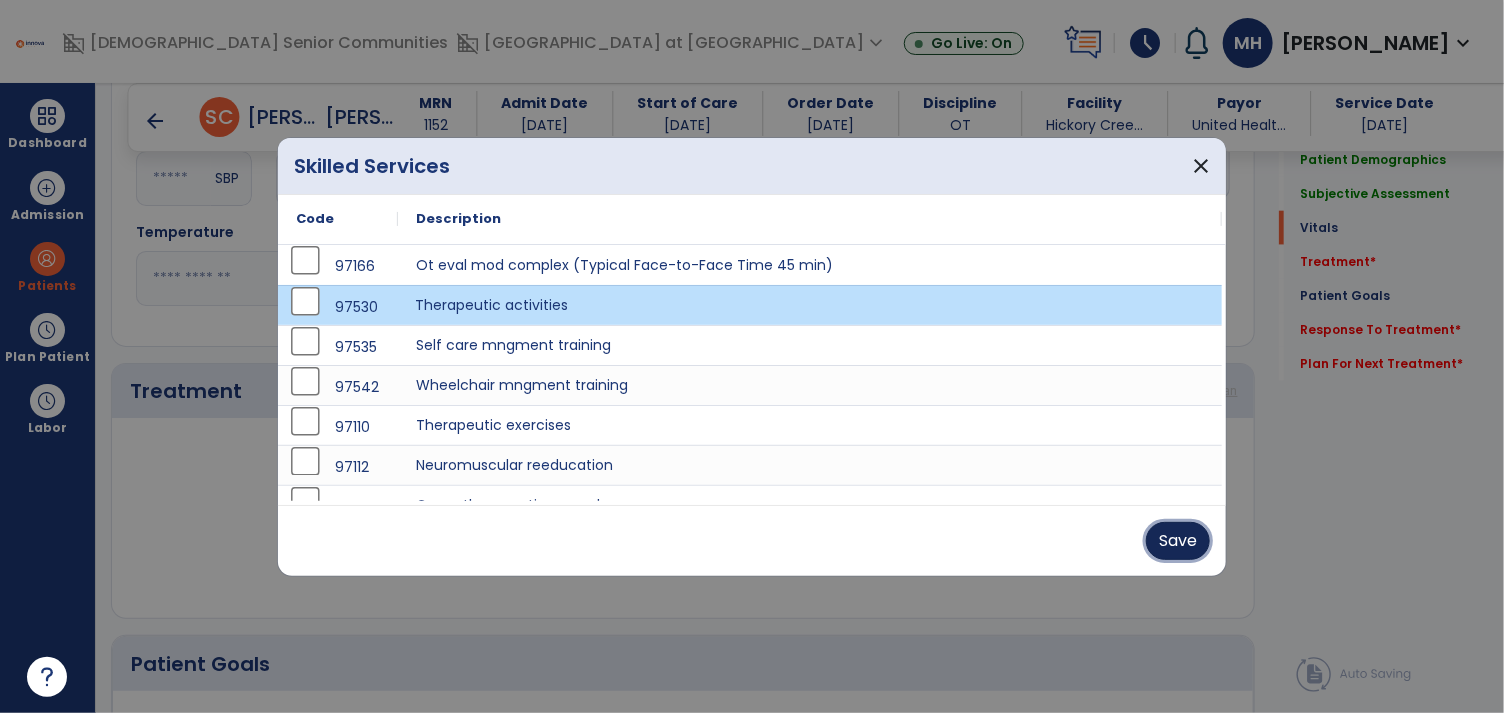 click on "Save" at bounding box center (1178, 541) 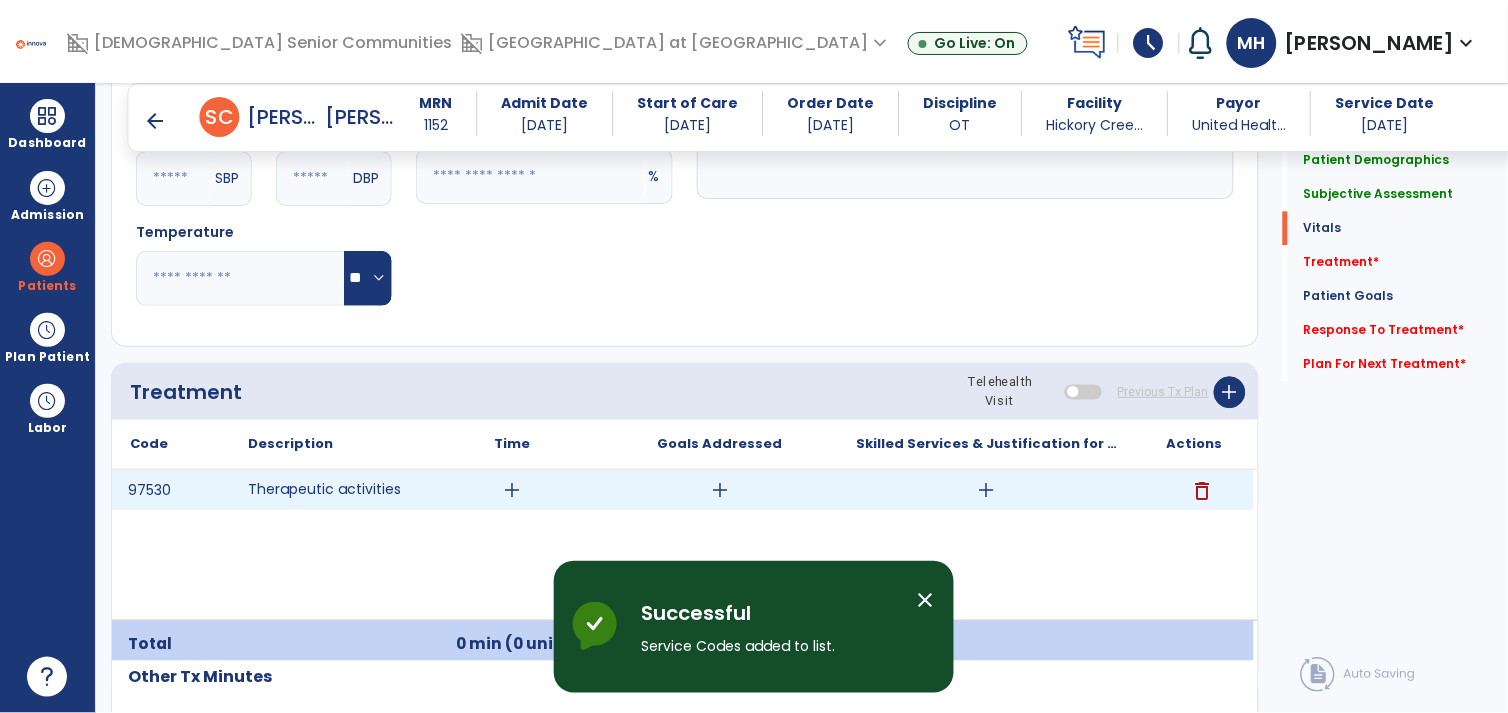 click on "add" at bounding box center [512, 490] 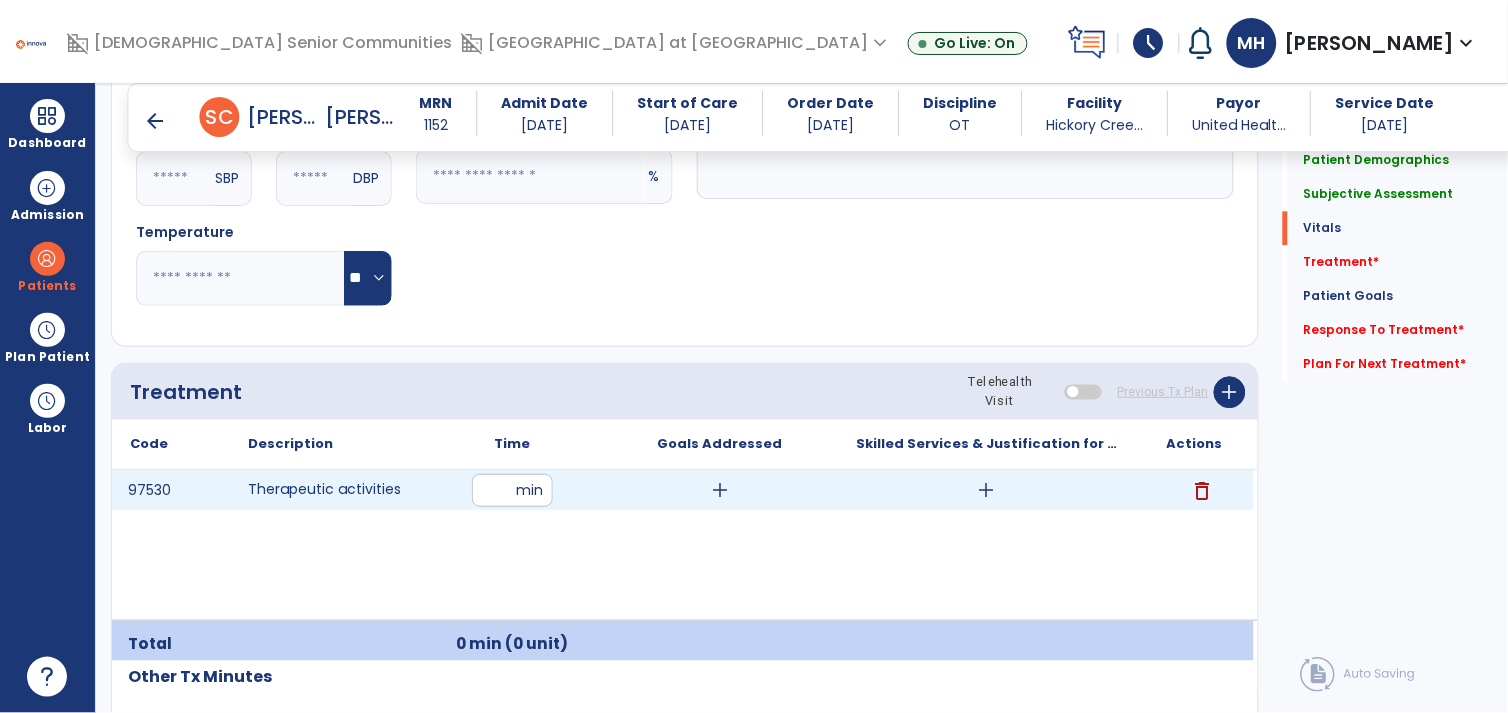 type on "**" 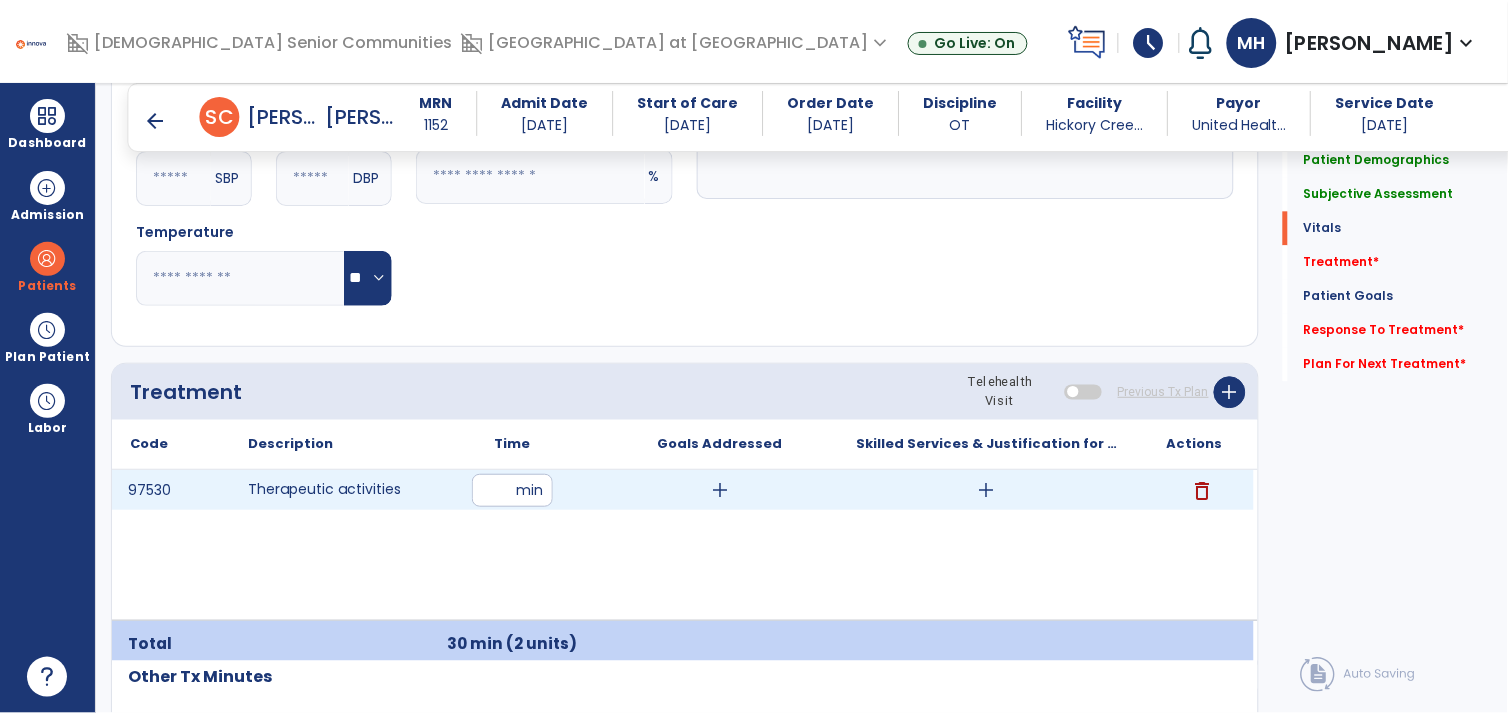 click on "add" at bounding box center (720, 490) 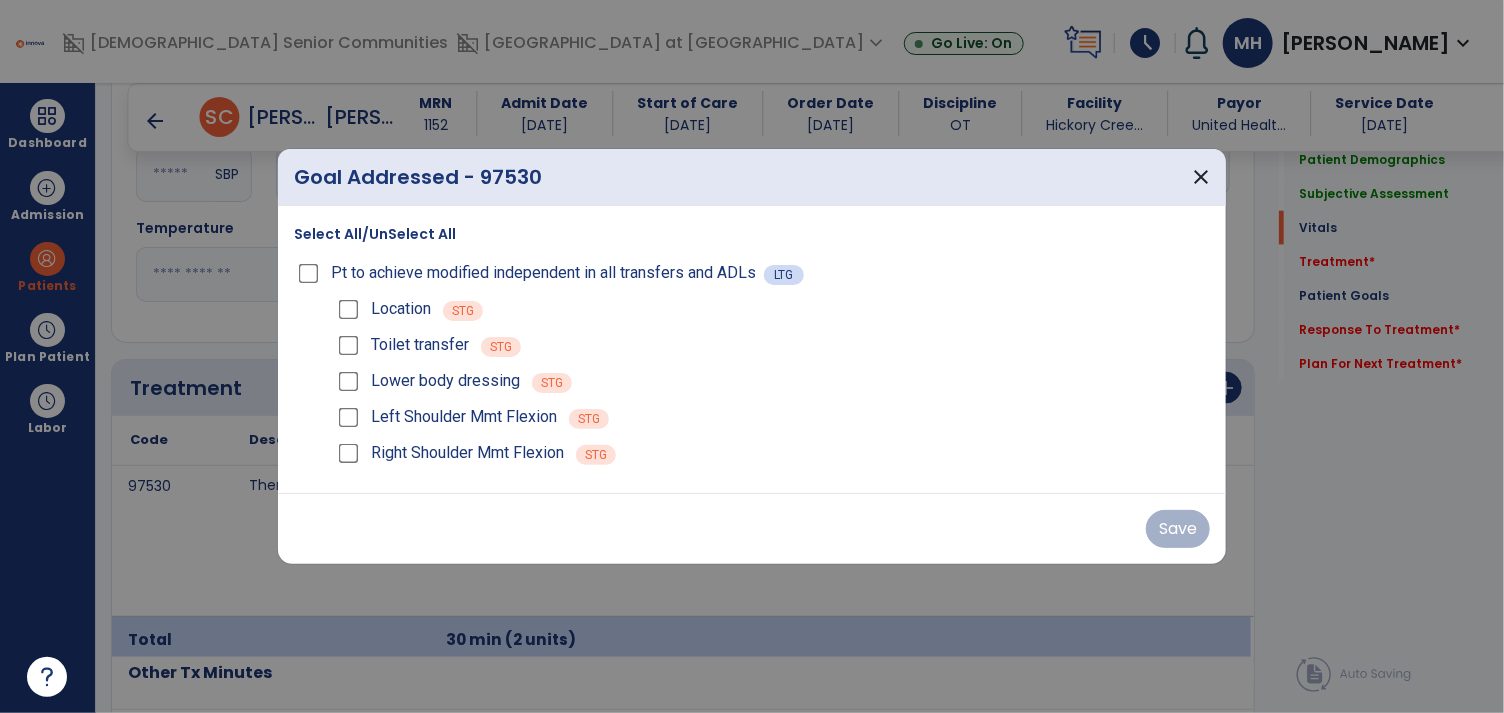 scroll, scrollTop: 996, scrollLeft: 0, axis: vertical 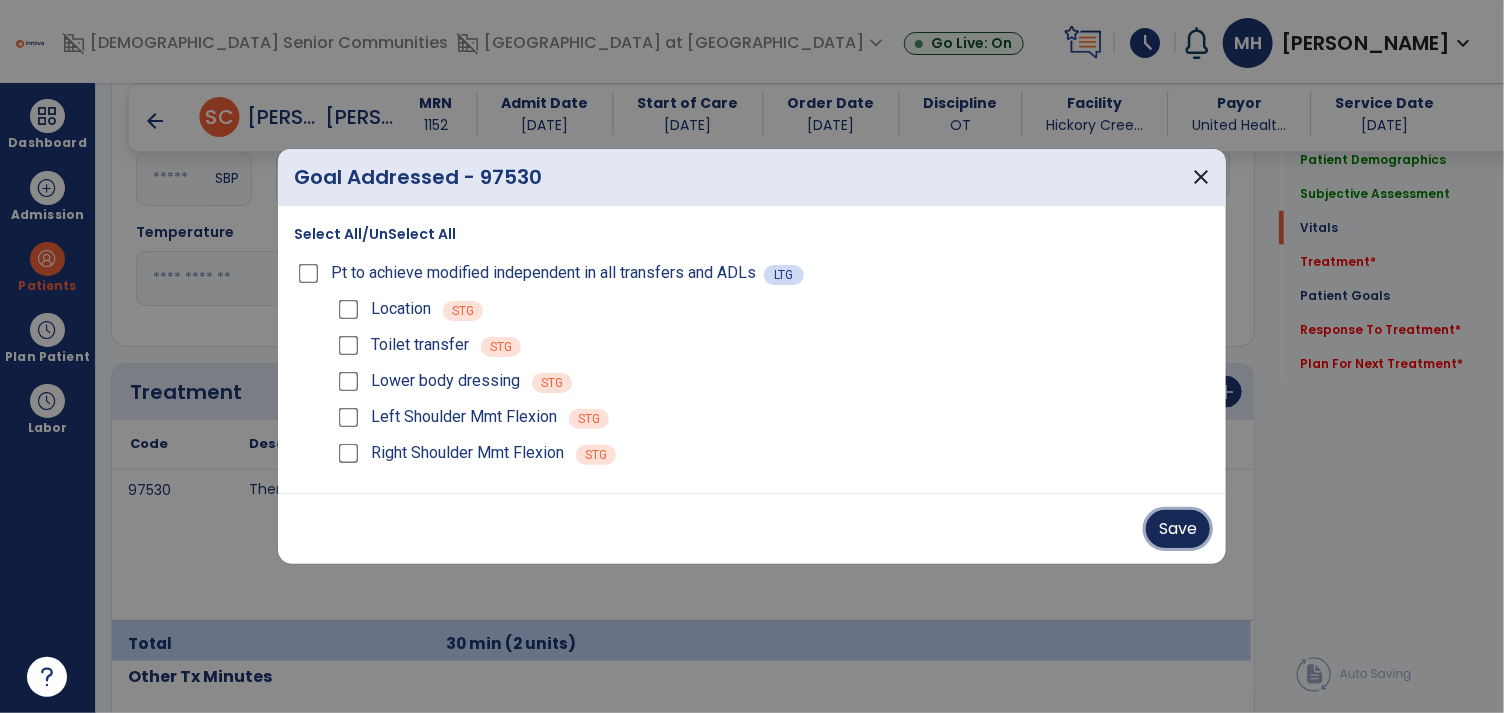 click on "Save" at bounding box center (1178, 529) 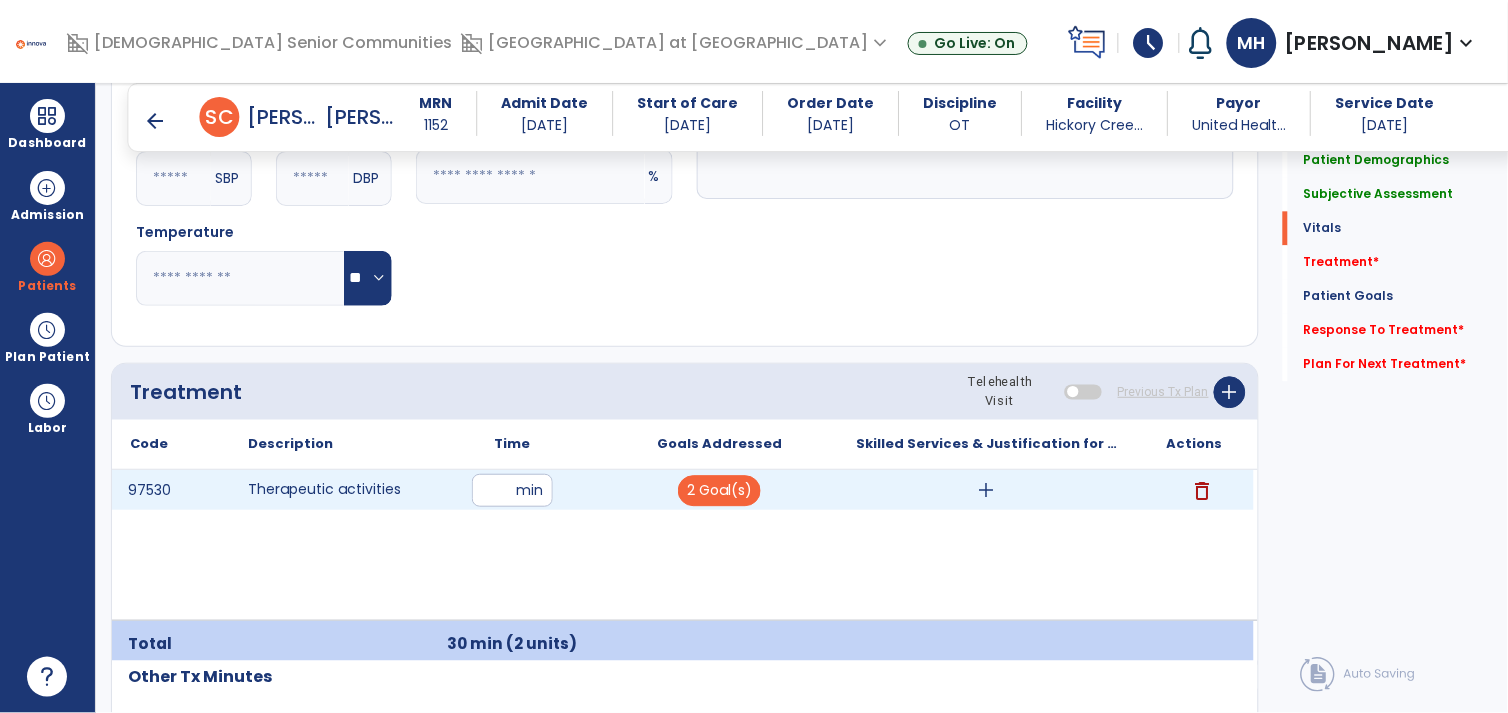 click on "add" at bounding box center (987, 490) 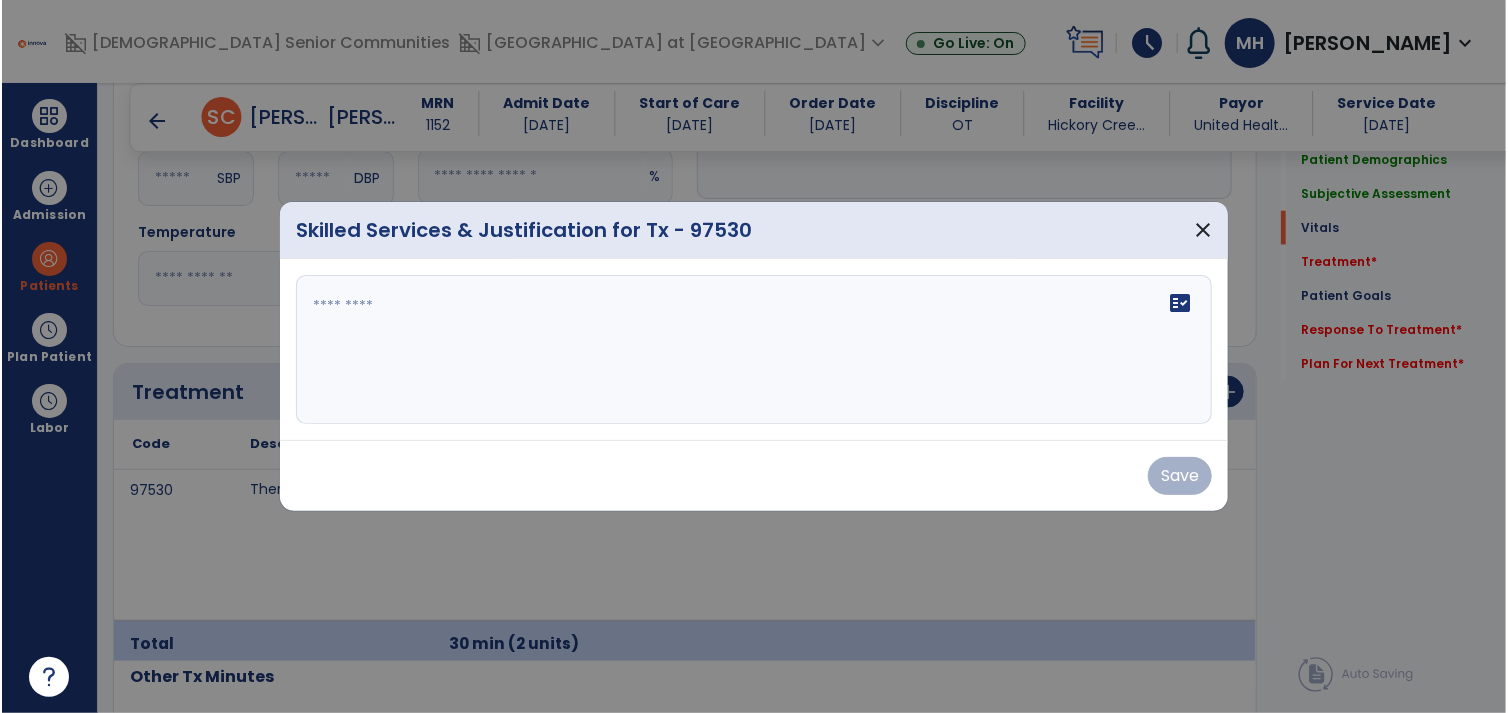 scroll, scrollTop: 996, scrollLeft: 0, axis: vertical 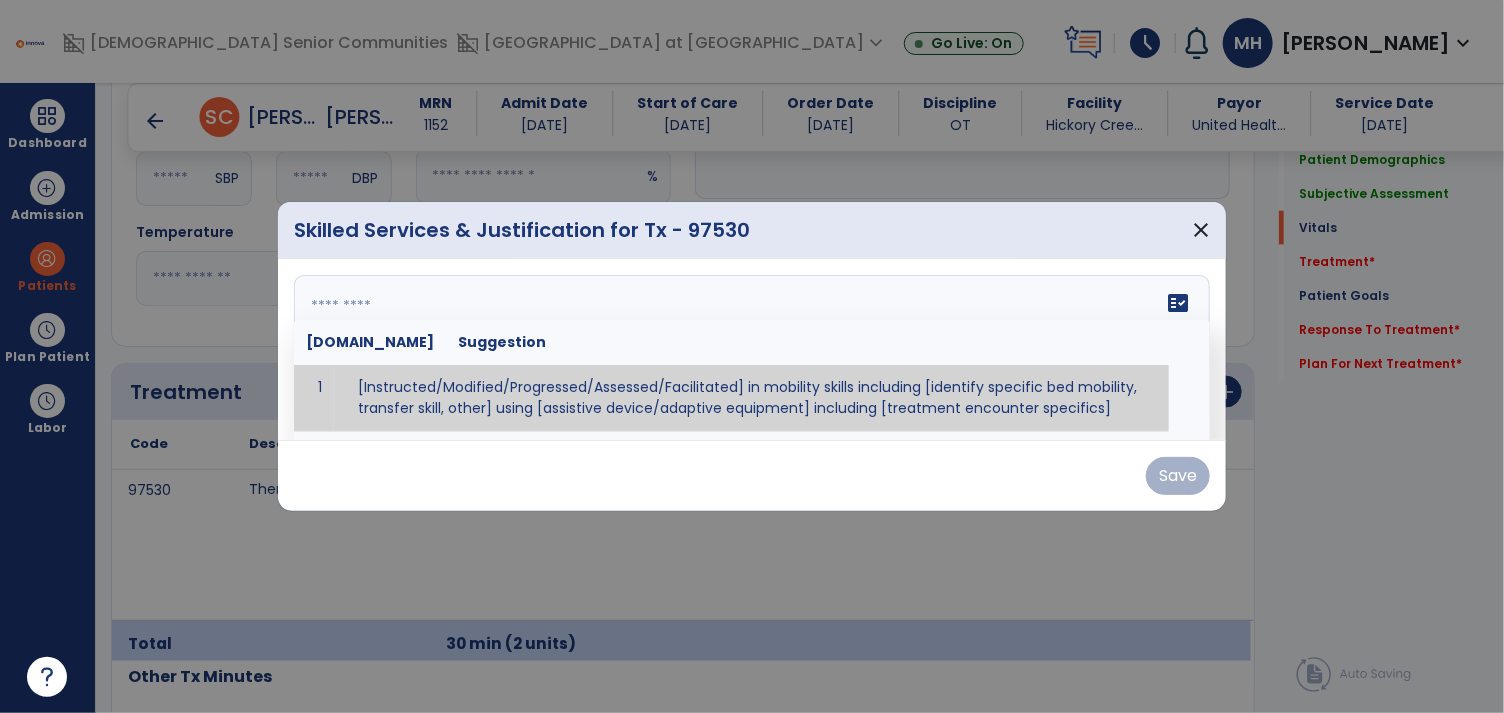 click on "fact_check  Sr.No Suggestion 1 [Instructed/Modified/Progressed/Assessed/Facilitated] in mobility skills including [identify specific bed mobility, transfer skill, other] using [assistive device/adaptive equipment] including [treatment encounter specifics]" at bounding box center (752, 350) 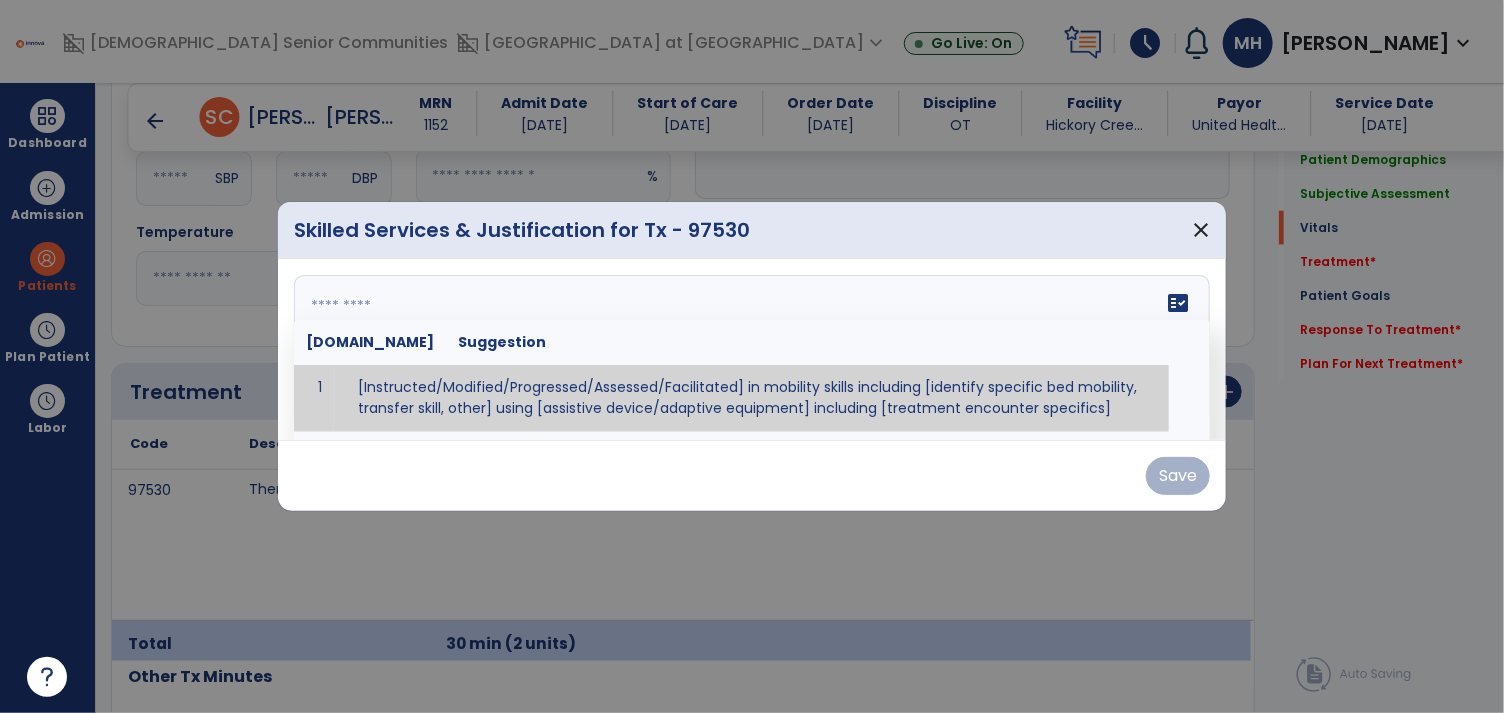 click at bounding box center (749, 350) 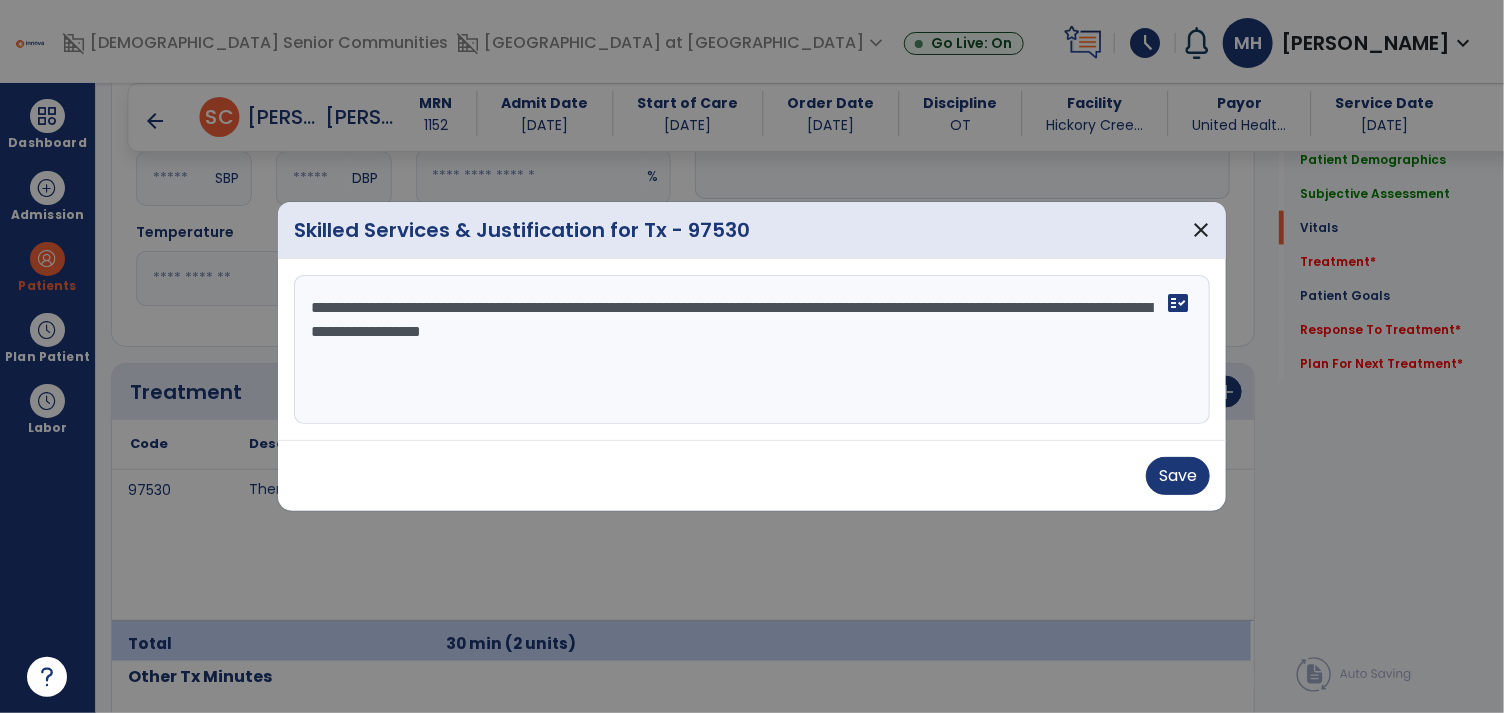 click on "**********" at bounding box center [752, 350] 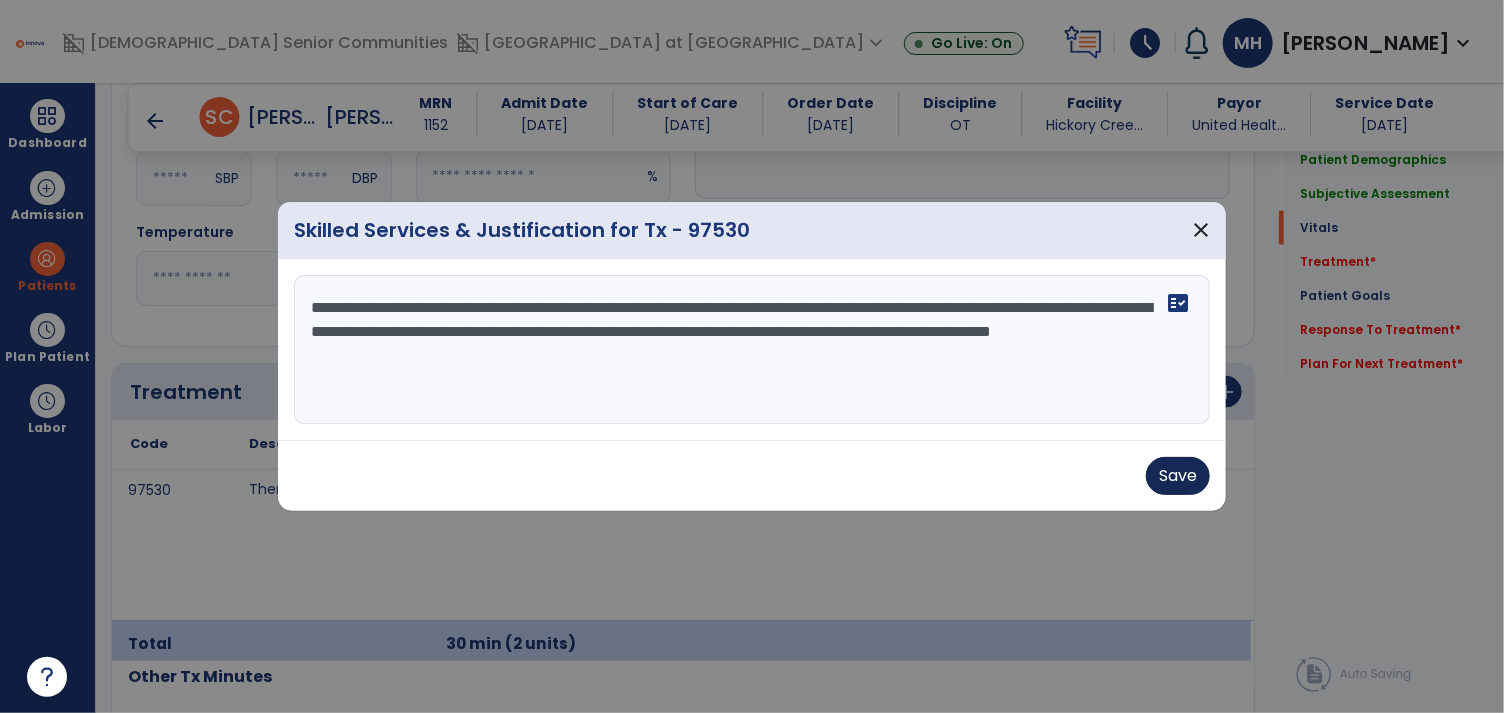 type on "**********" 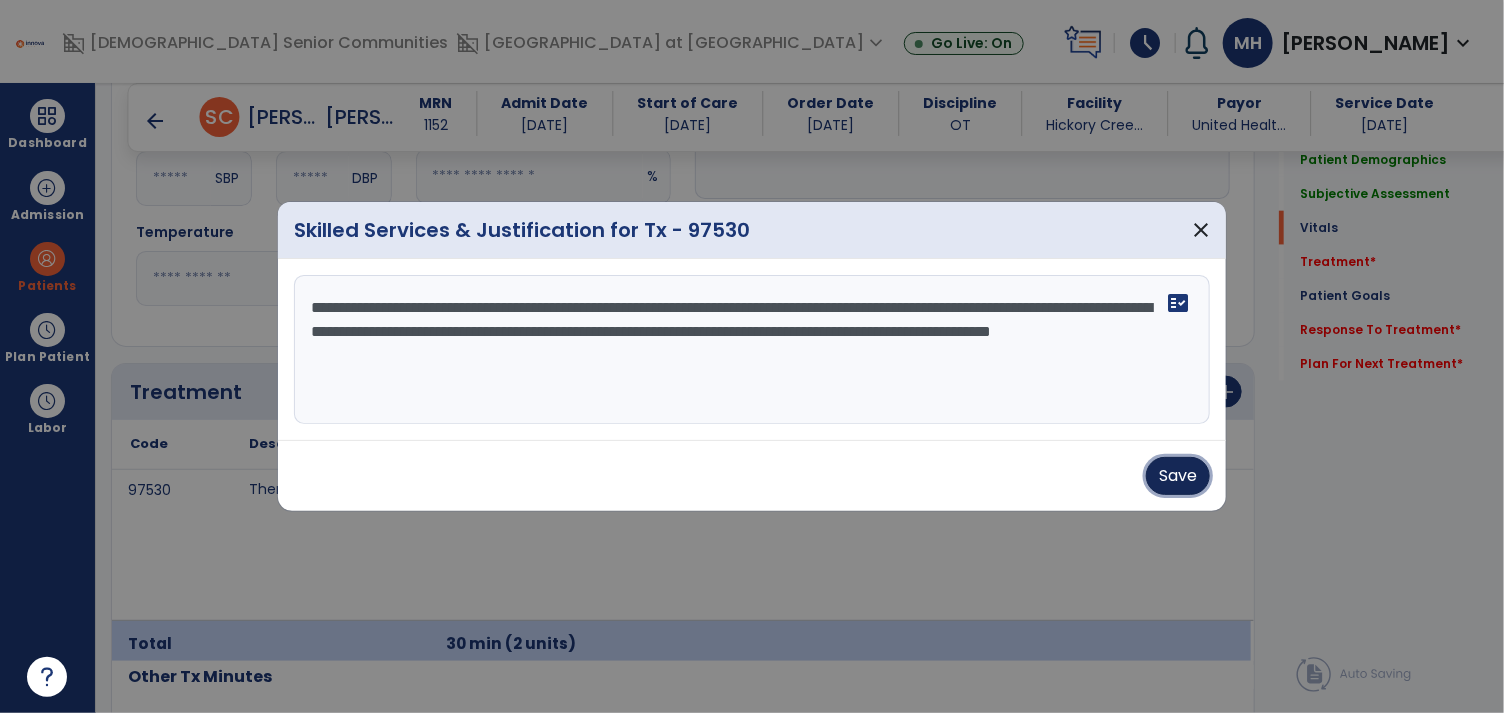 click on "Save" at bounding box center [1178, 476] 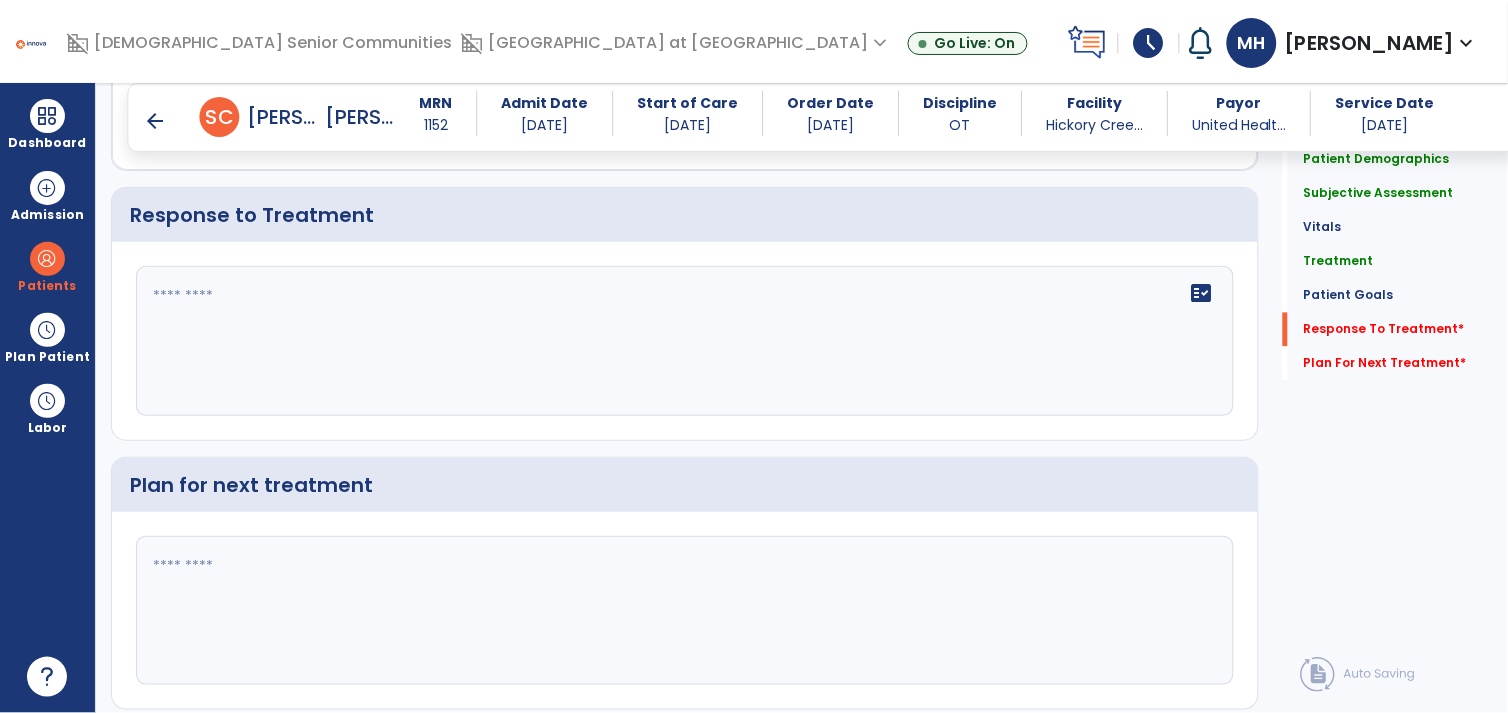 scroll, scrollTop: 2550, scrollLeft: 0, axis: vertical 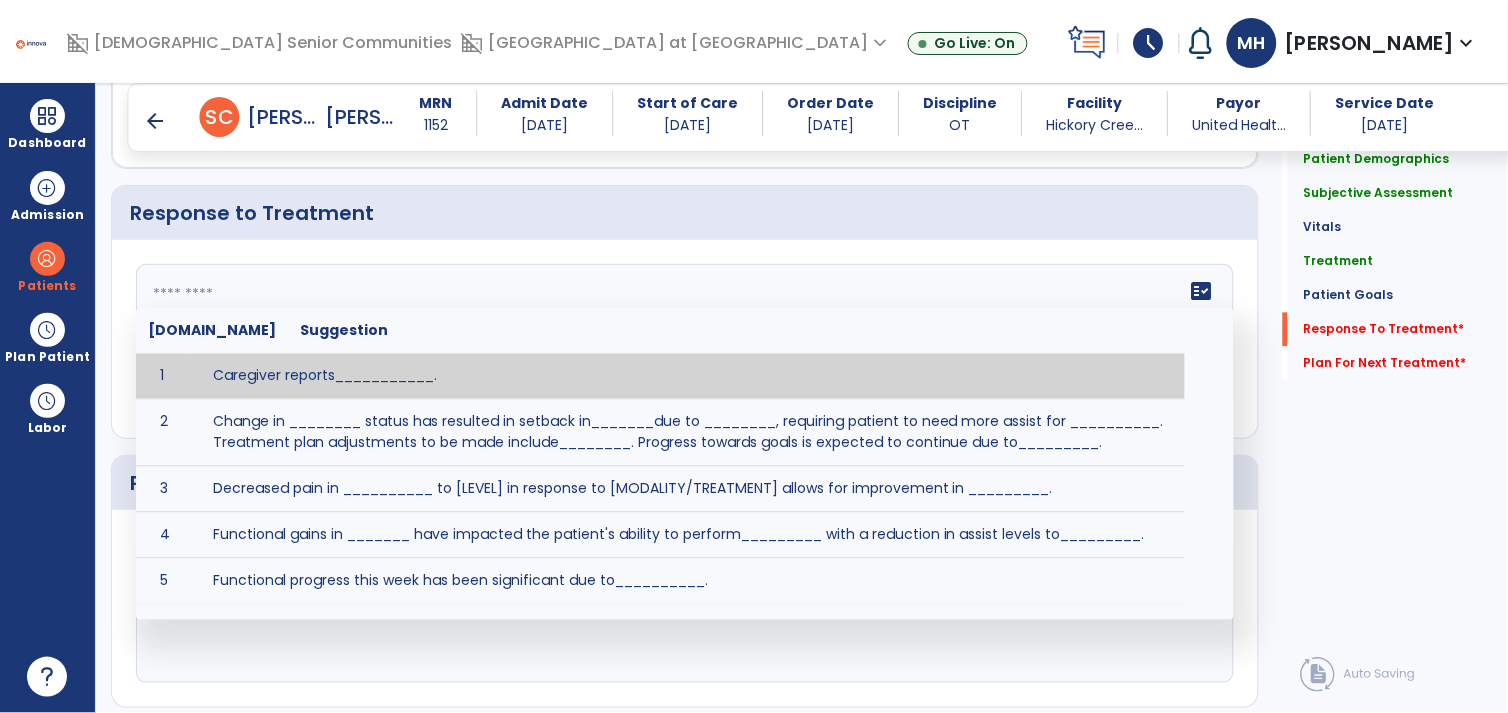 click on "fact_check  Sr.No Suggestion 1 Caregiver reports___________. 2 Change in ________ status has resulted in setback in_______due to ________, requiring patient to need more assist for __________.   Treatment plan adjustments to be made include________.  Progress towards goals is expected to continue due to_________. 3 Decreased pain in __________ to [LEVEL] in response to [MODALITY/TREATMENT] allows for improvement in _________. 4 Functional gains in _______ have impacted the patient's ability to perform_________ with a reduction in assist levels to_________. 5 Functional progress this week has been significant due to__________. 6 Gains in ________ have improved the patient's ability to perform ______with decreased levels of assist to___________. 7 Improvement in ________allows patient to tolerate higher levels of challenges in_________. 8 Pain in [AREA] has decreased to [LEVEL] in response to [TREATMENT/MODALITY], allowing fore ease in completing__________. 9 10 11 12 13 14 15 16 17 18 19 20 21" 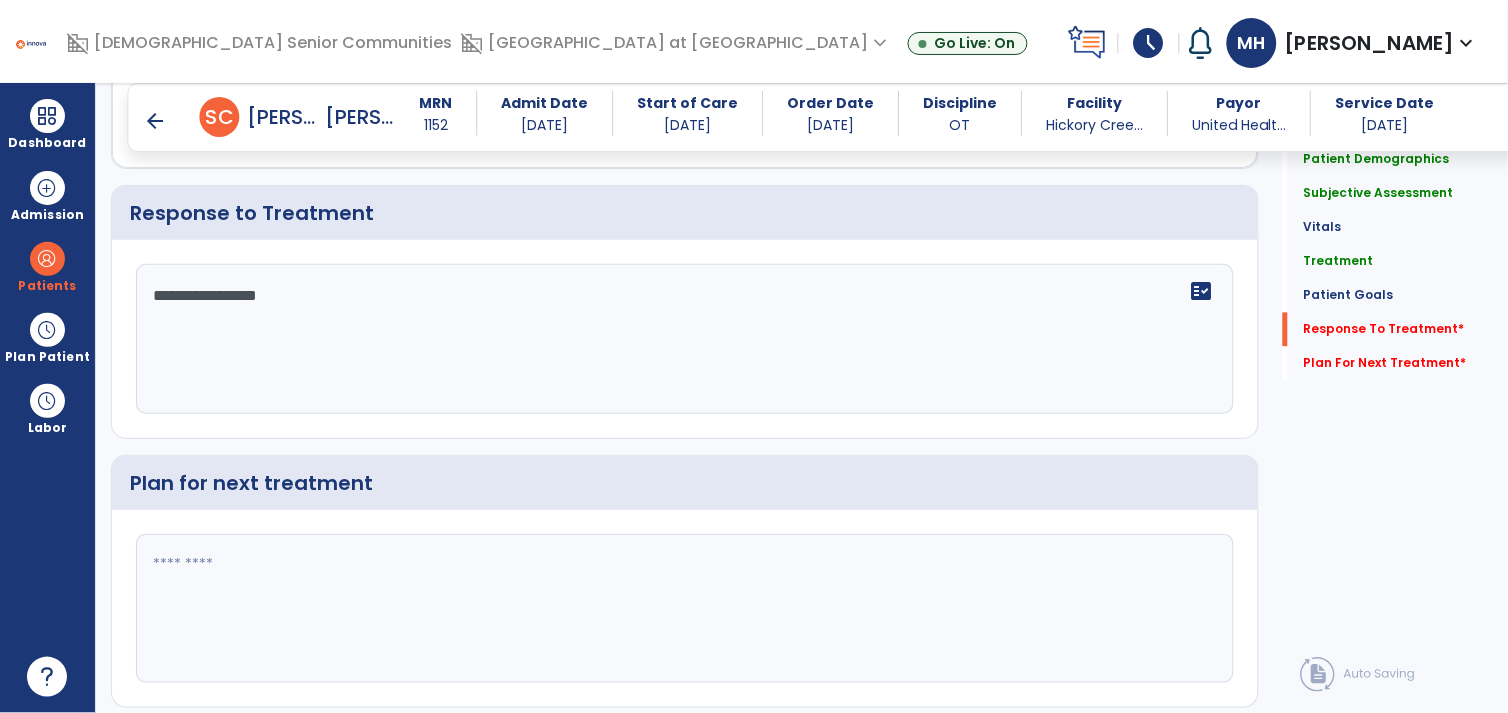 type on "**********" 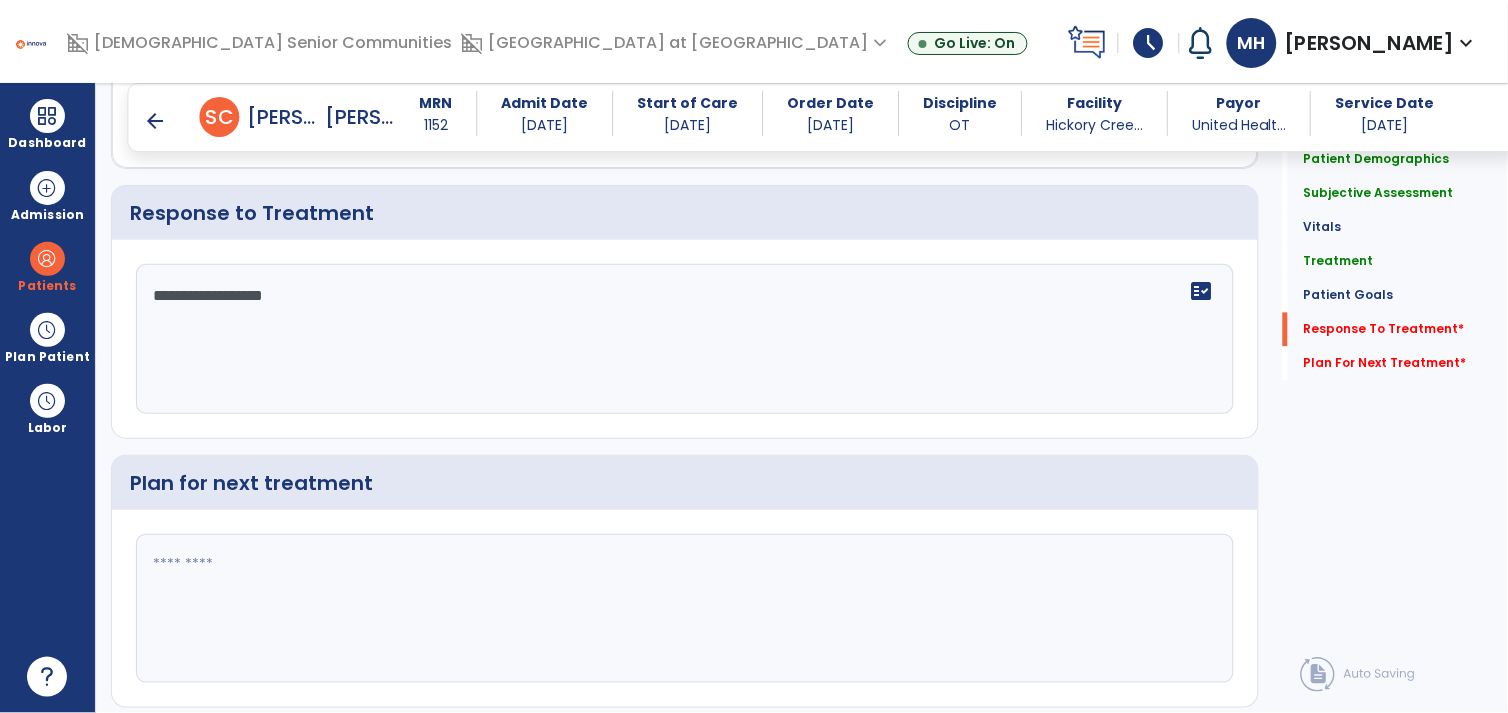 drag, startPoint x: 1016, startPoint y: 376, endPoint x: -5, endPoint y: 367, distance: 1021.0397 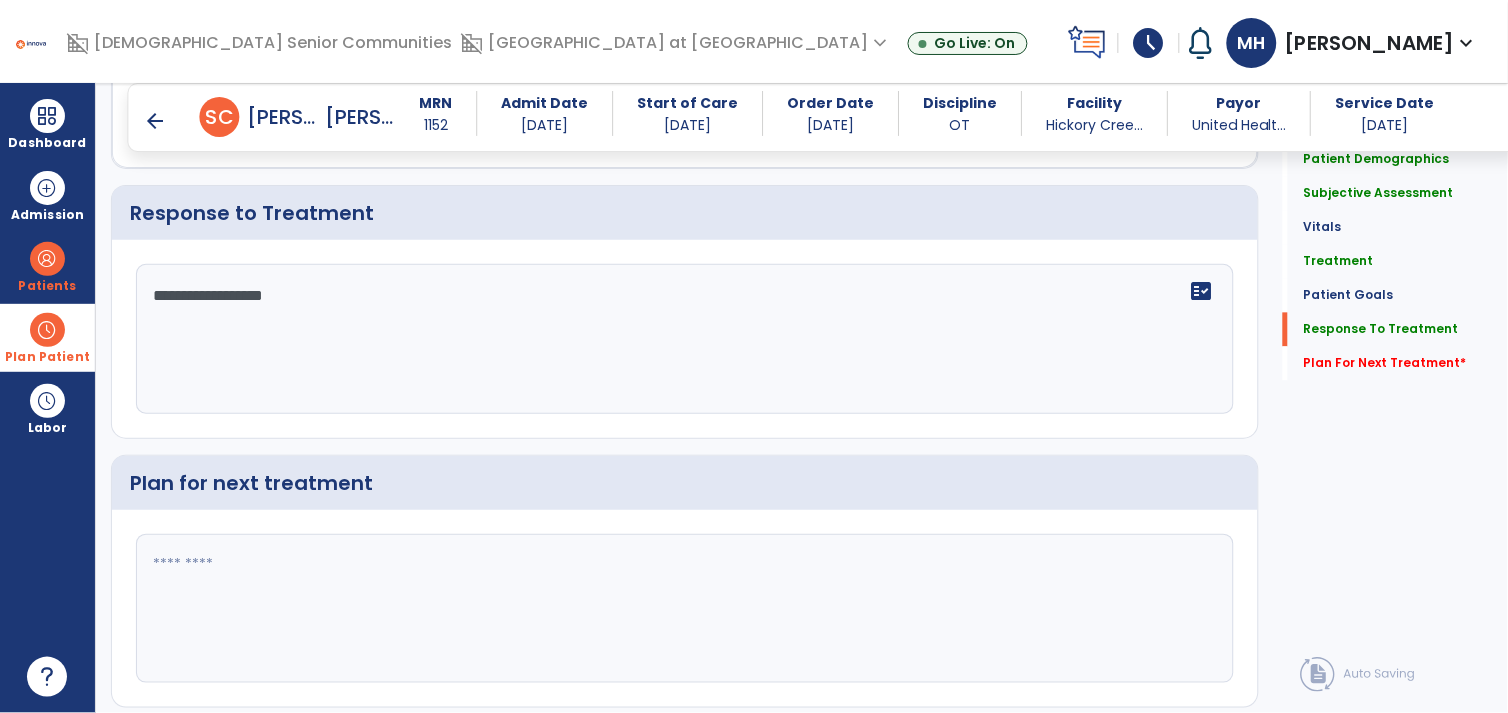 type 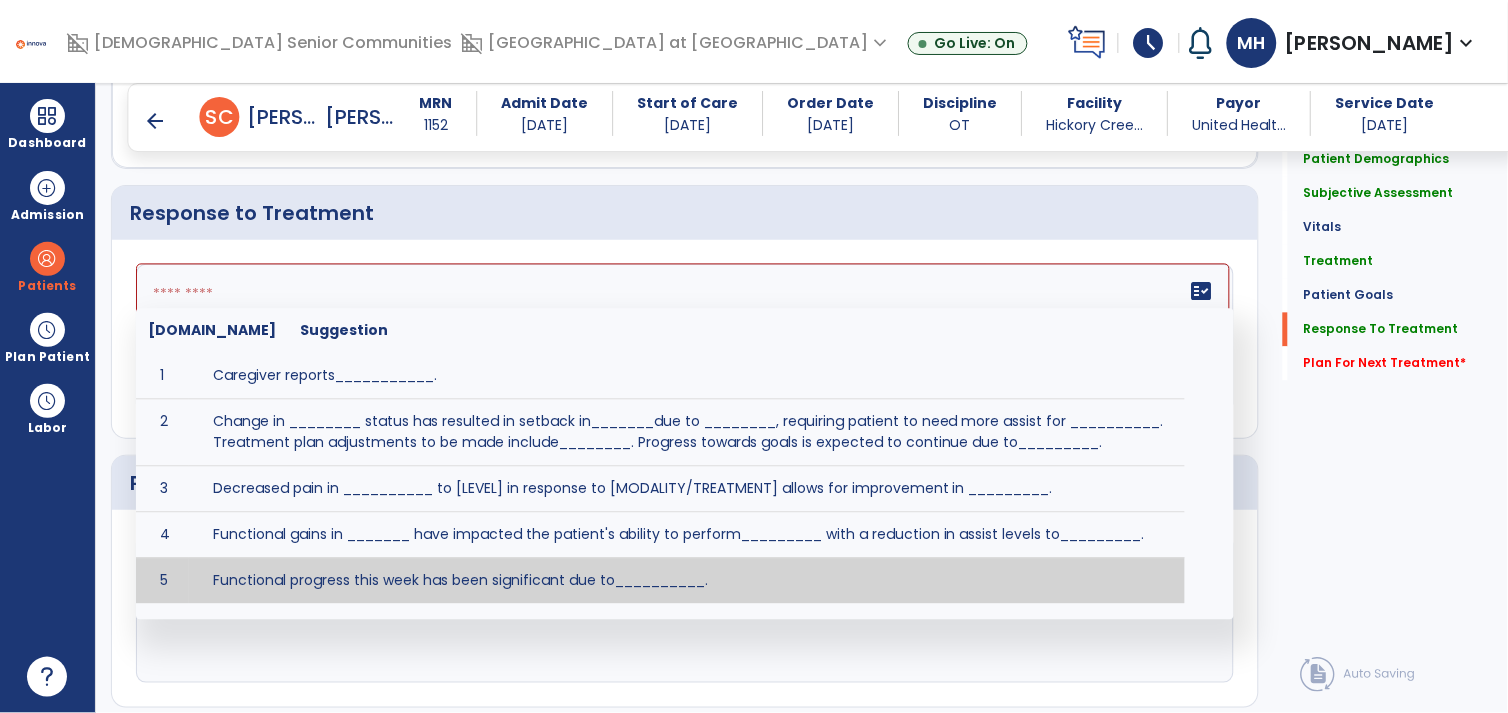 click 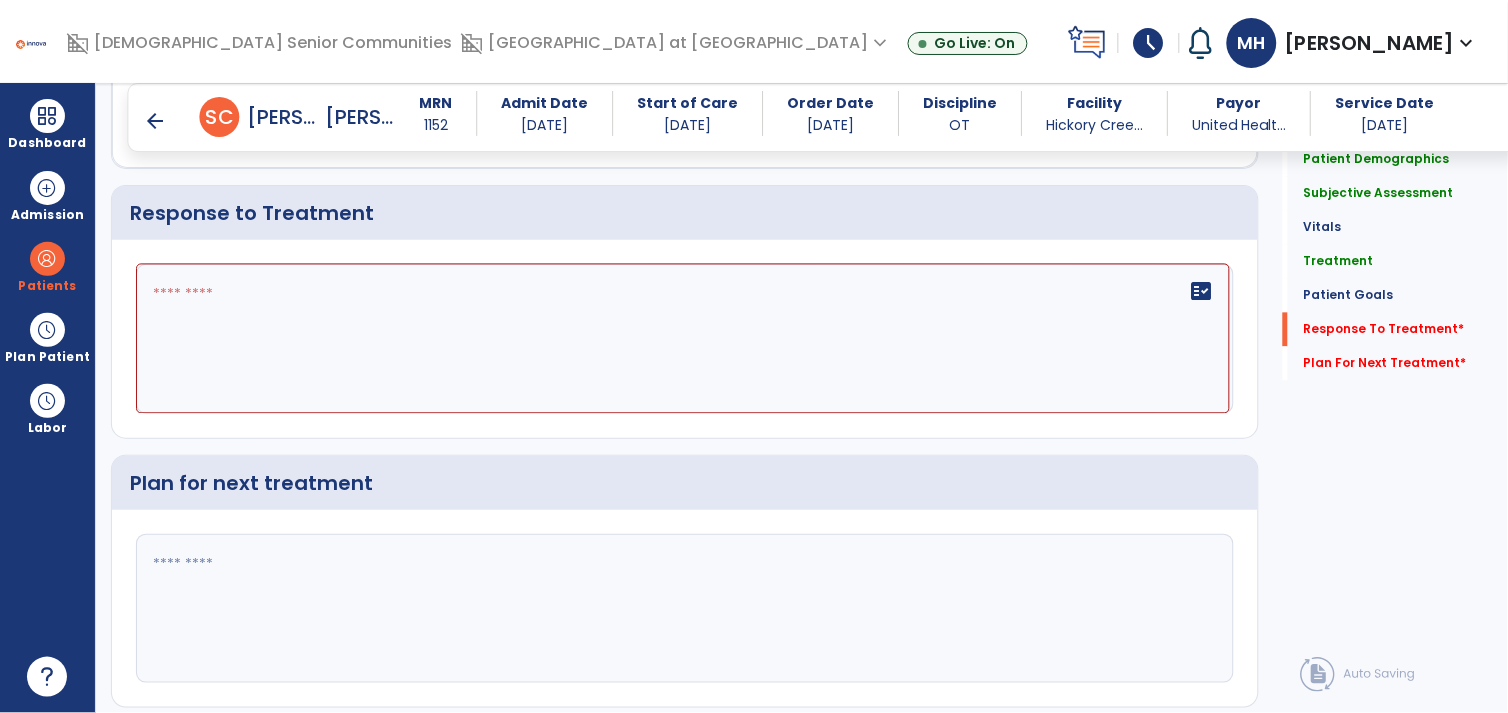 paste on "**********" 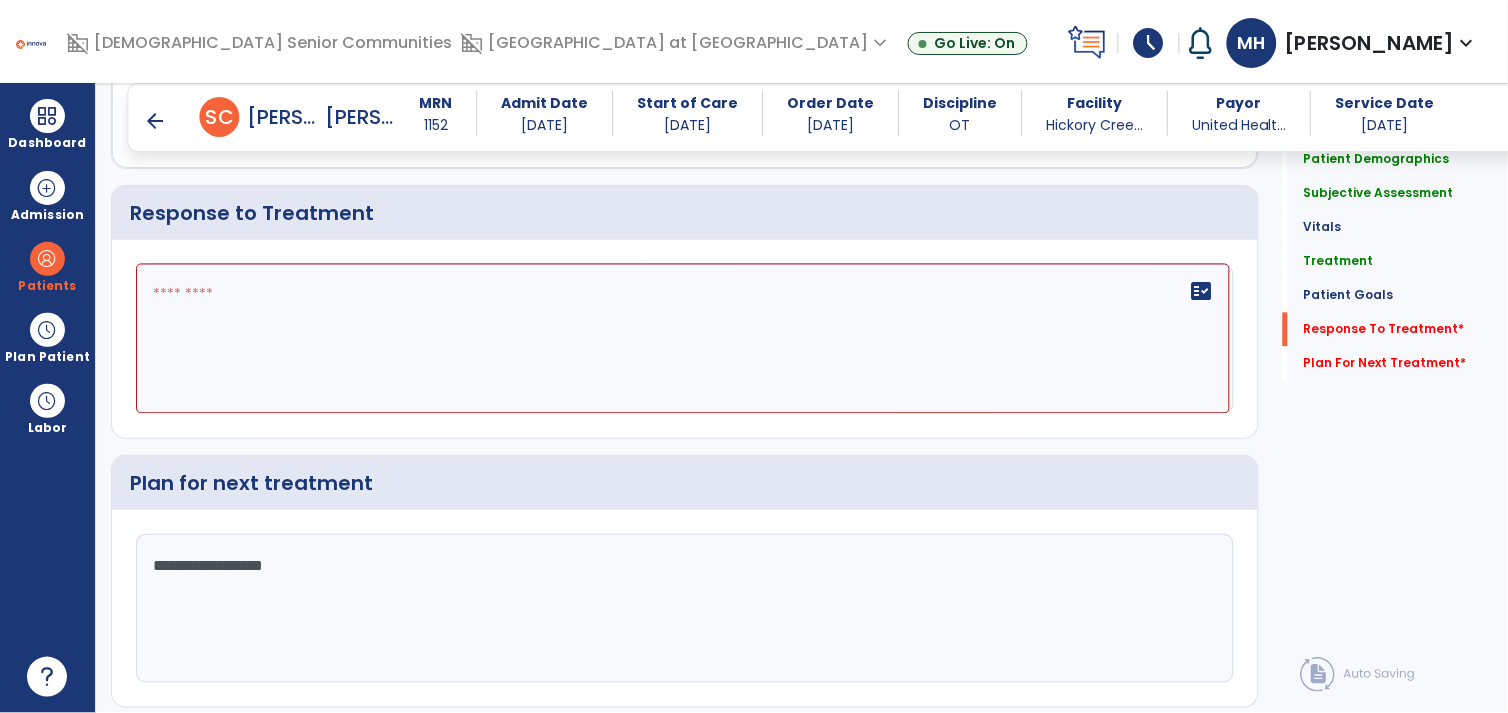 type on "**********" 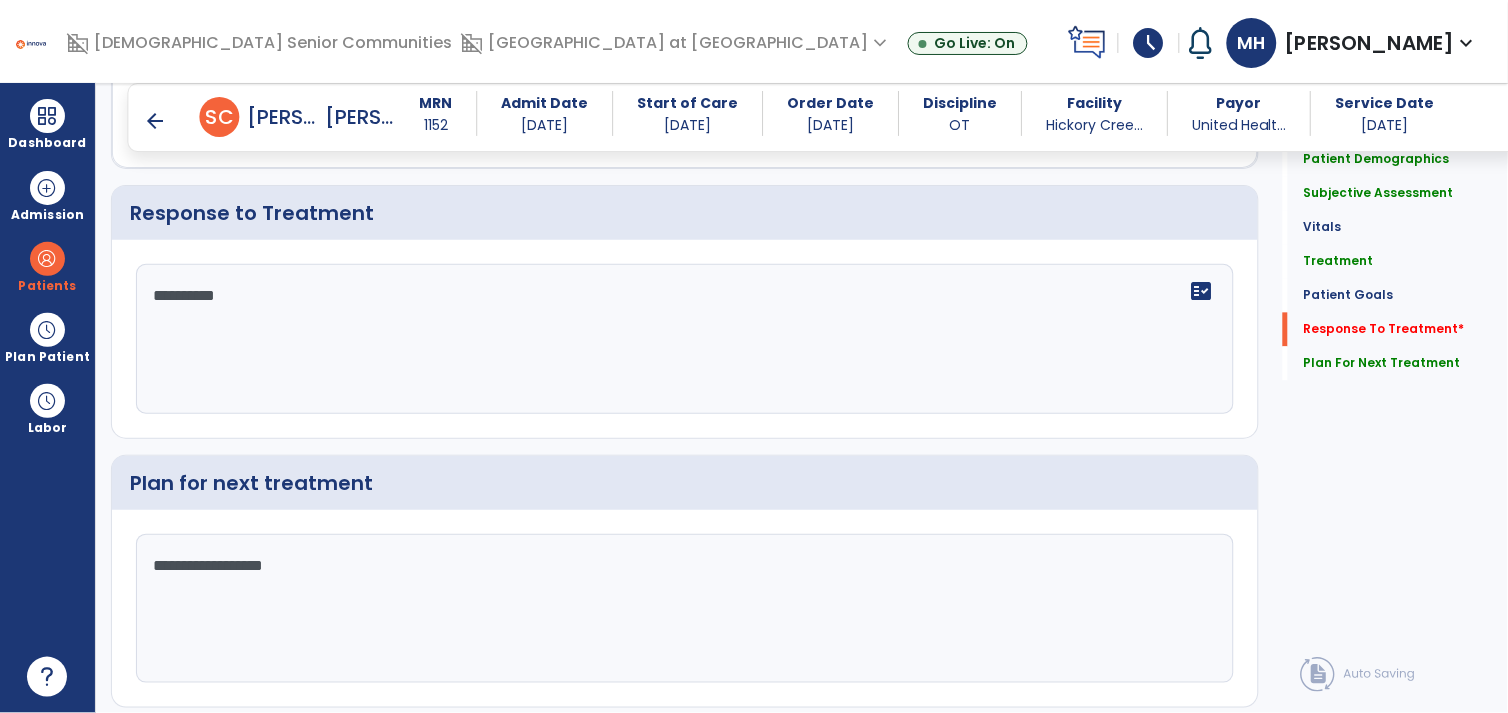 type on "**********" 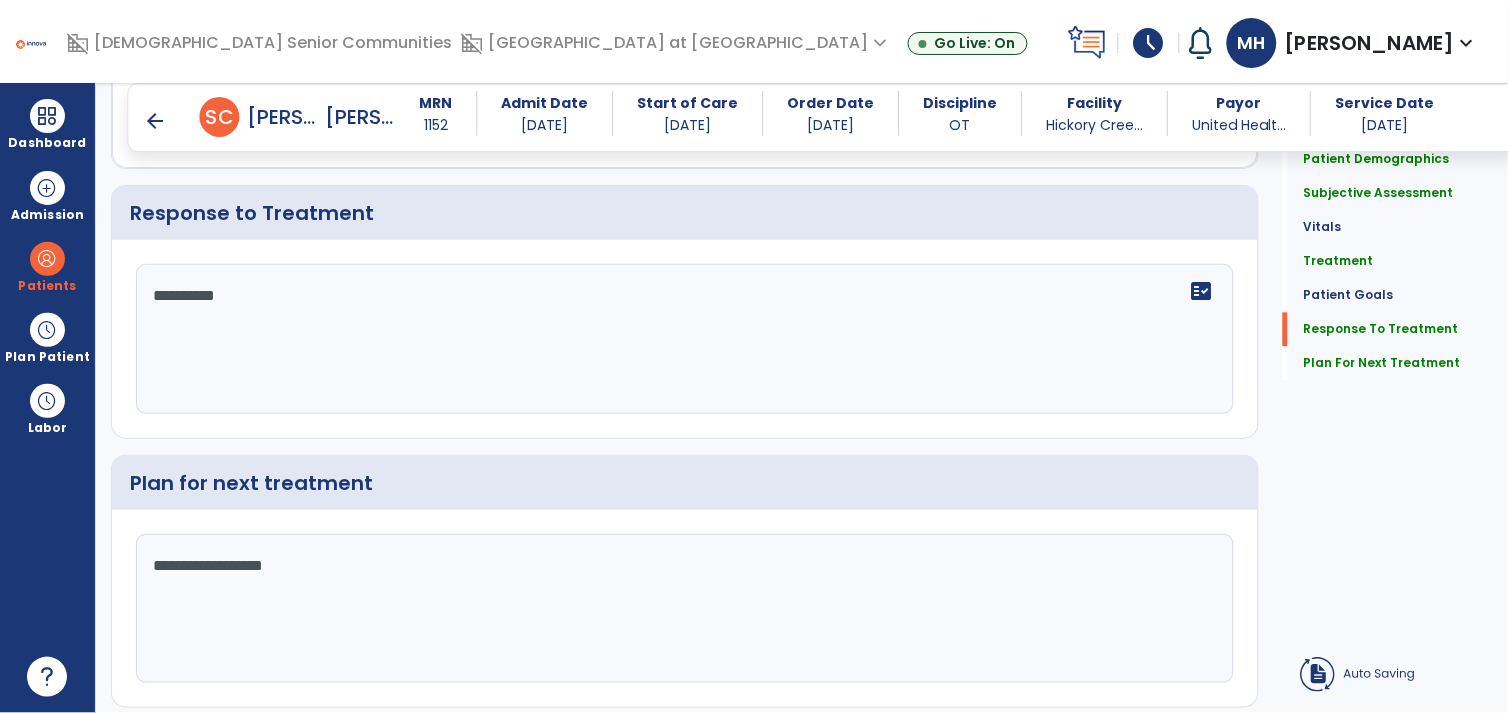 drag, startPoint x: 415, startPoint y: 540, endPoint x: -5, endPoint y: 563, distance: 420.6293 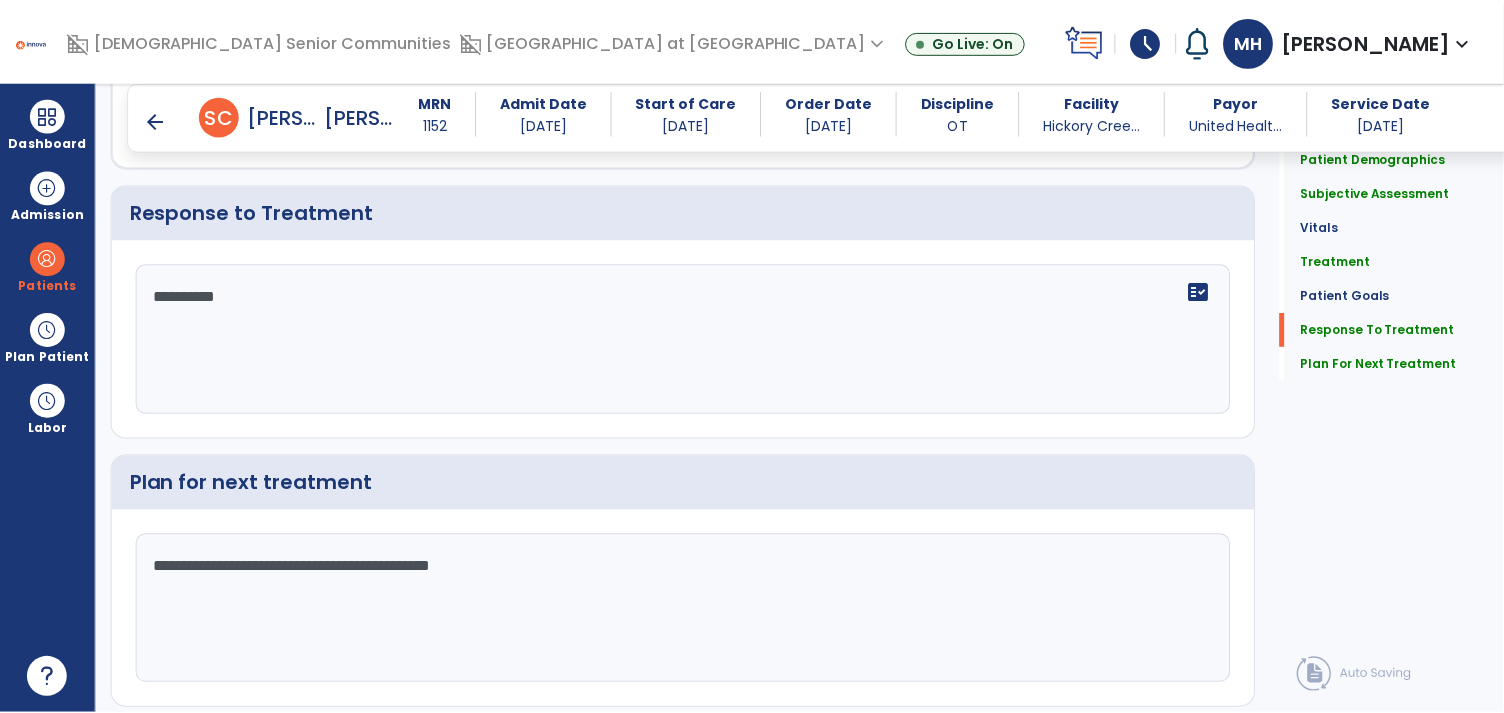 scroll, scrollTop: 2615, scrollLeft: 0, axis: vertical 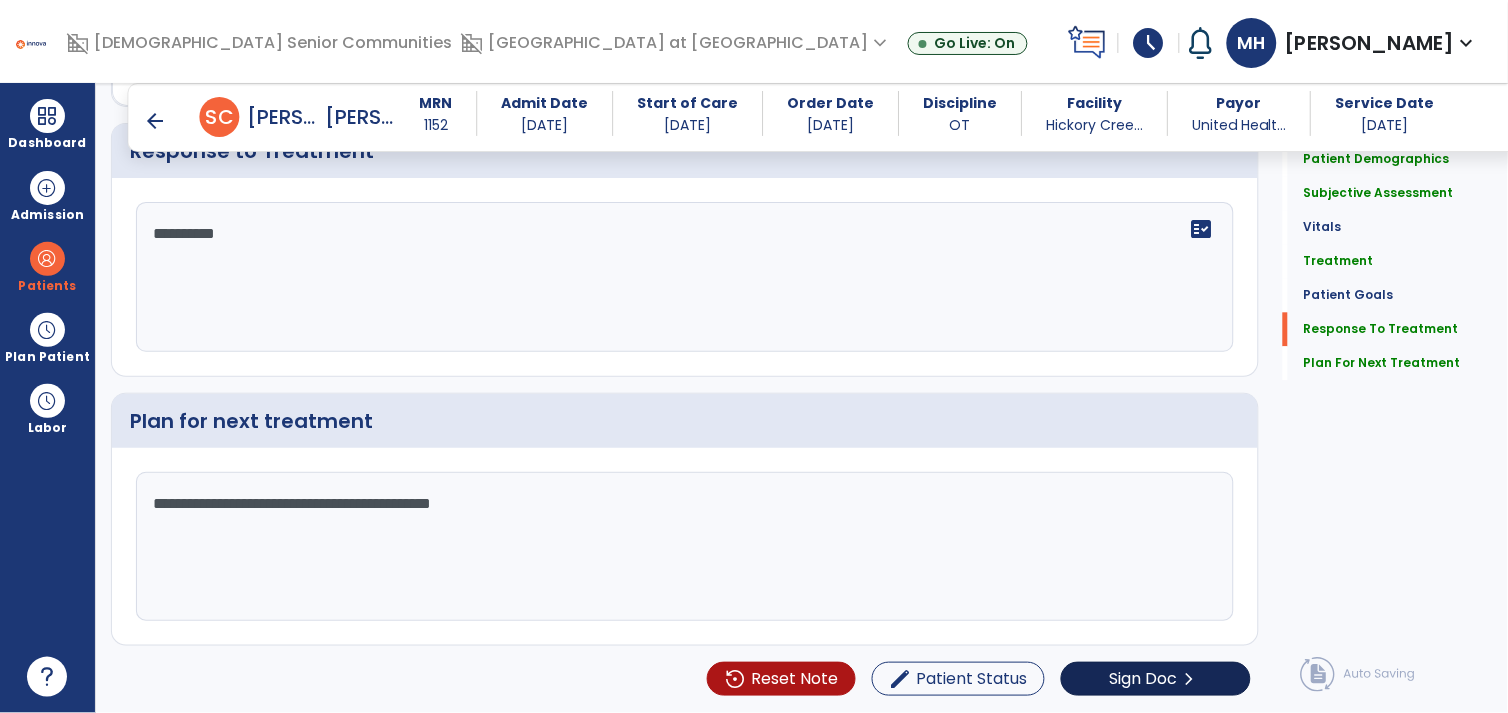 type on "**********" 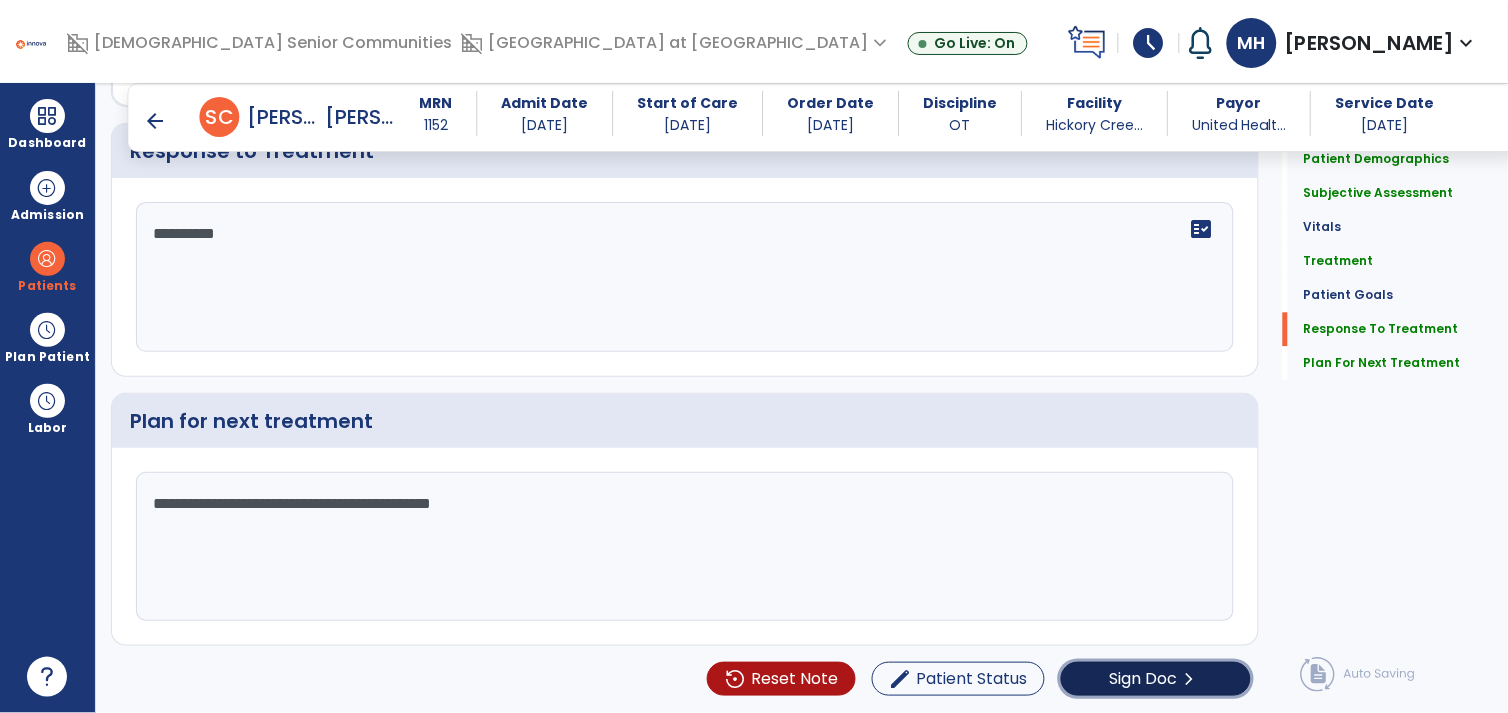 click on "Sign Doc  chevron_right" 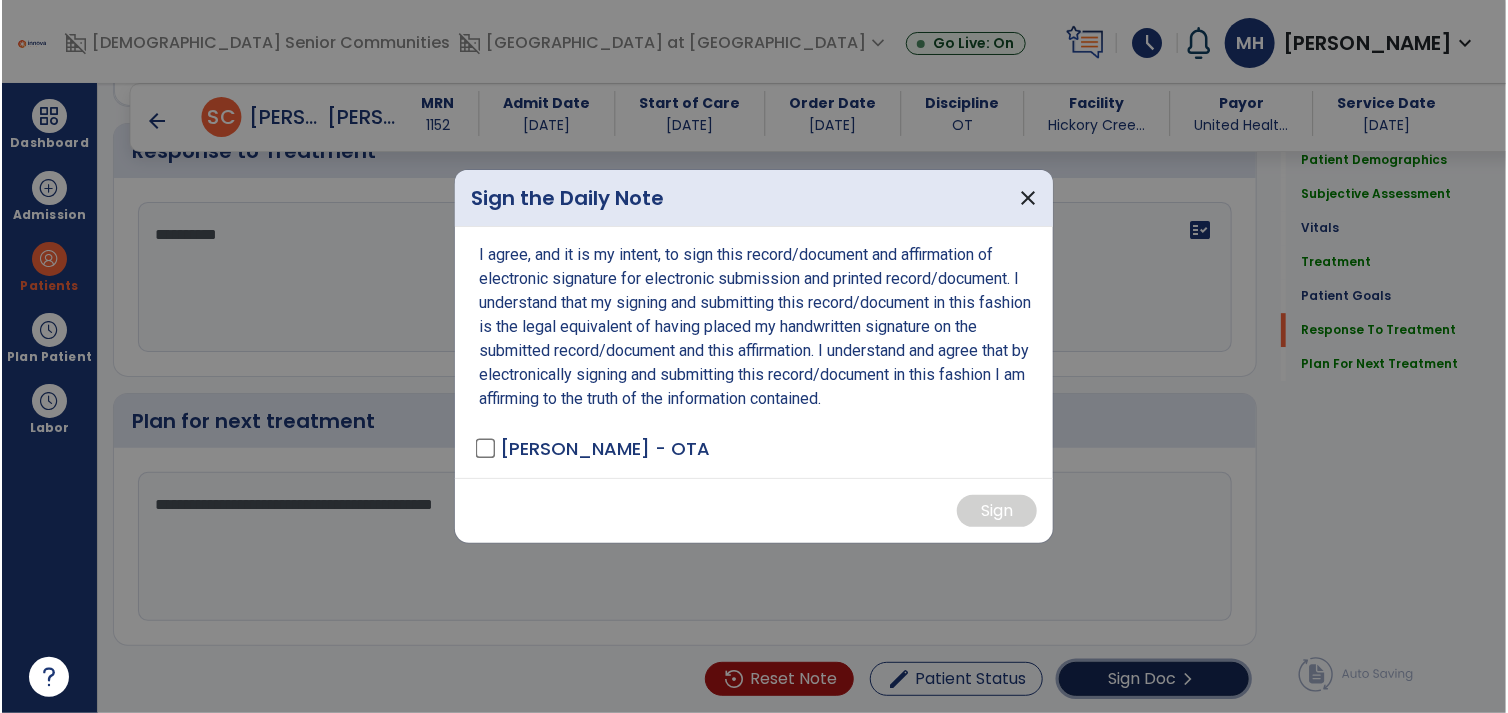 scroll, scrollTop: 2615, scrollLeft: 0, axis: vertical 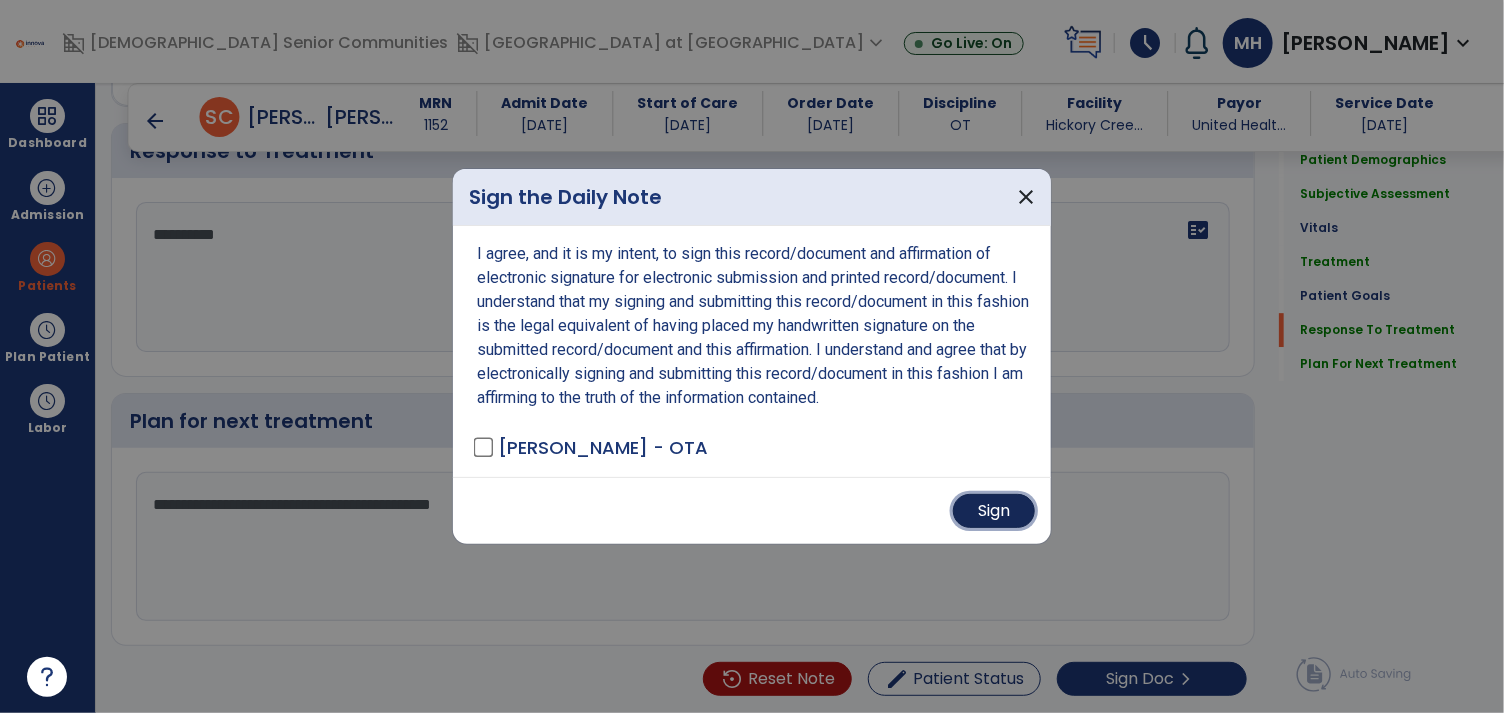 click on "Sign" at bounding box center (994, 511) 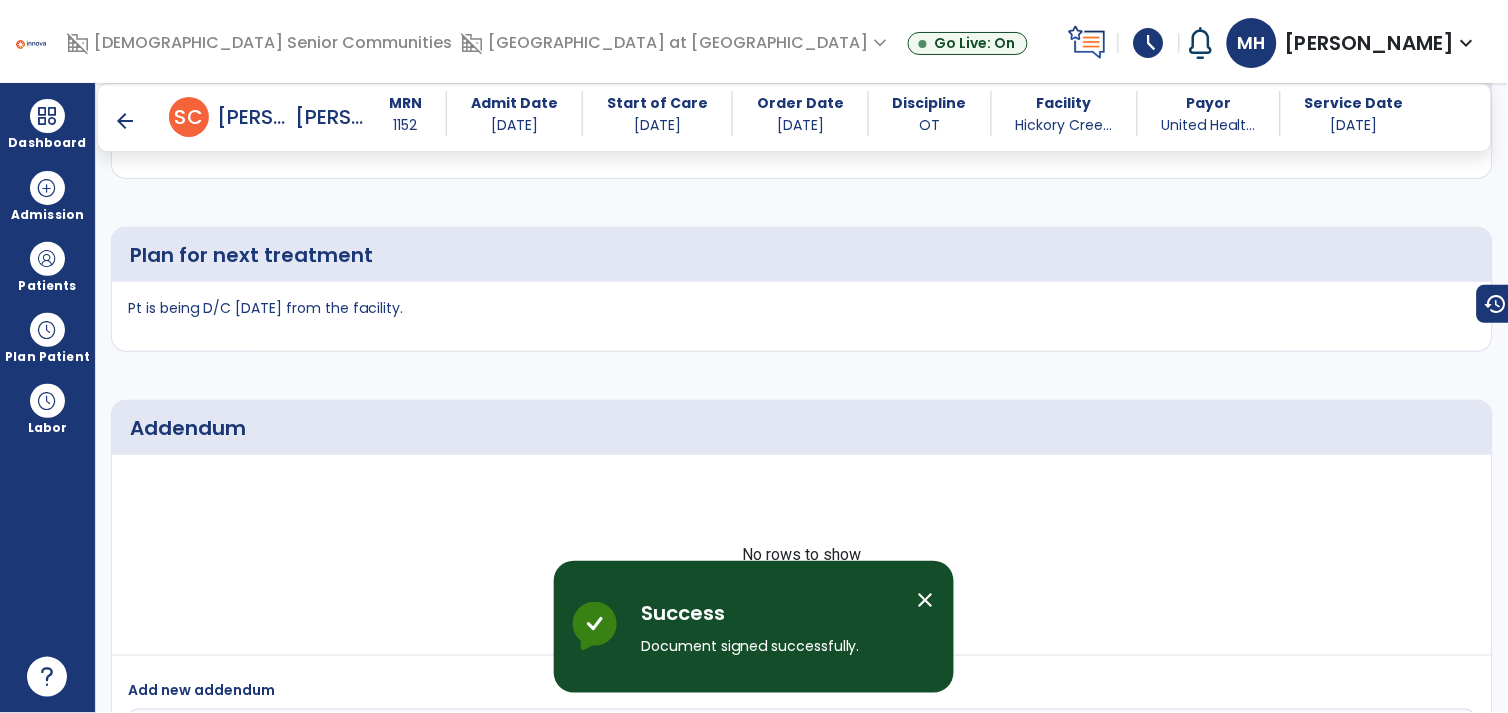 scroll, scrollTop: 3368, scrollLeft: 0, axis: vertical 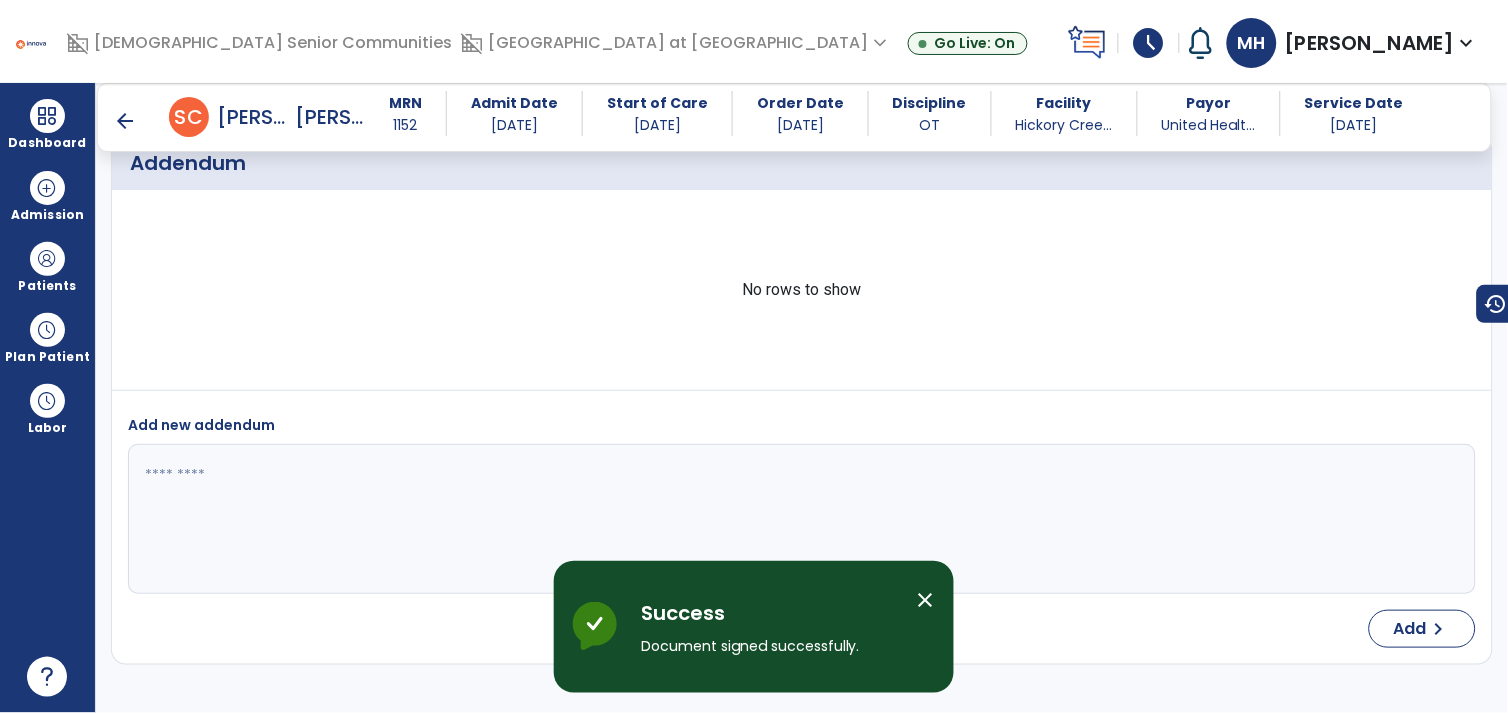 click on "arrow_back" at bounding box center (125, 121) 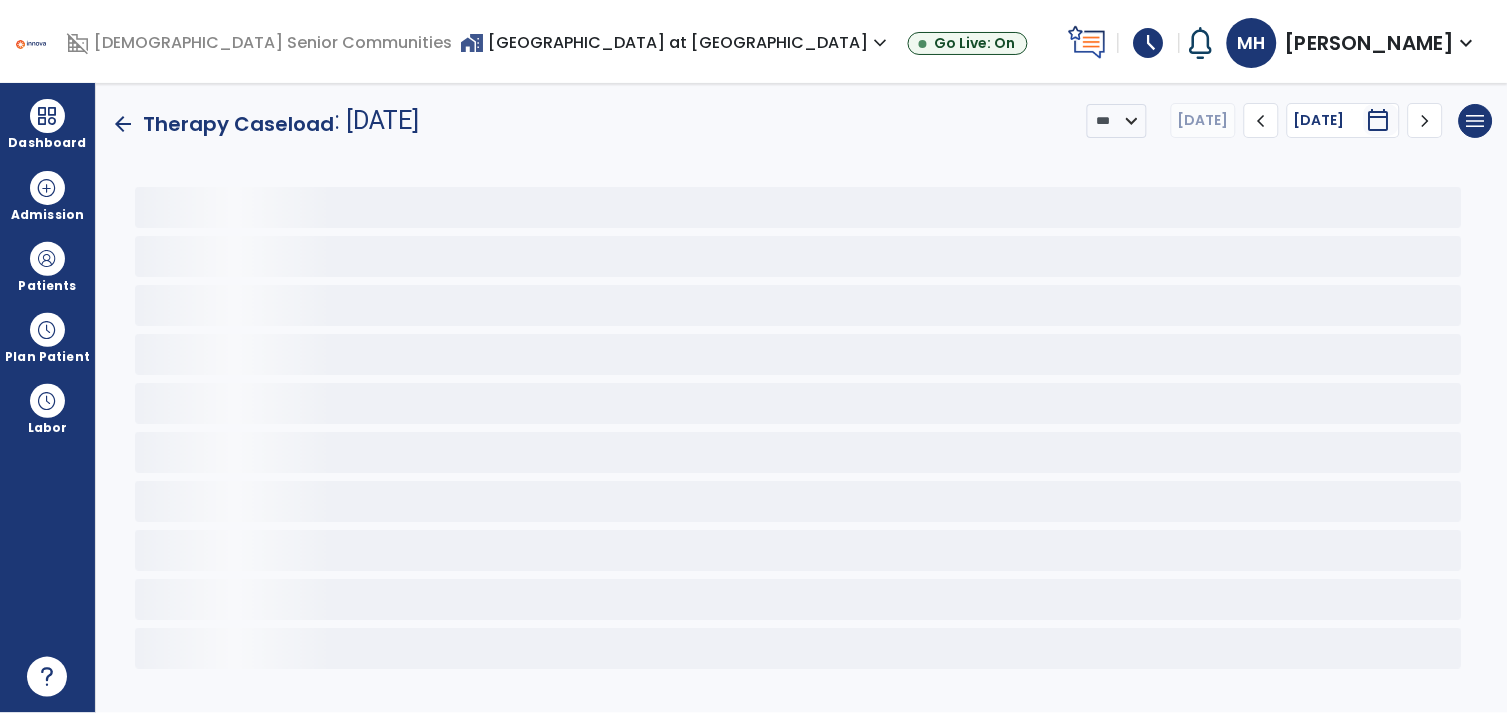 scroll, scrollTop: 0, scrollLeft: 0, axis: both 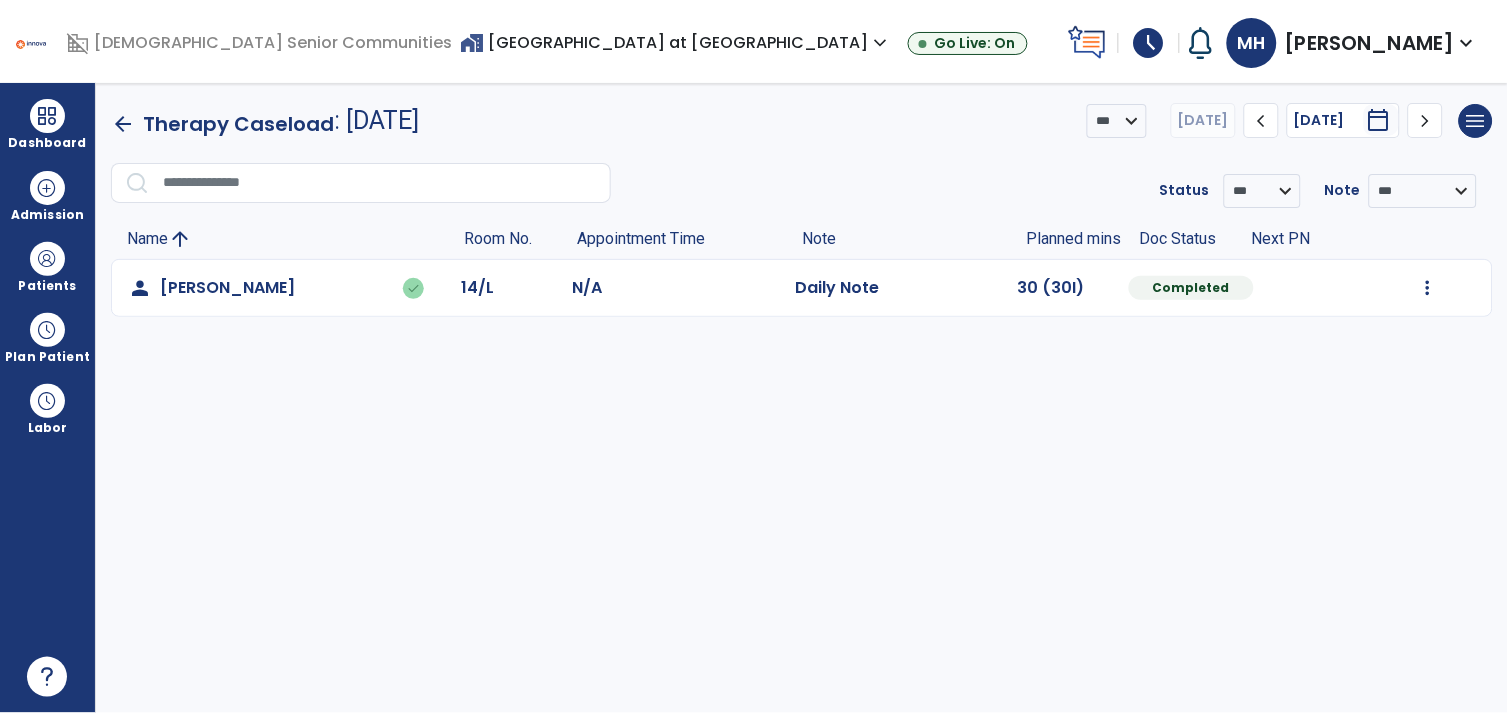 click on "arrow_back" 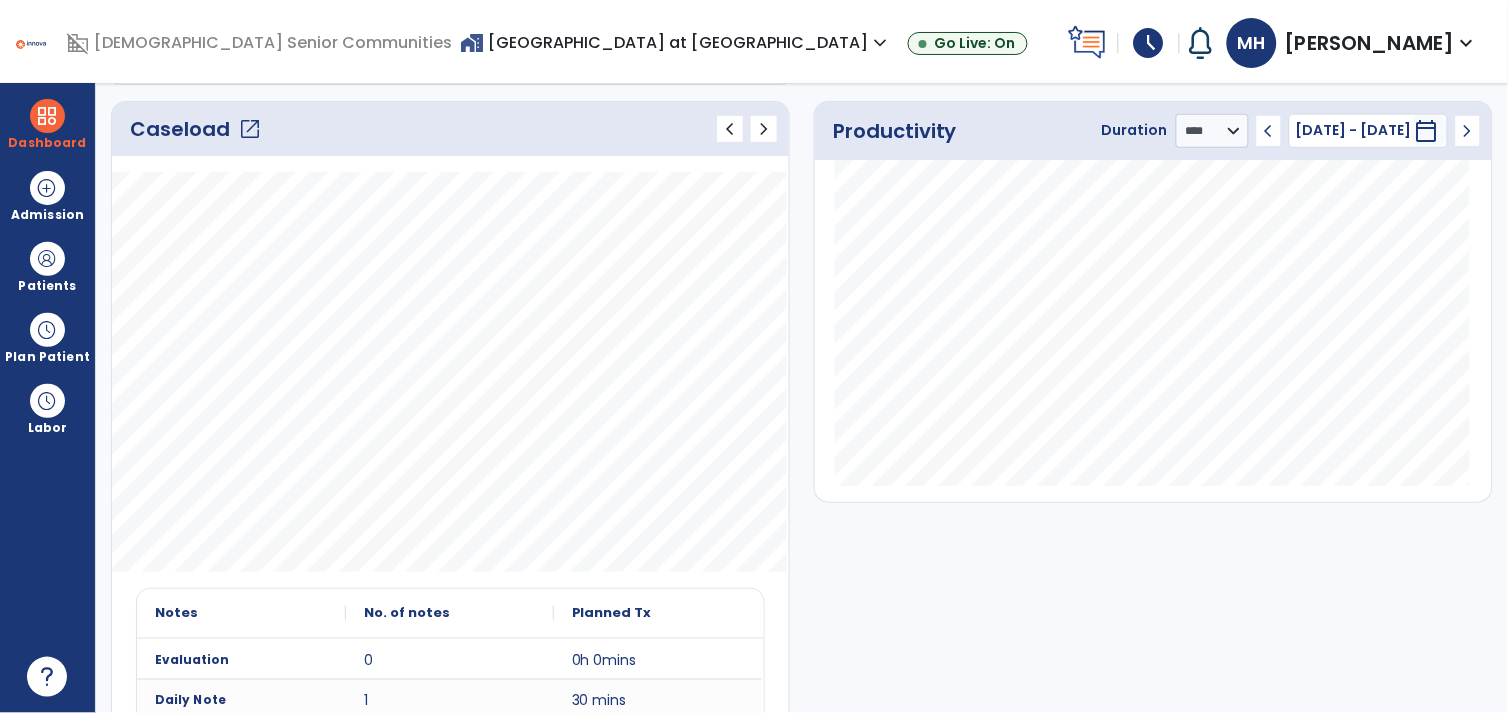 scroll, scrollTop: 274, scrollLeft: 0, axis: vertical 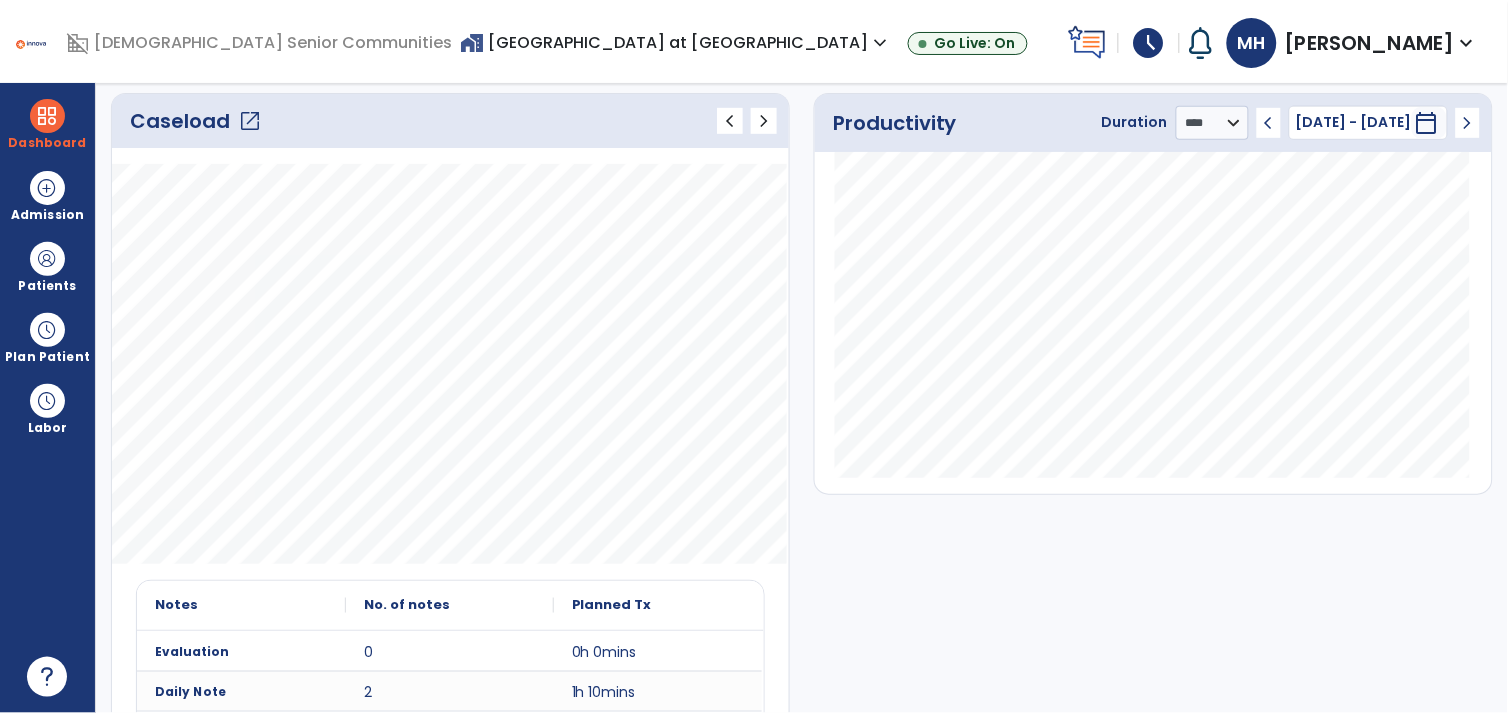 click on "Caseload   open_in_new" 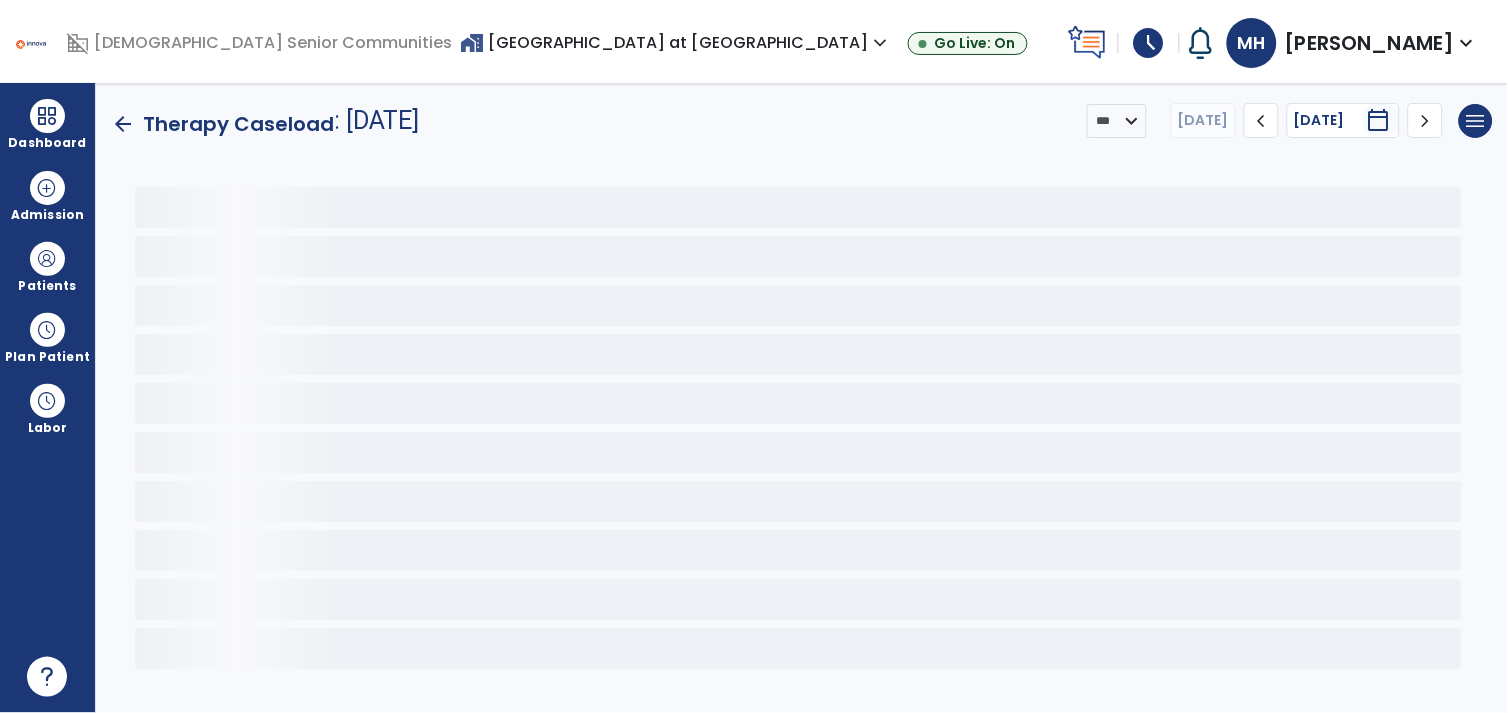 scroll, scrollTop: 0, scrollLeft: 0, axis: both 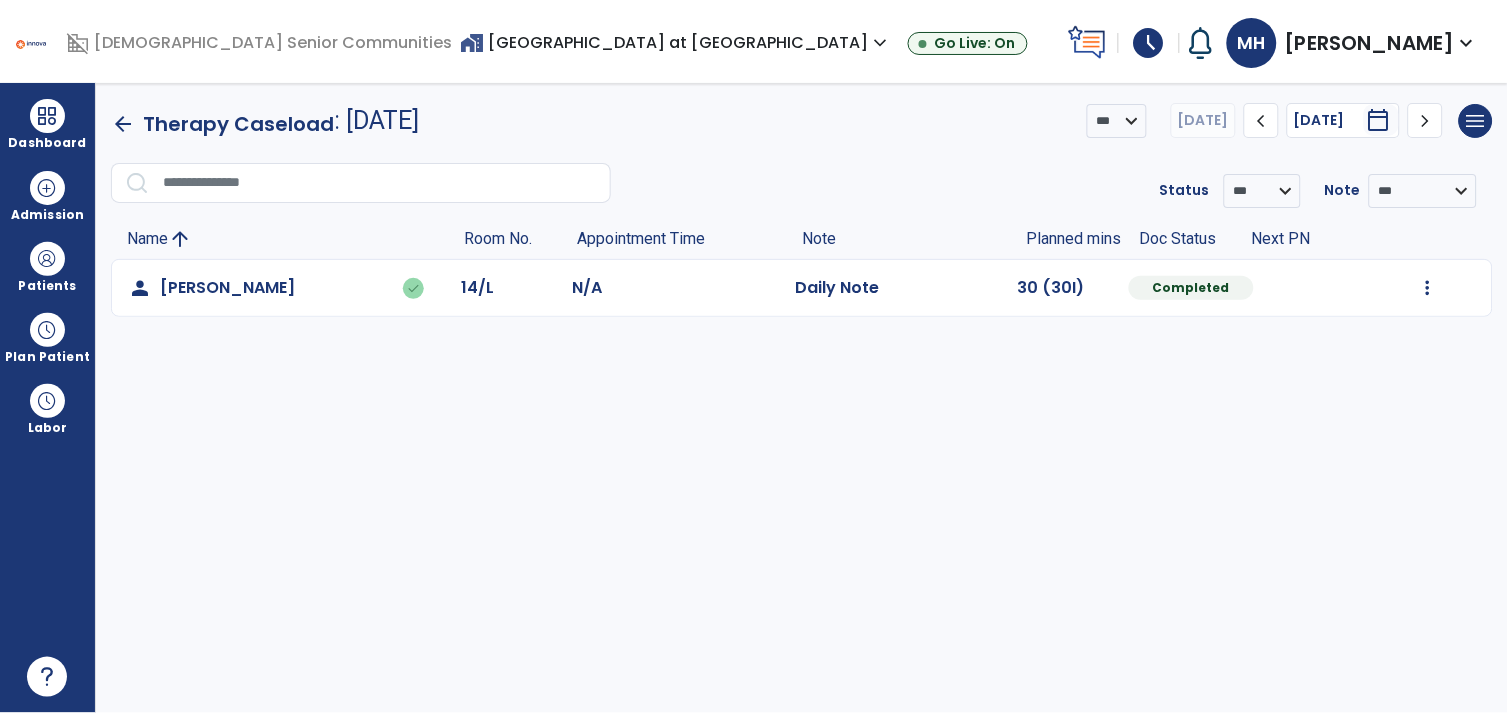 click on "chevron_right" 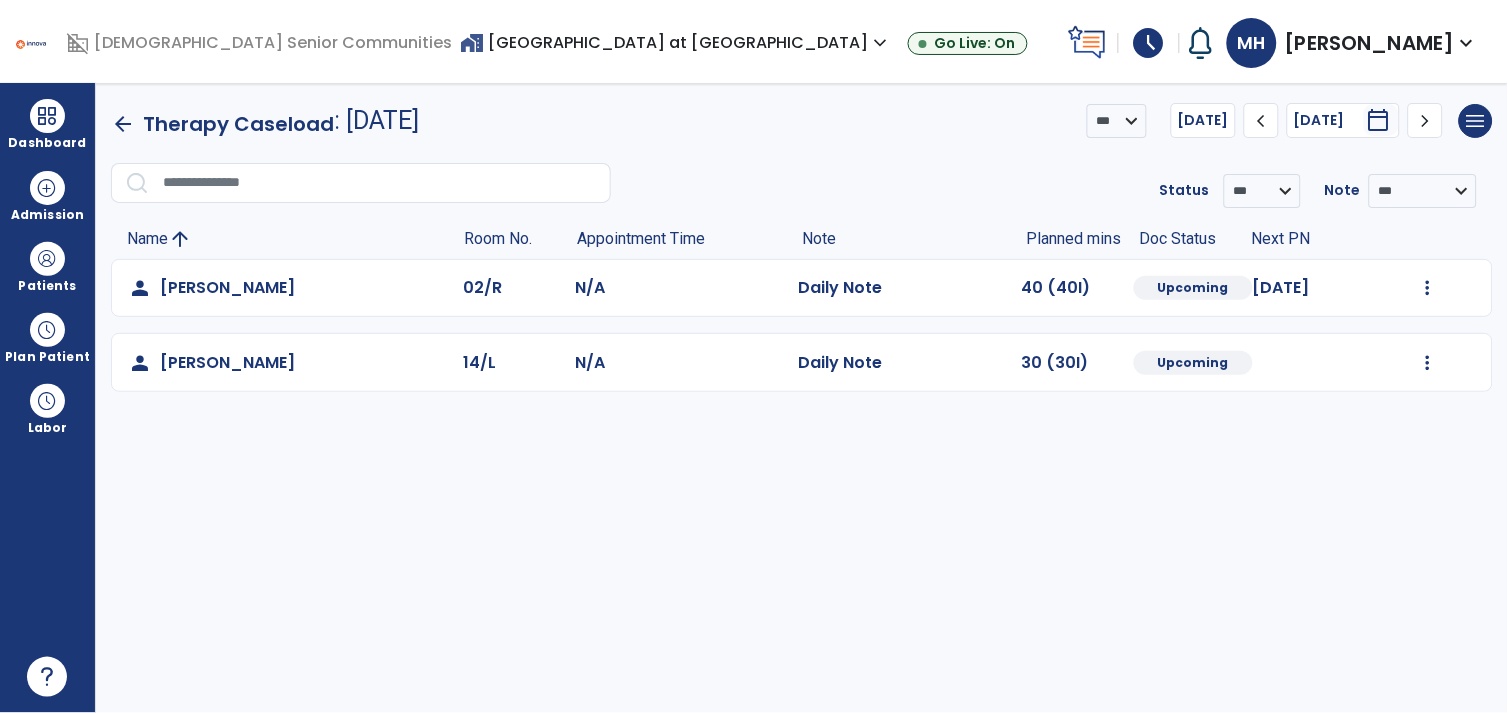 click on "schedule" at bounding box center [1149, 43] 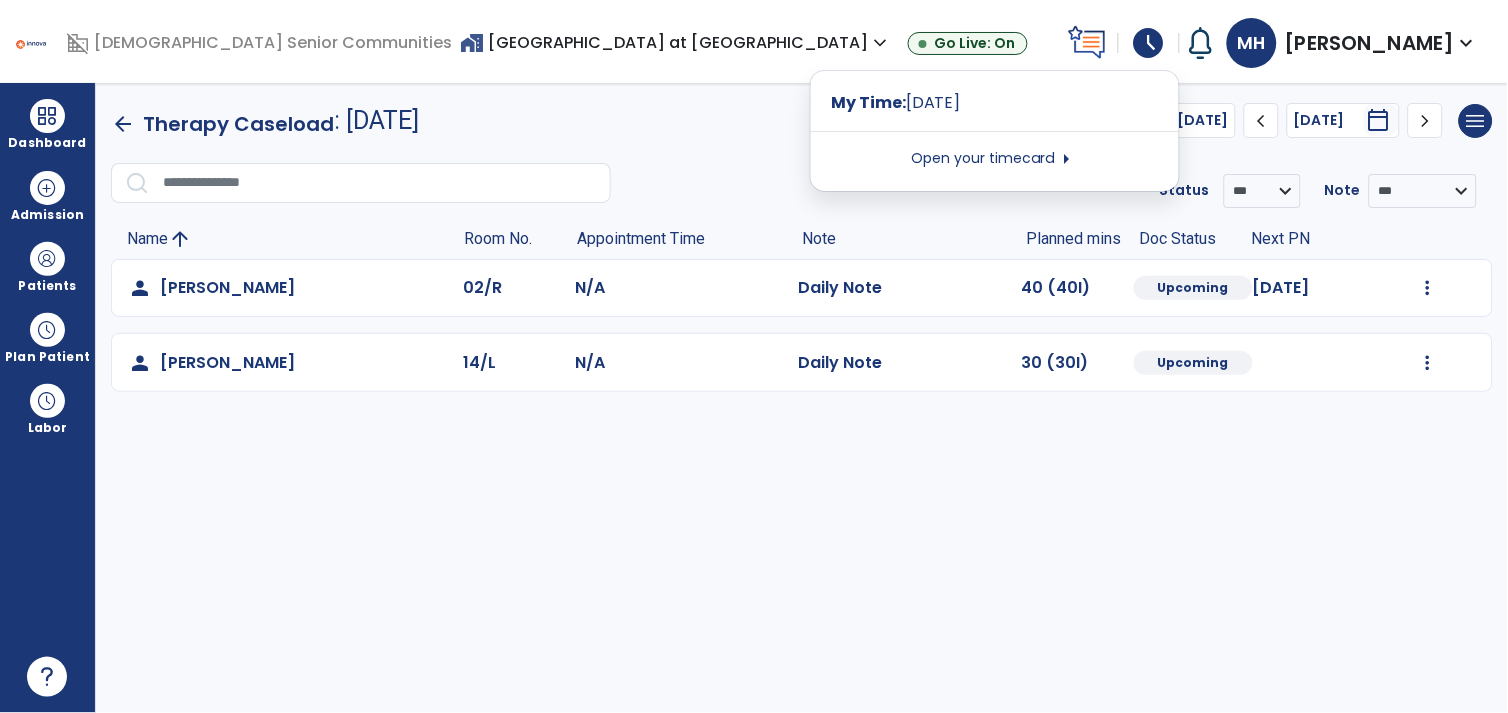 click on "arrow_right" at bounding box center [1067, 159] 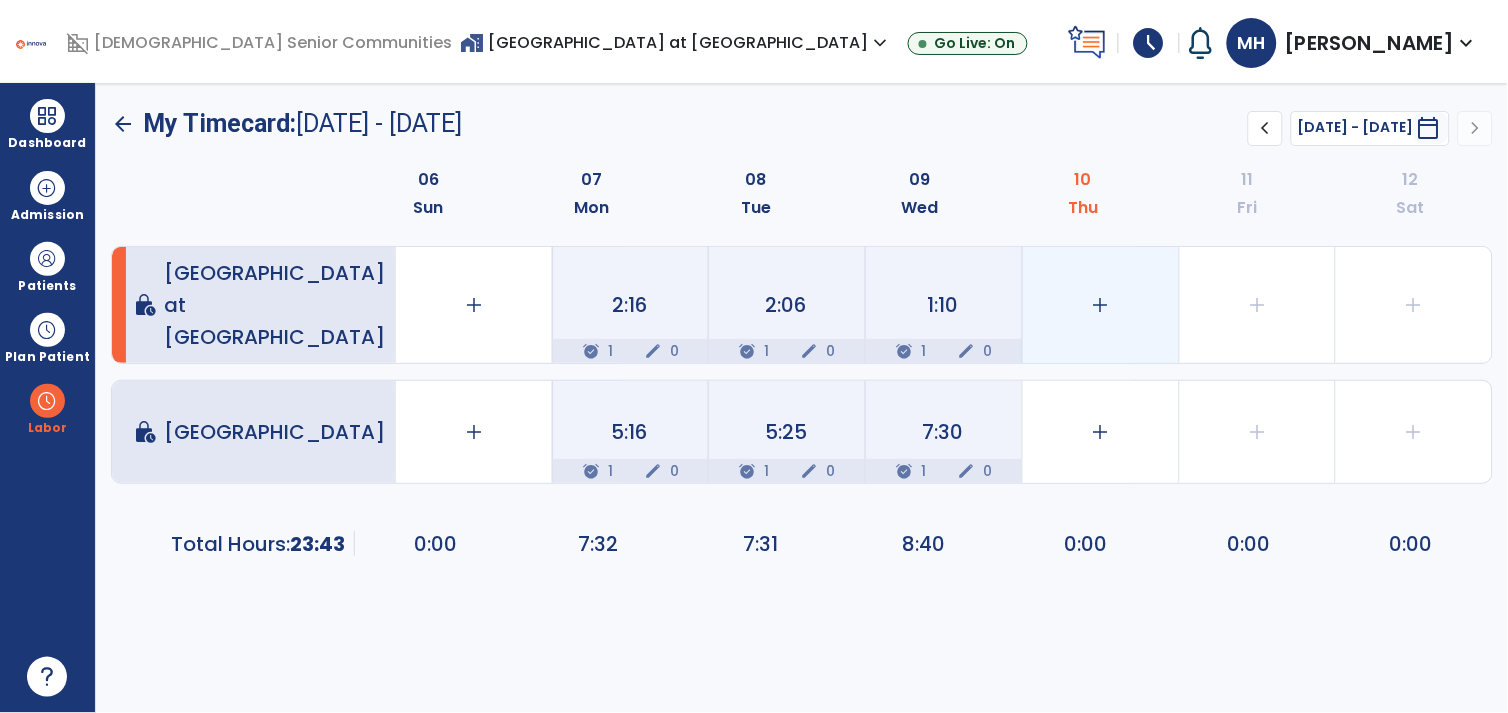 click on "add" 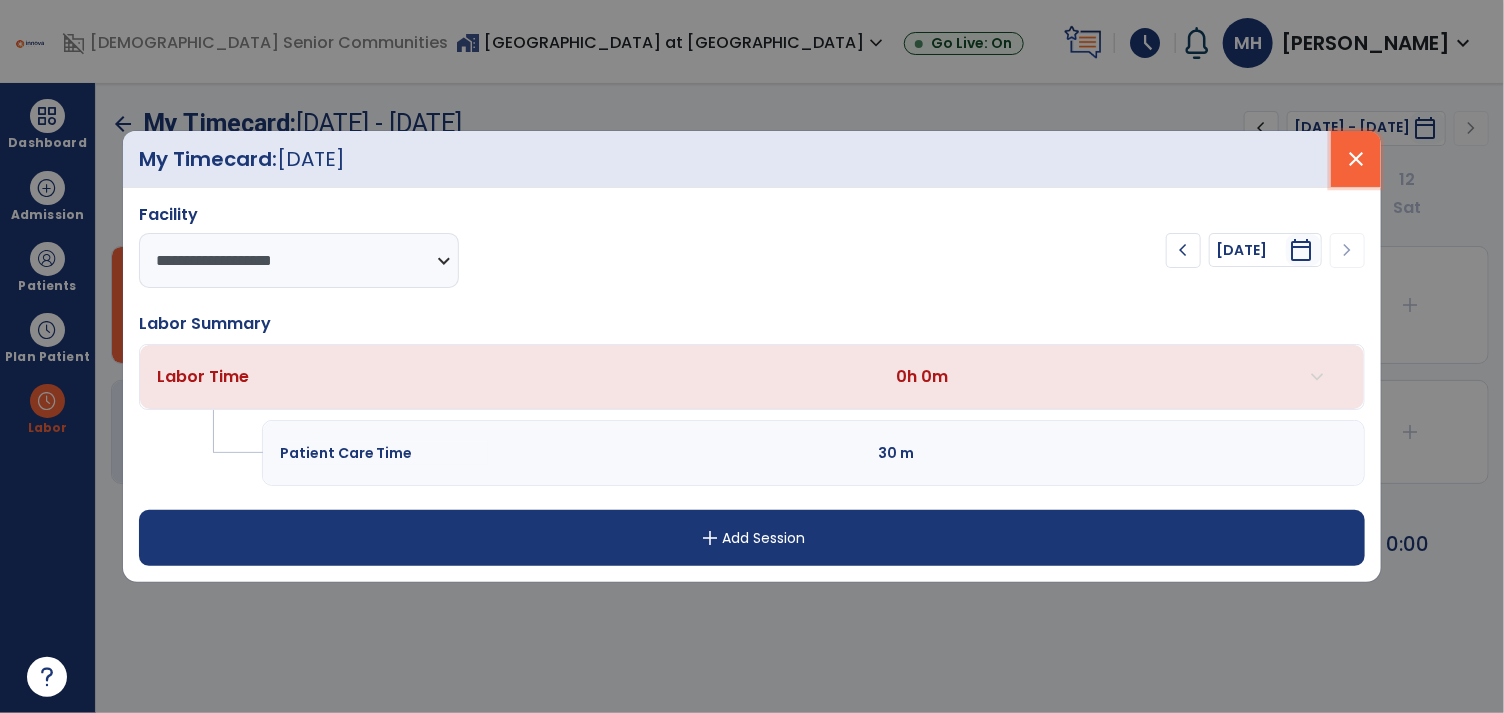 click on "close" at bounding box center (1356, 159) 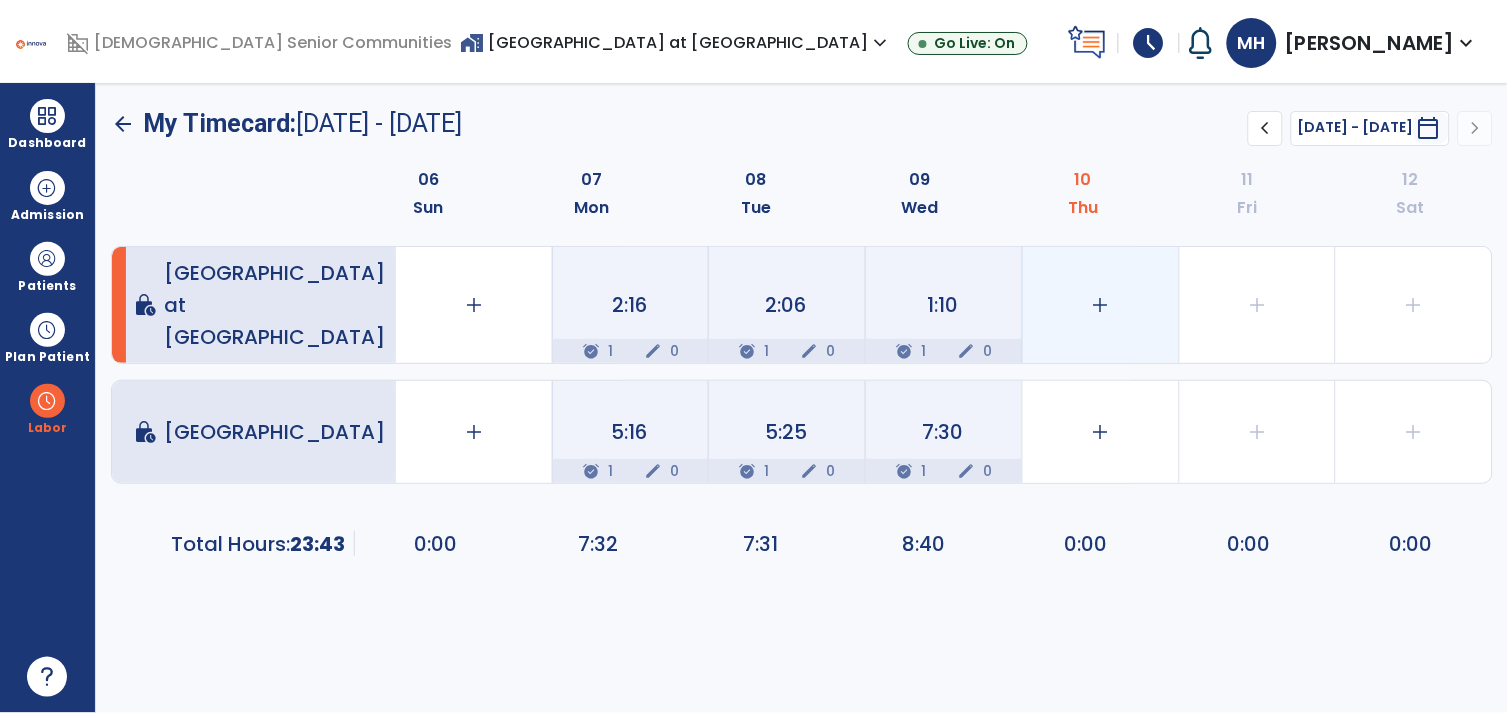 click on "add" 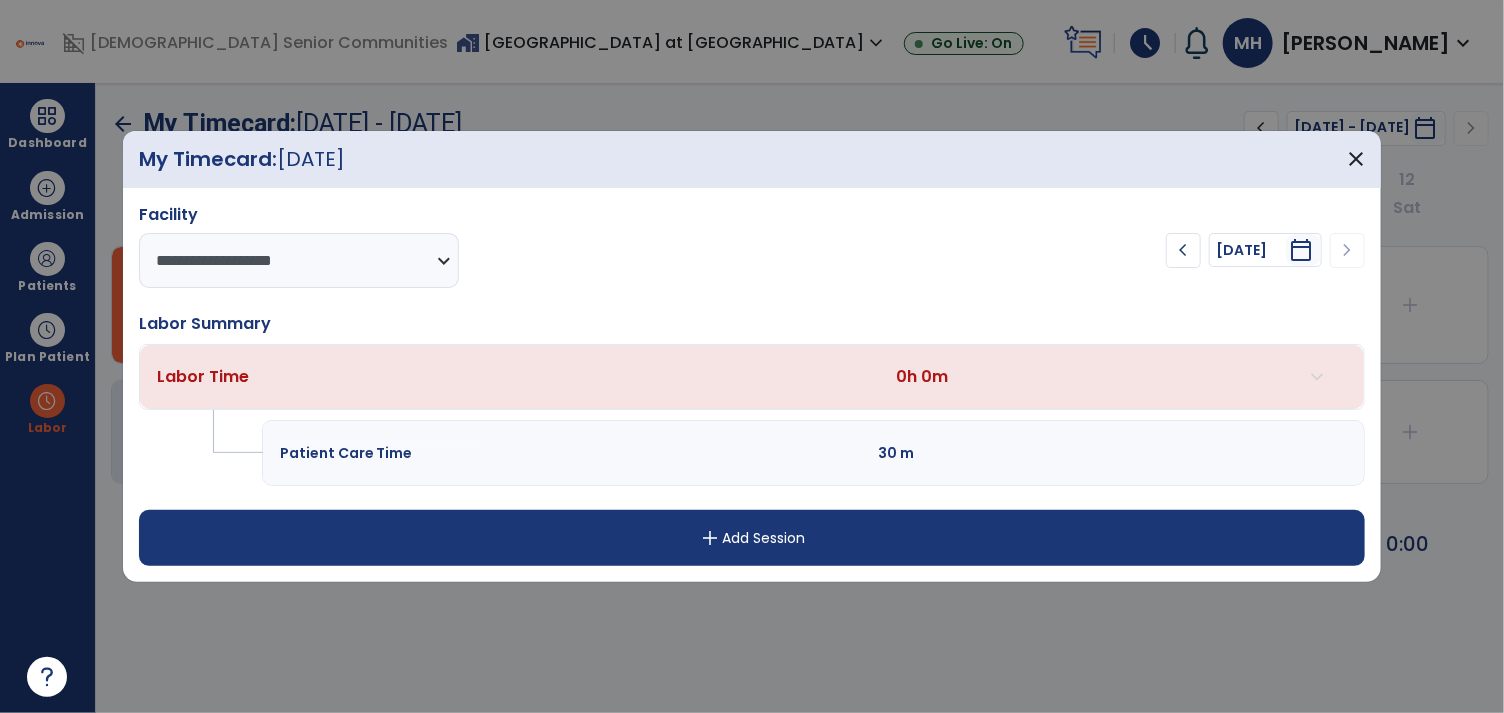 click on "add  Add Session" at bounding box center (752, 538) 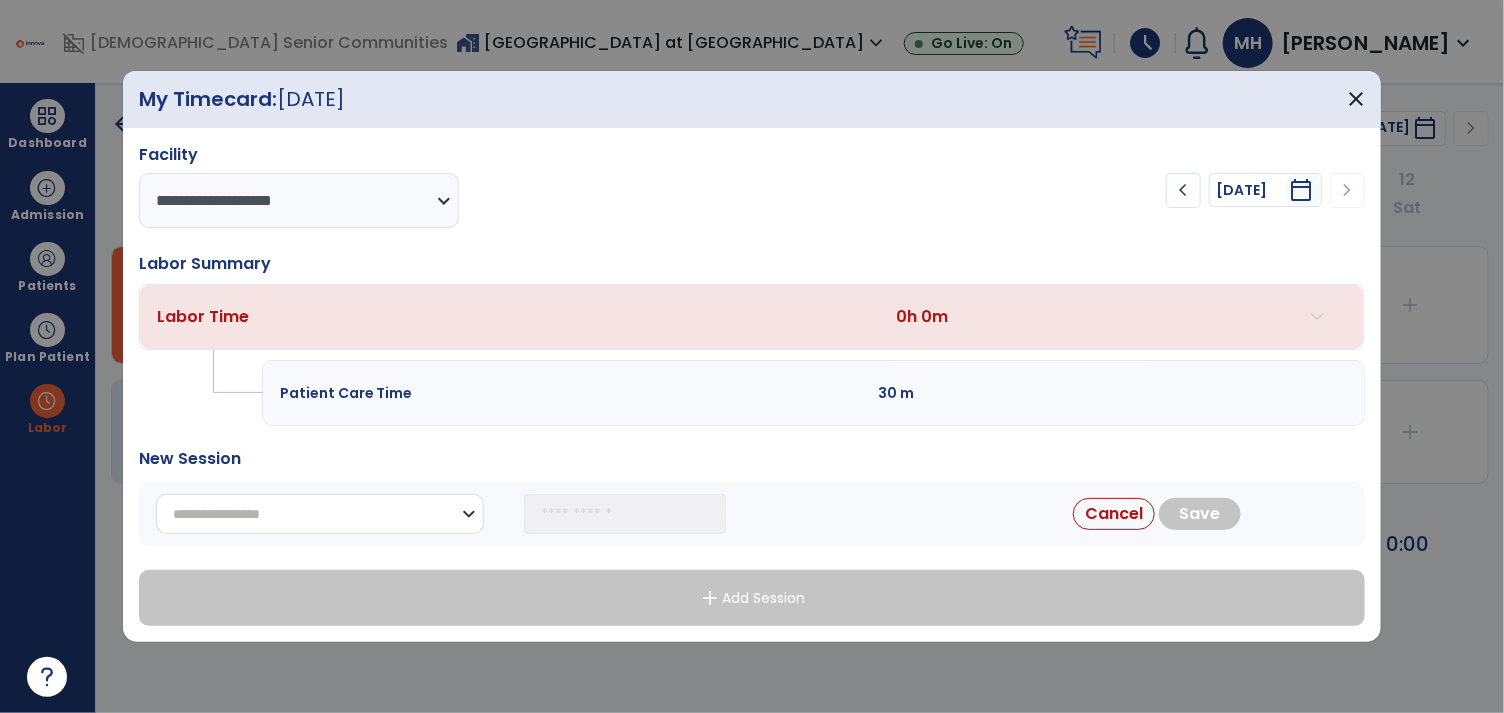 click on "**********" at bounding box center (320, 514) 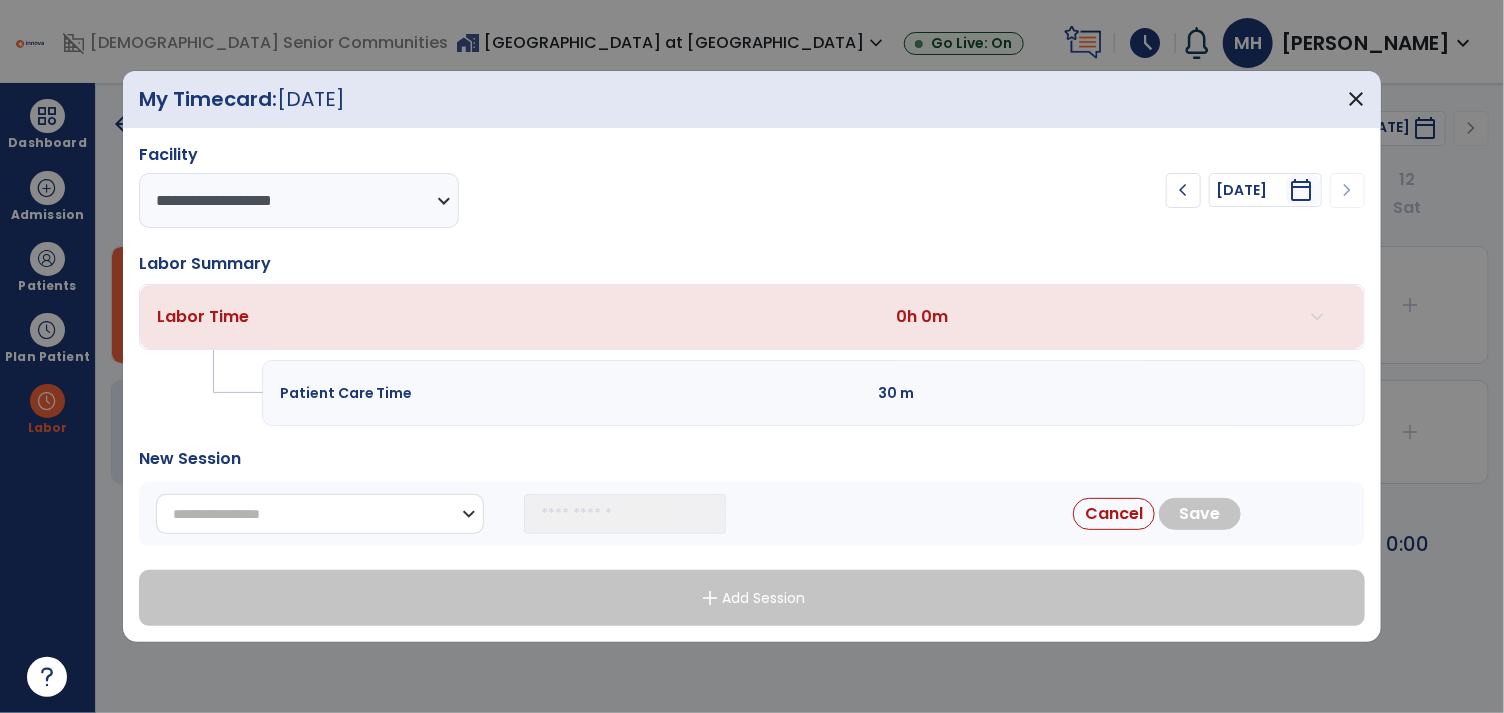 select on "*******" 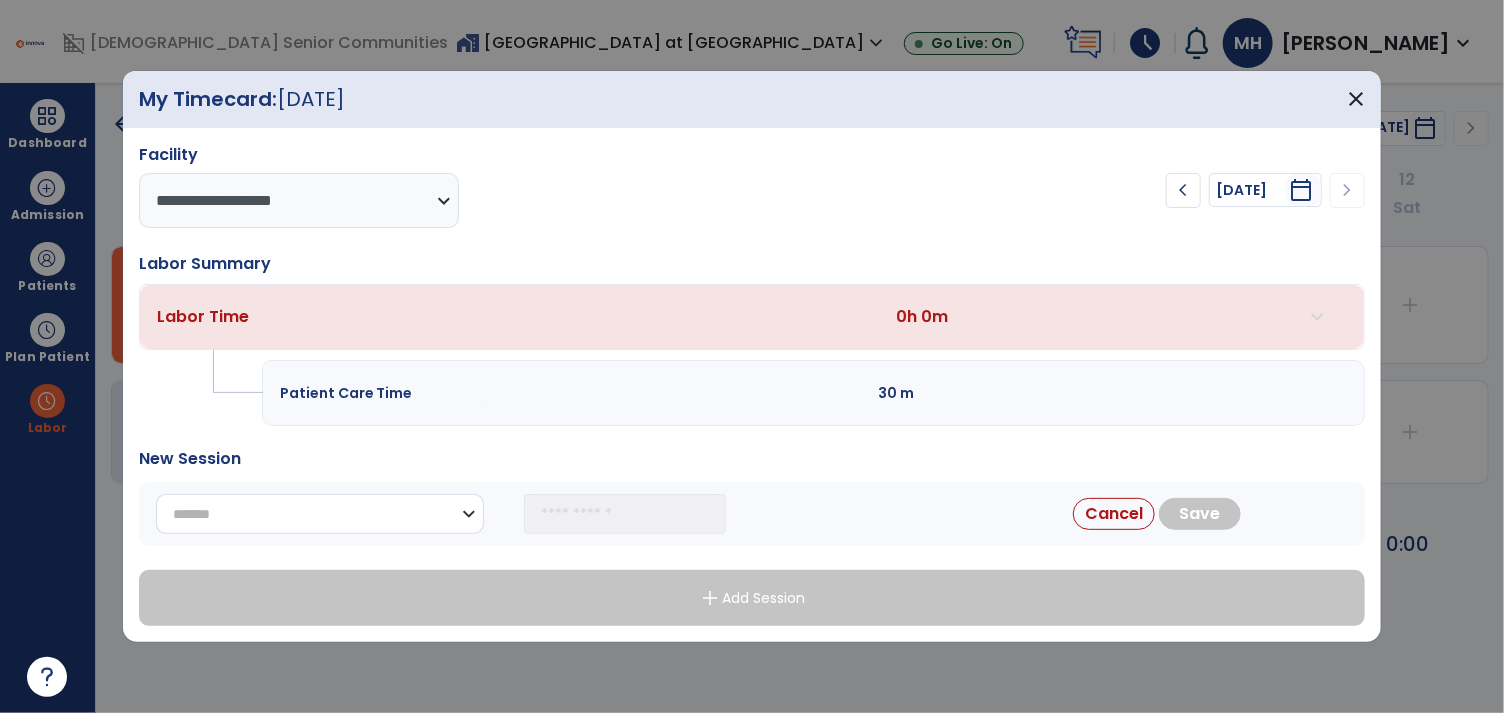 click on "**********" at bounding box center (320, 514) 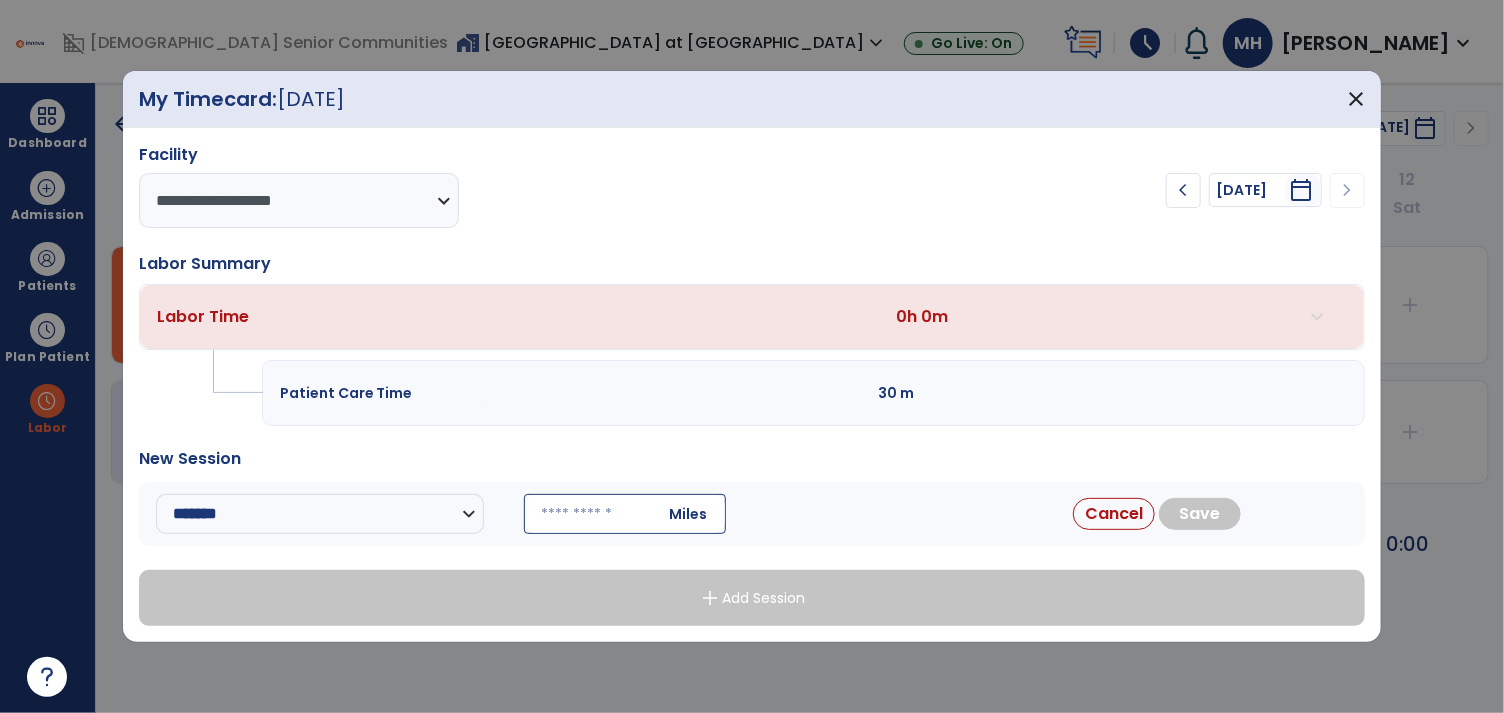 click at bounding box center (625, 514) 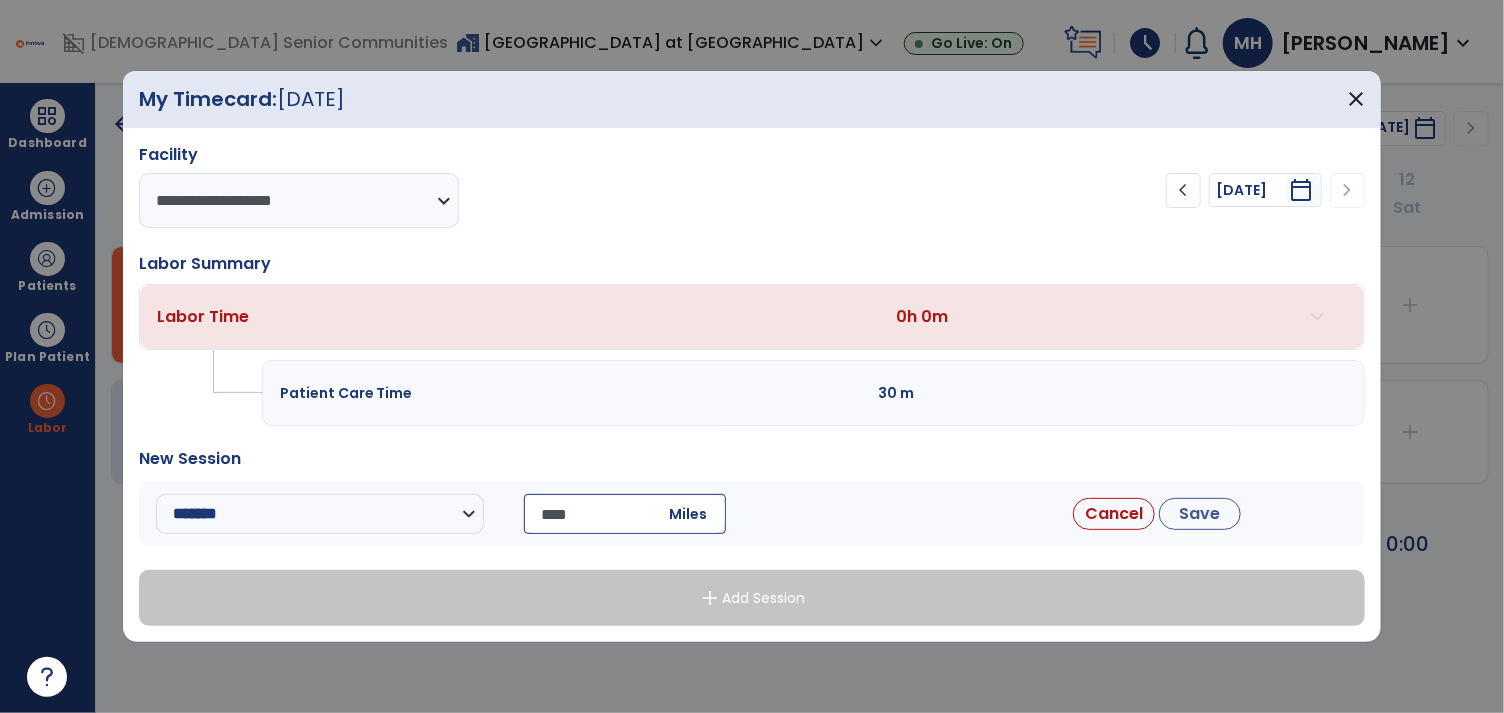 type on "****" 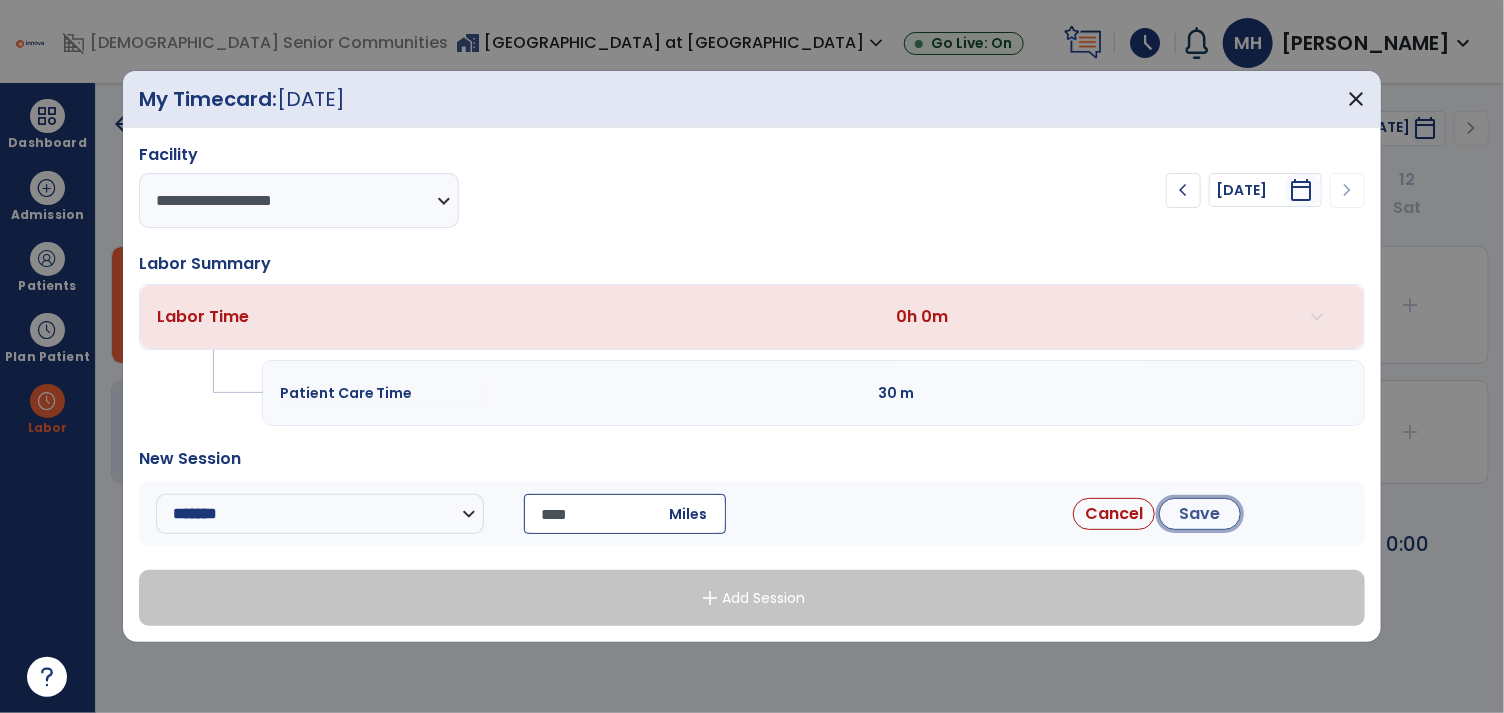 click on "Save" at bounding box center (1200, 514) 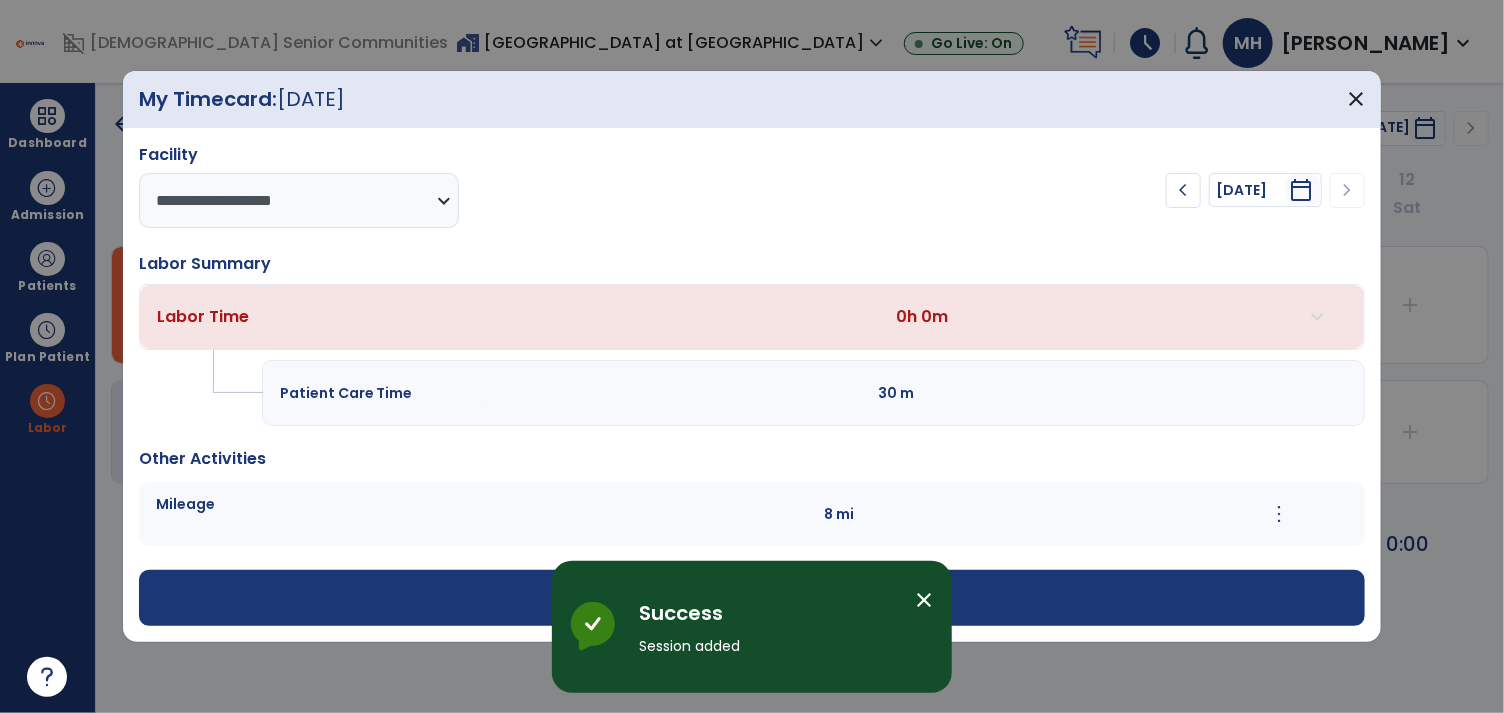 click on "more_vert" at bounding box center [1279, 514] 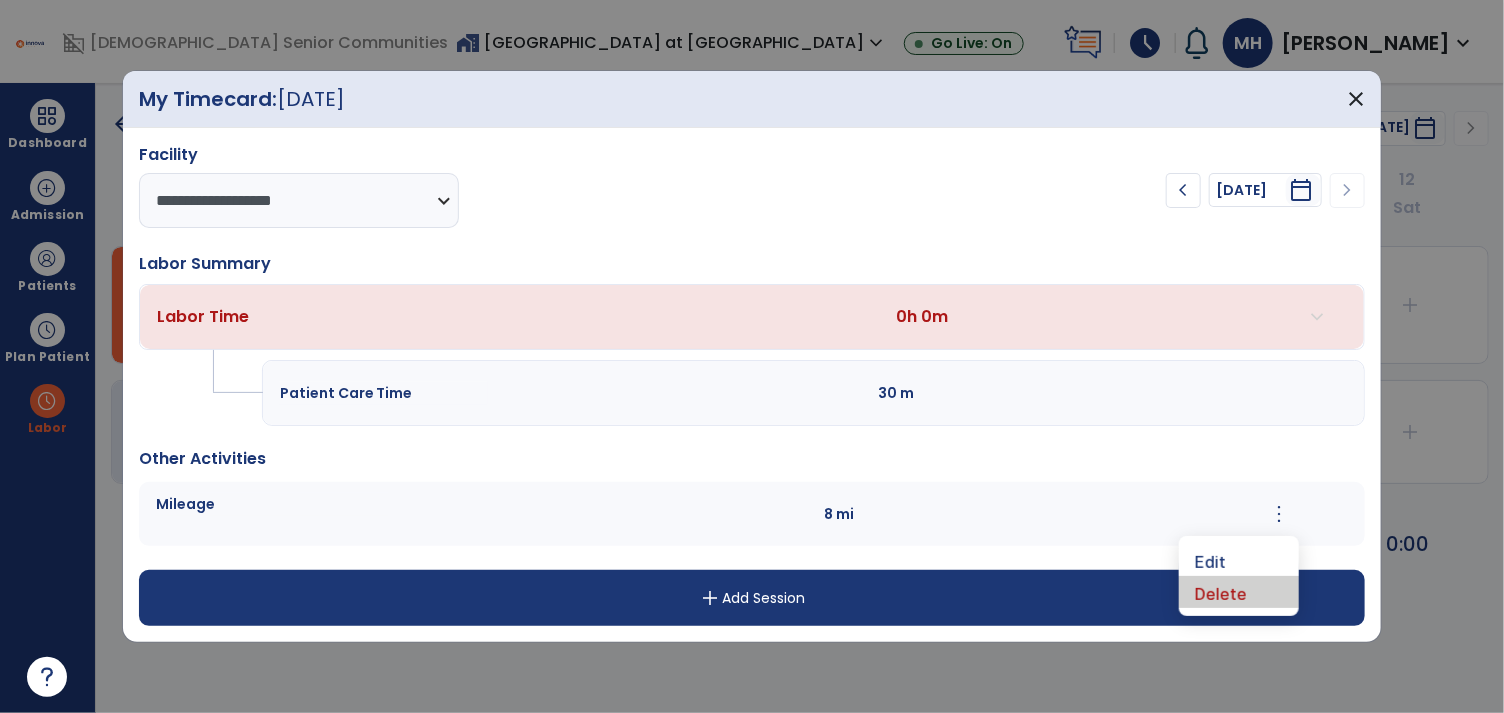 click on "Delete" at bounding box center (1239, 592) 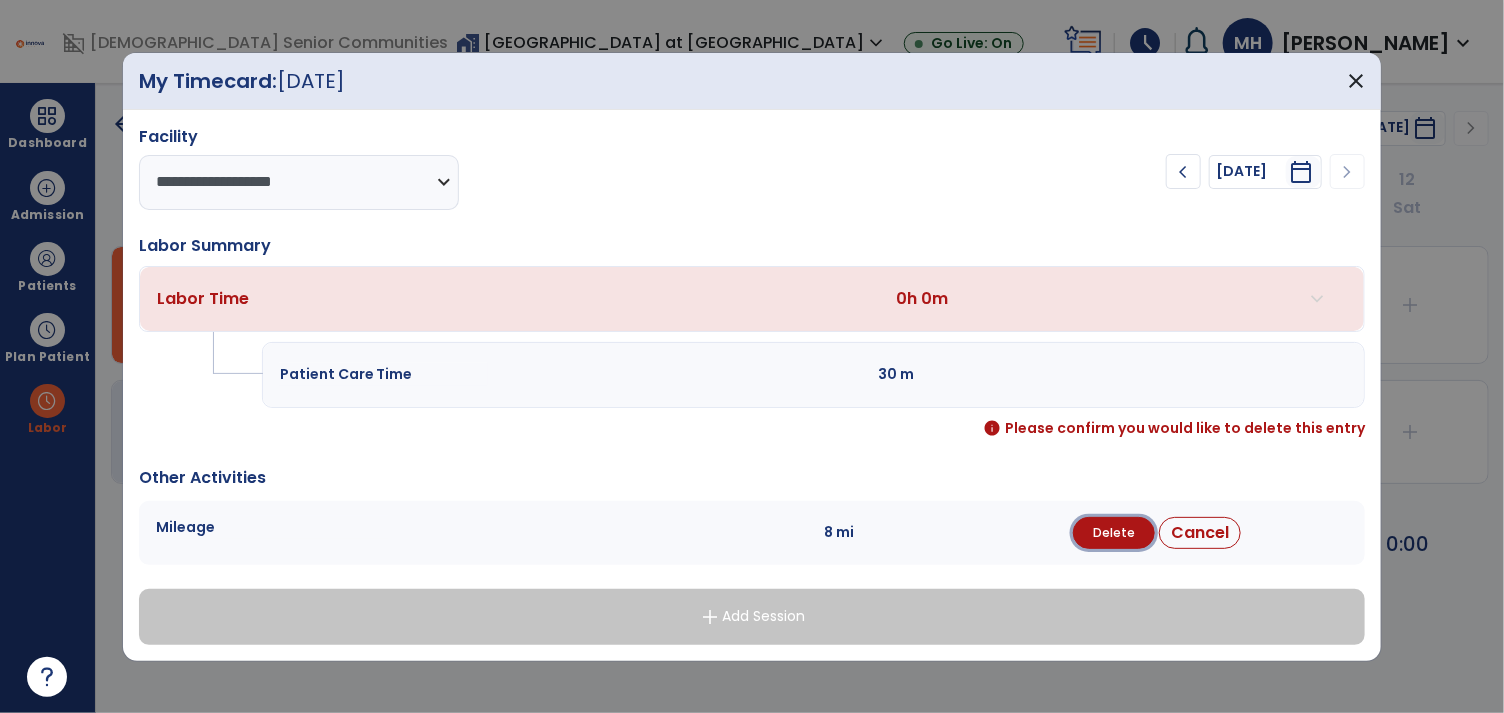 click on "Delete" at bounding box center (1114, 533) 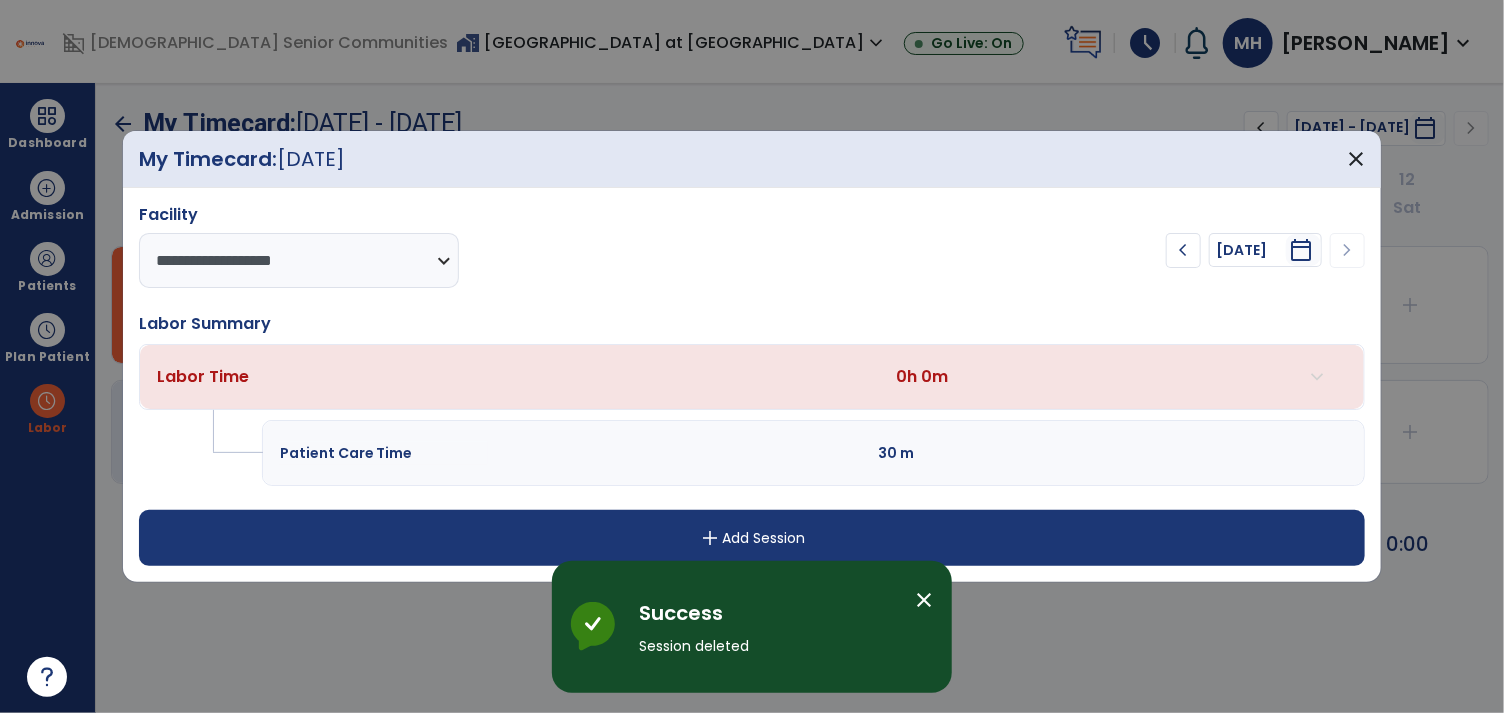 click on "add  Add Session" at bounding box center (752, 538) 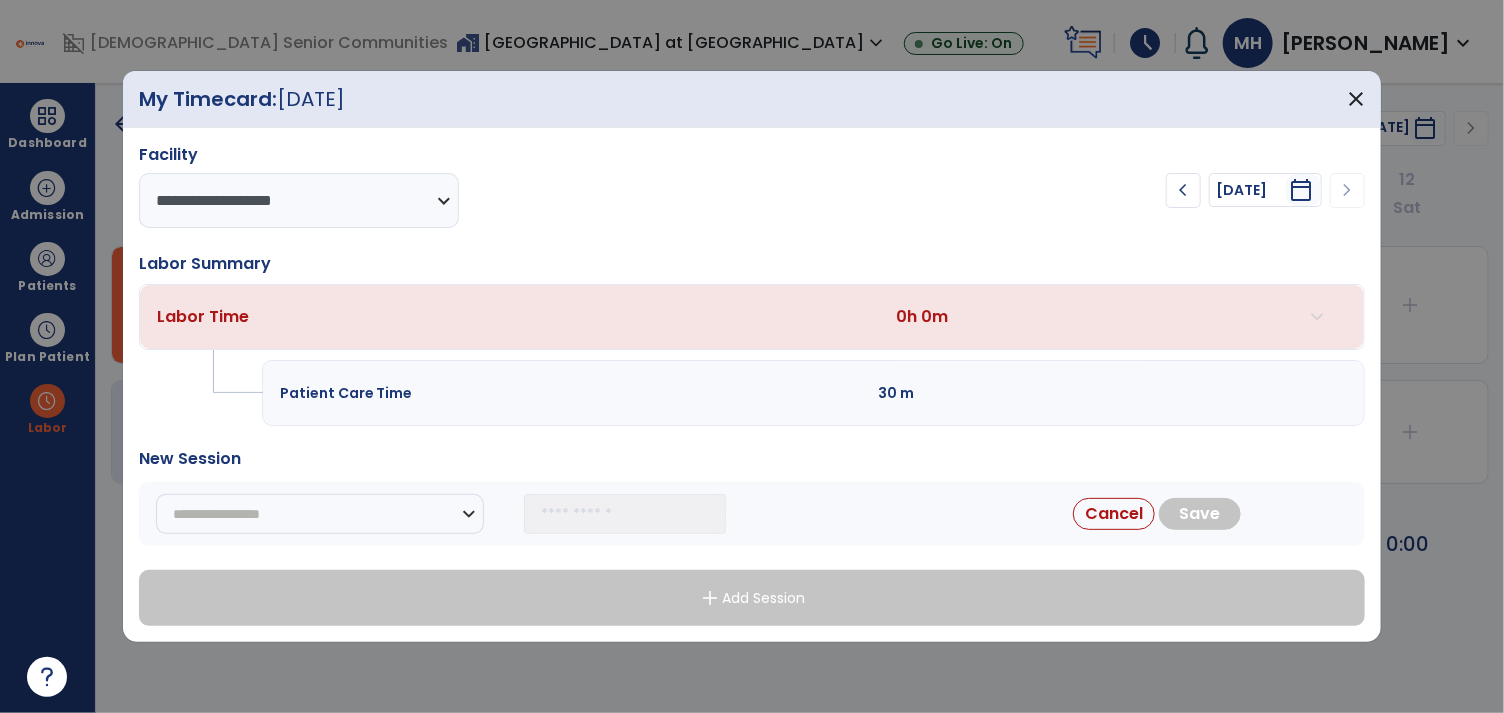 click on "**********" at bounding box center (320, 514) 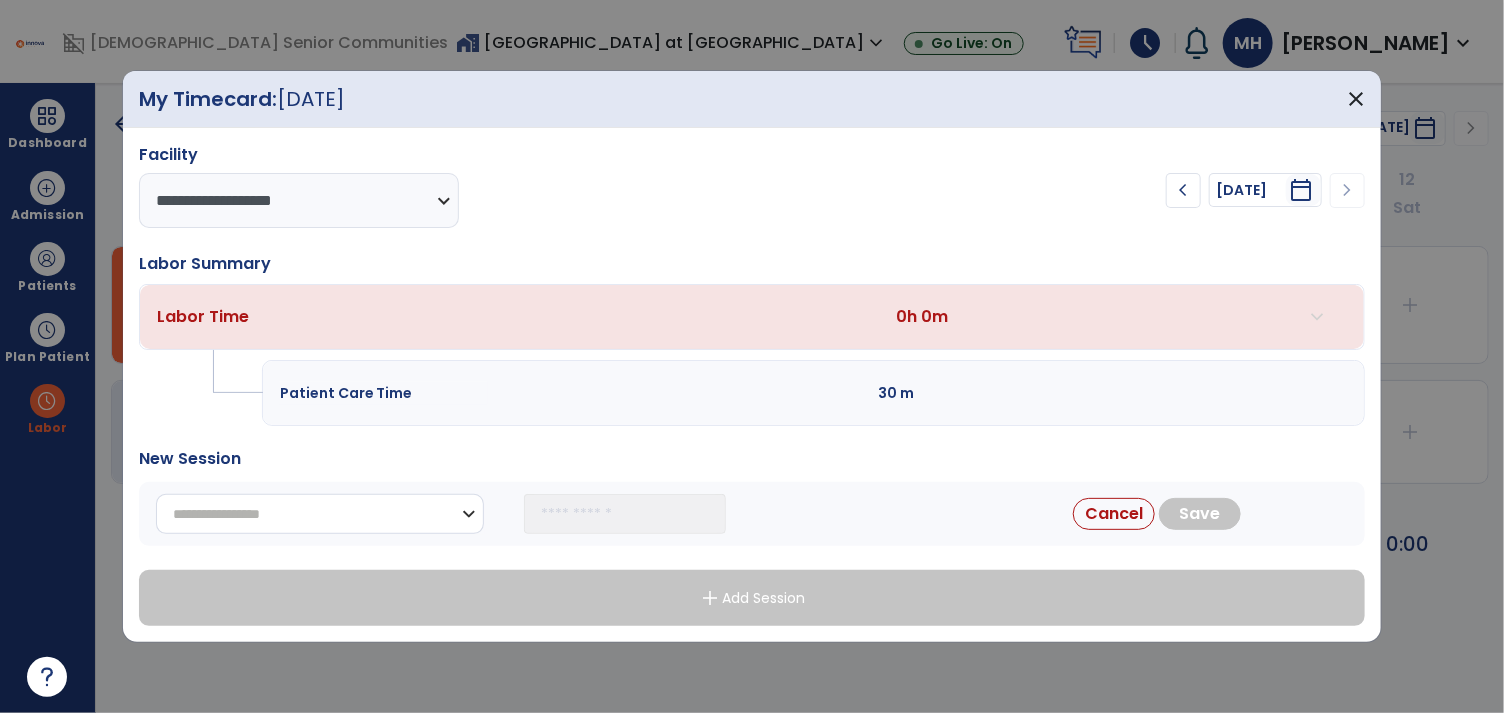 click on "**********" at bounding box center (320, 514) 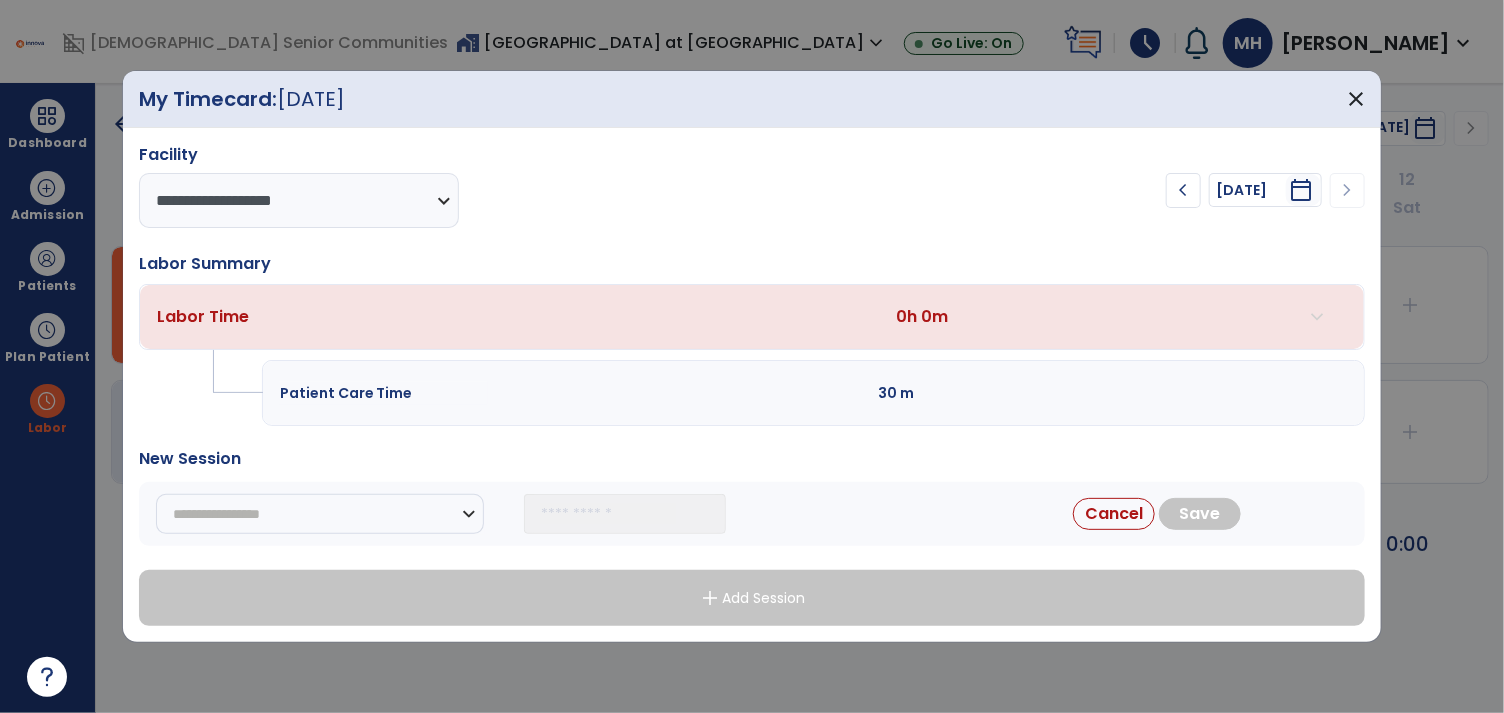 click at bounding box center (644, 317) 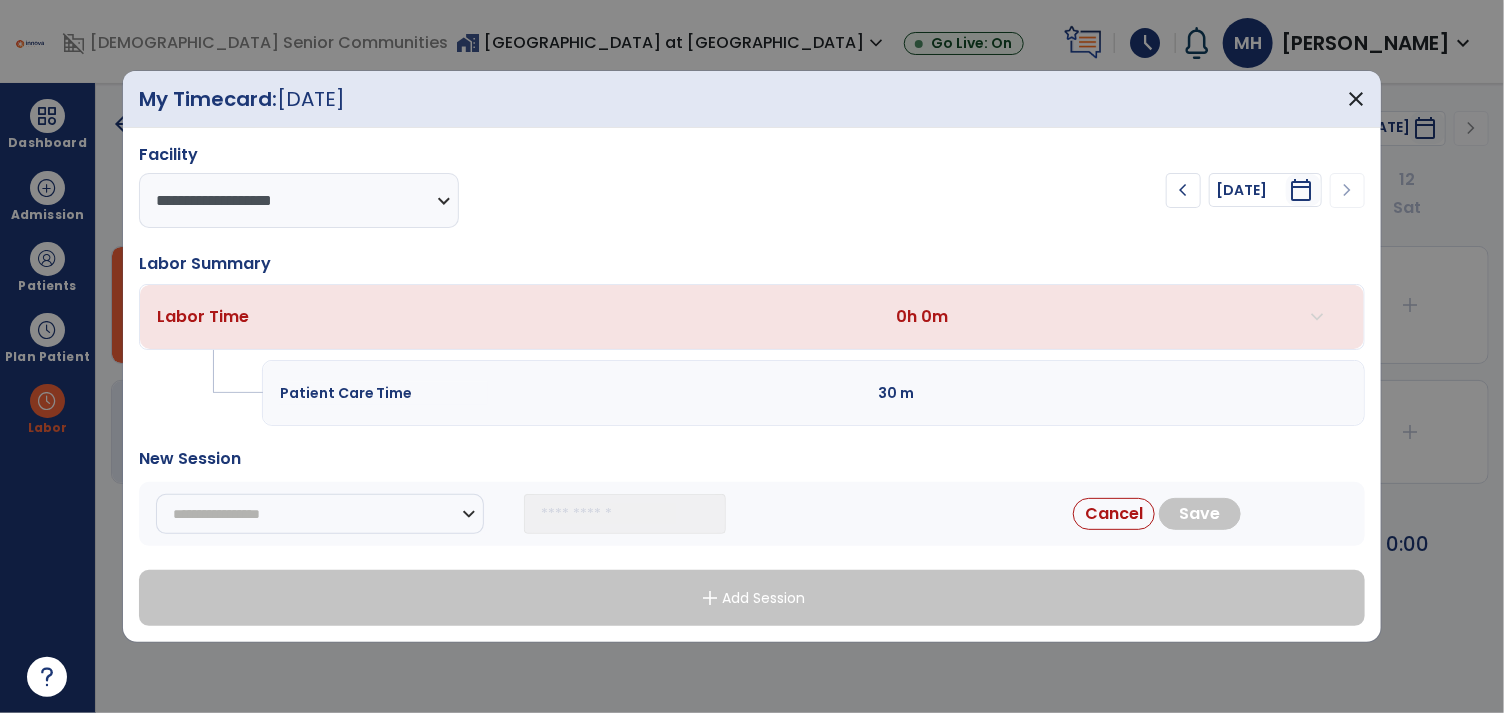 click on "**********" at bounding box center [752, 514] 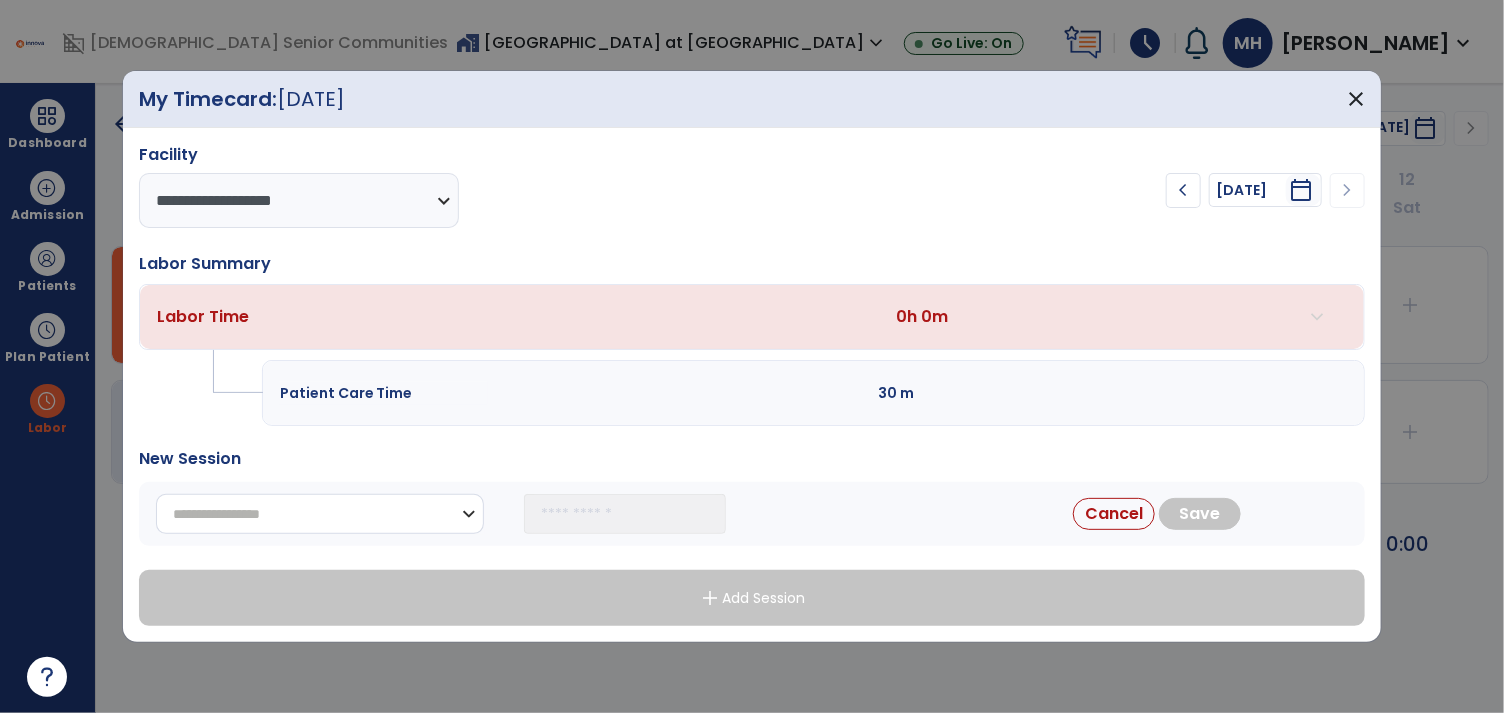 click on "**********" at bounding box center (320, 514) 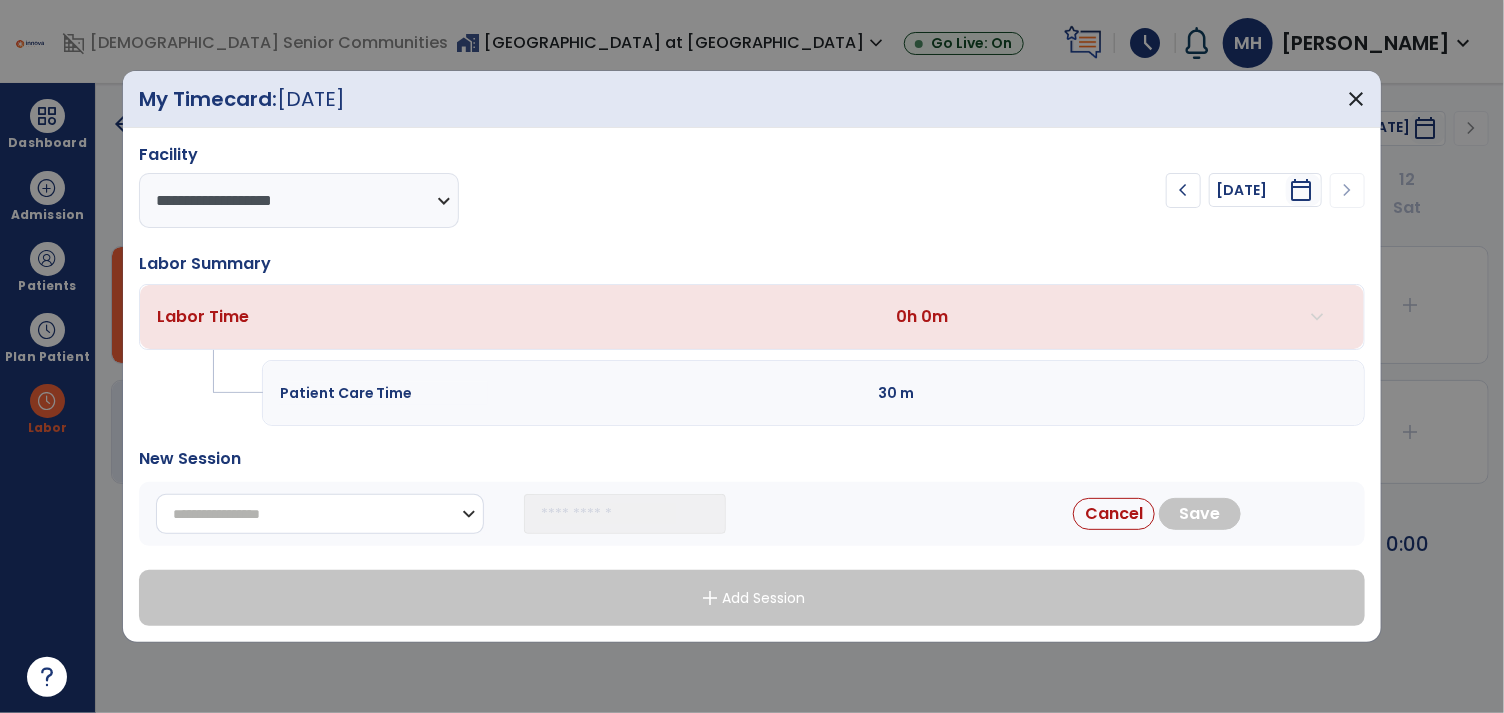 select on "**********" 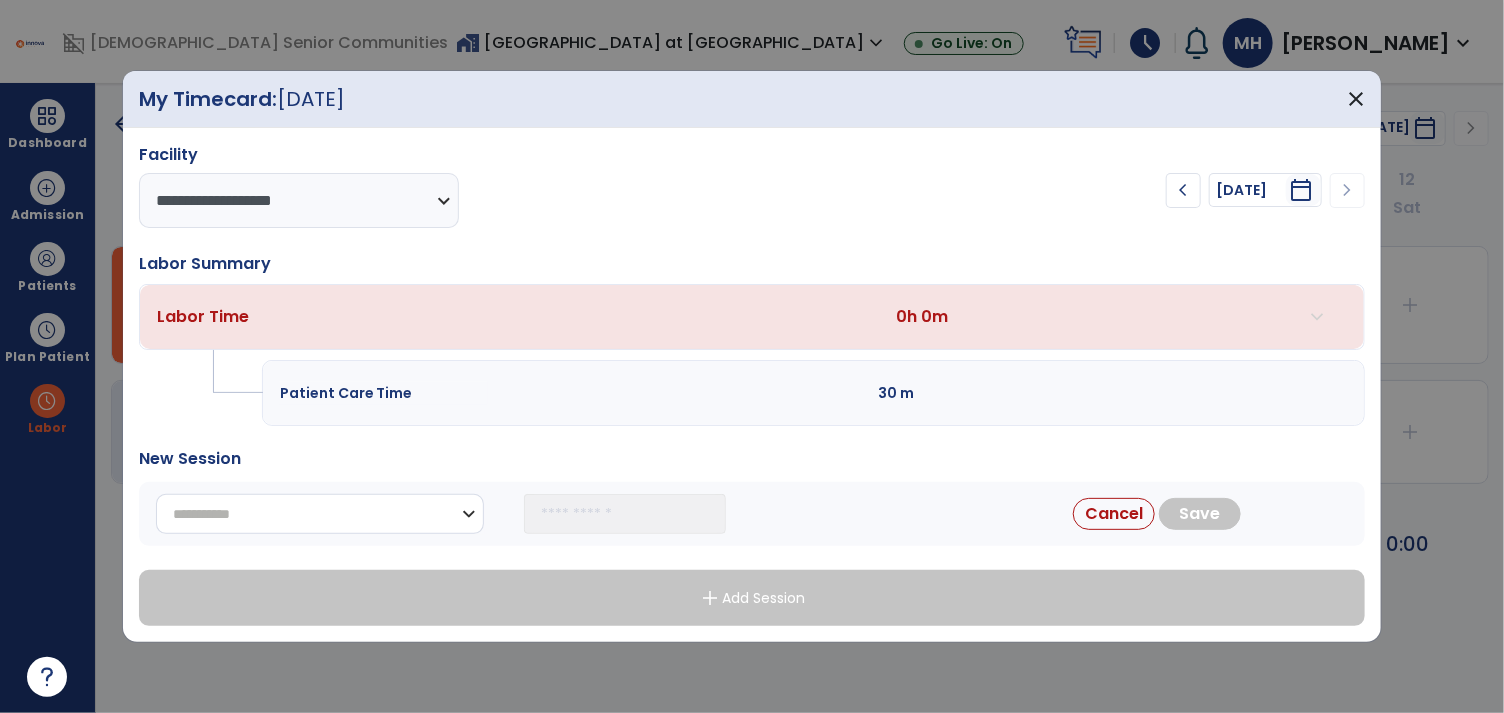 click on "**********" at bounding box center [320, 514] 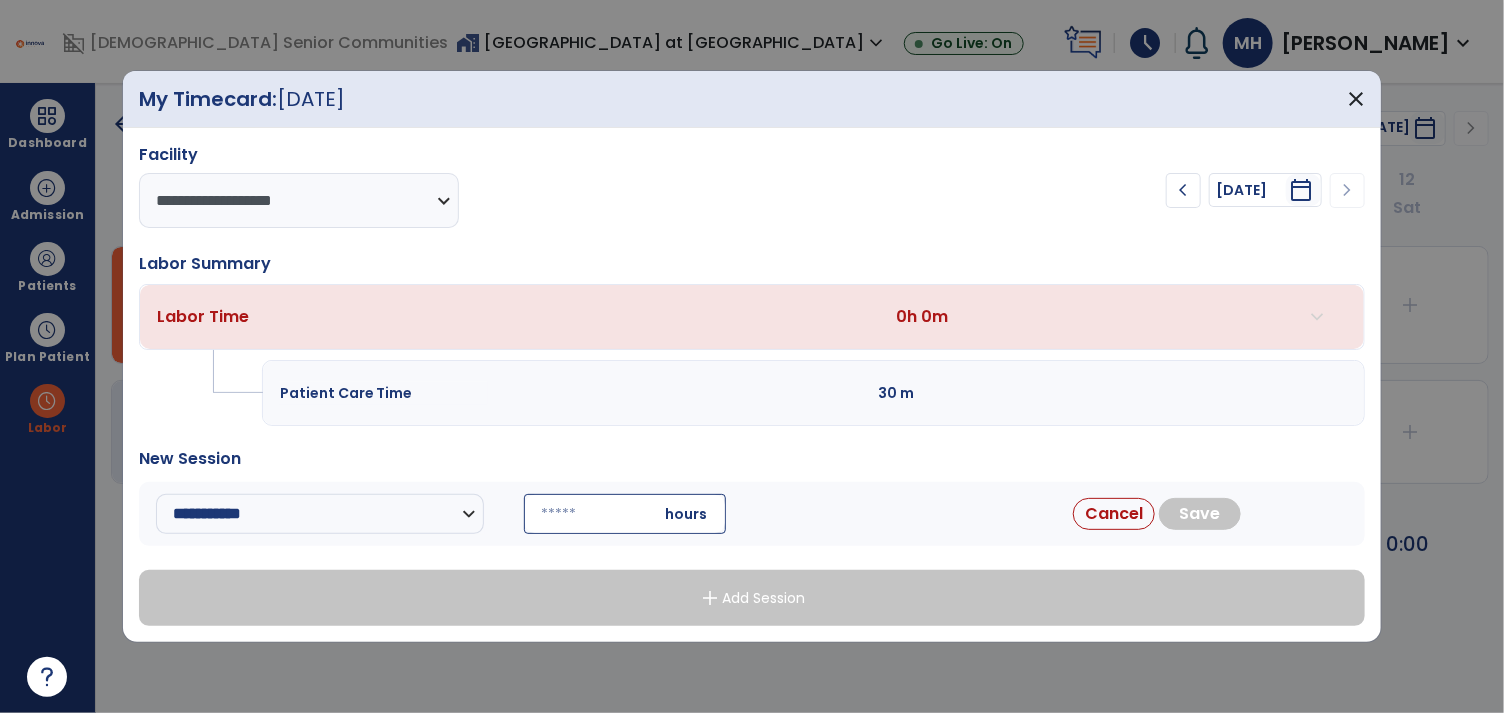 click at bounding box center [625, 514] 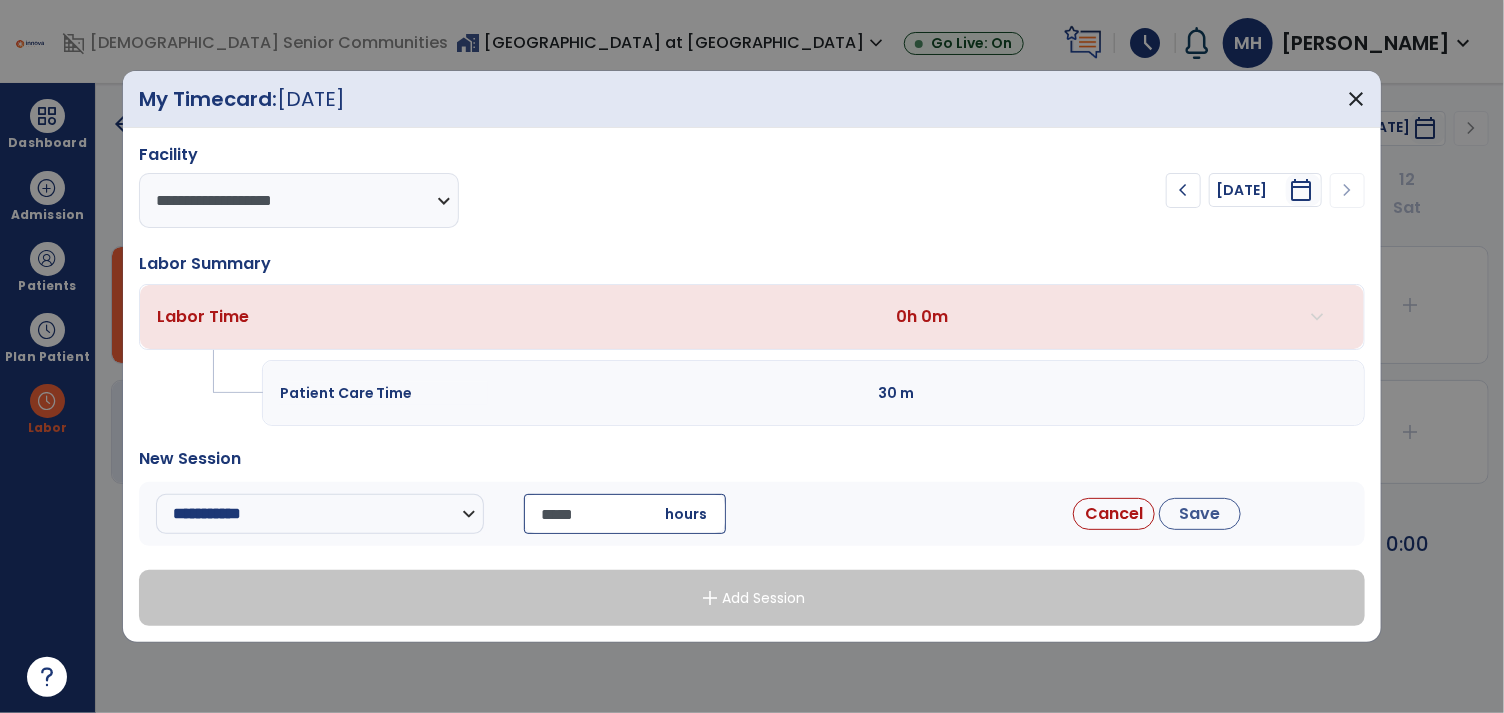 type on "*****" 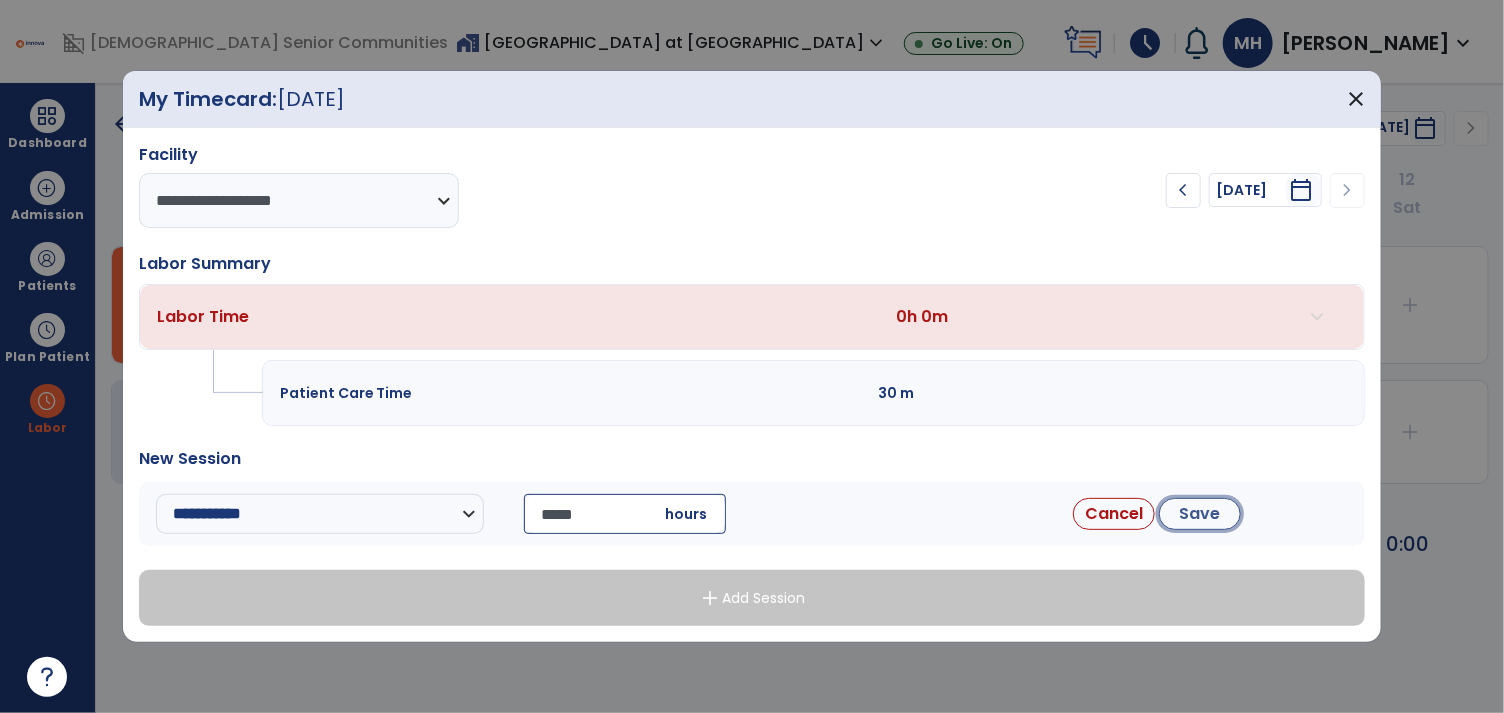 click on "Save" at bounding box center [1200, 514] 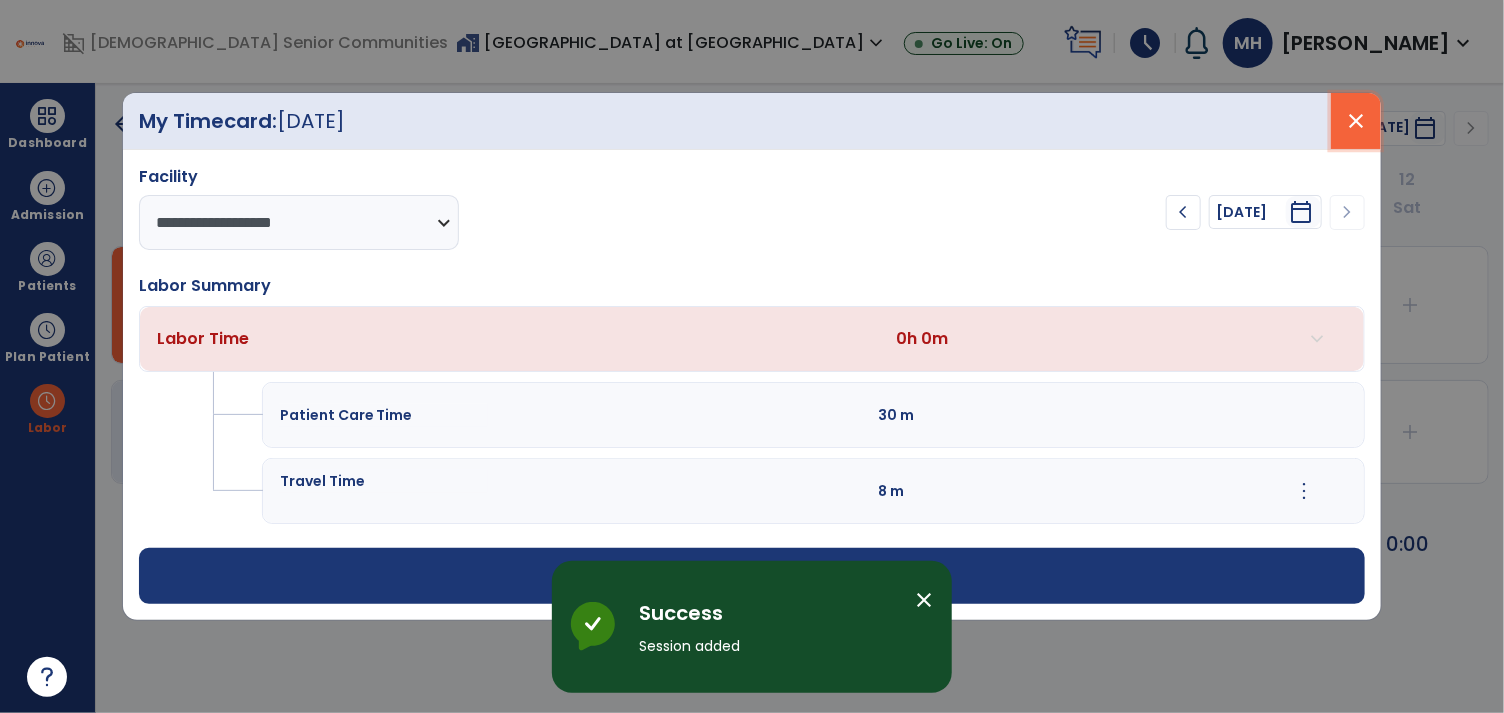 click on "close" at bounding box center [1356, 121] 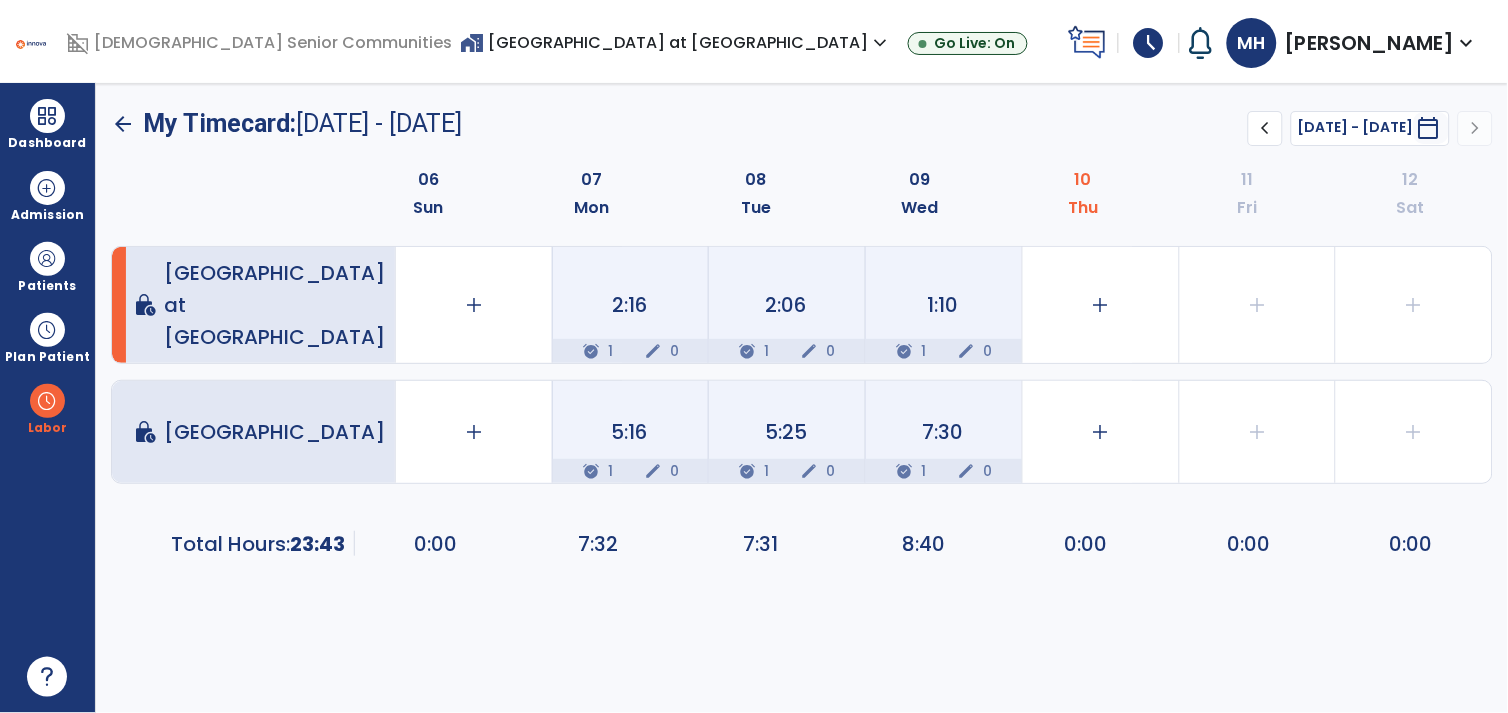 click on "1:10  alarm_on 1 edit 0" 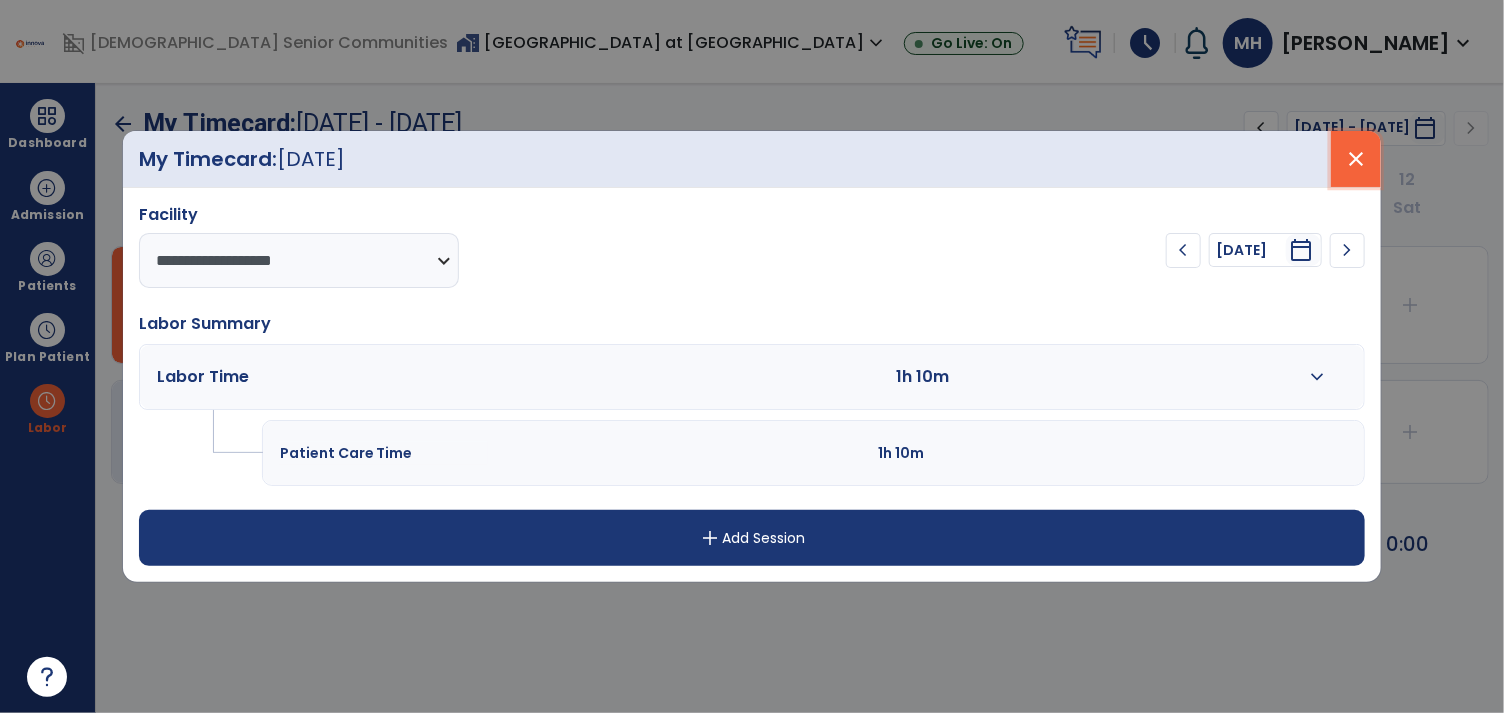 click on "close" at bounding box center [1356, 159] 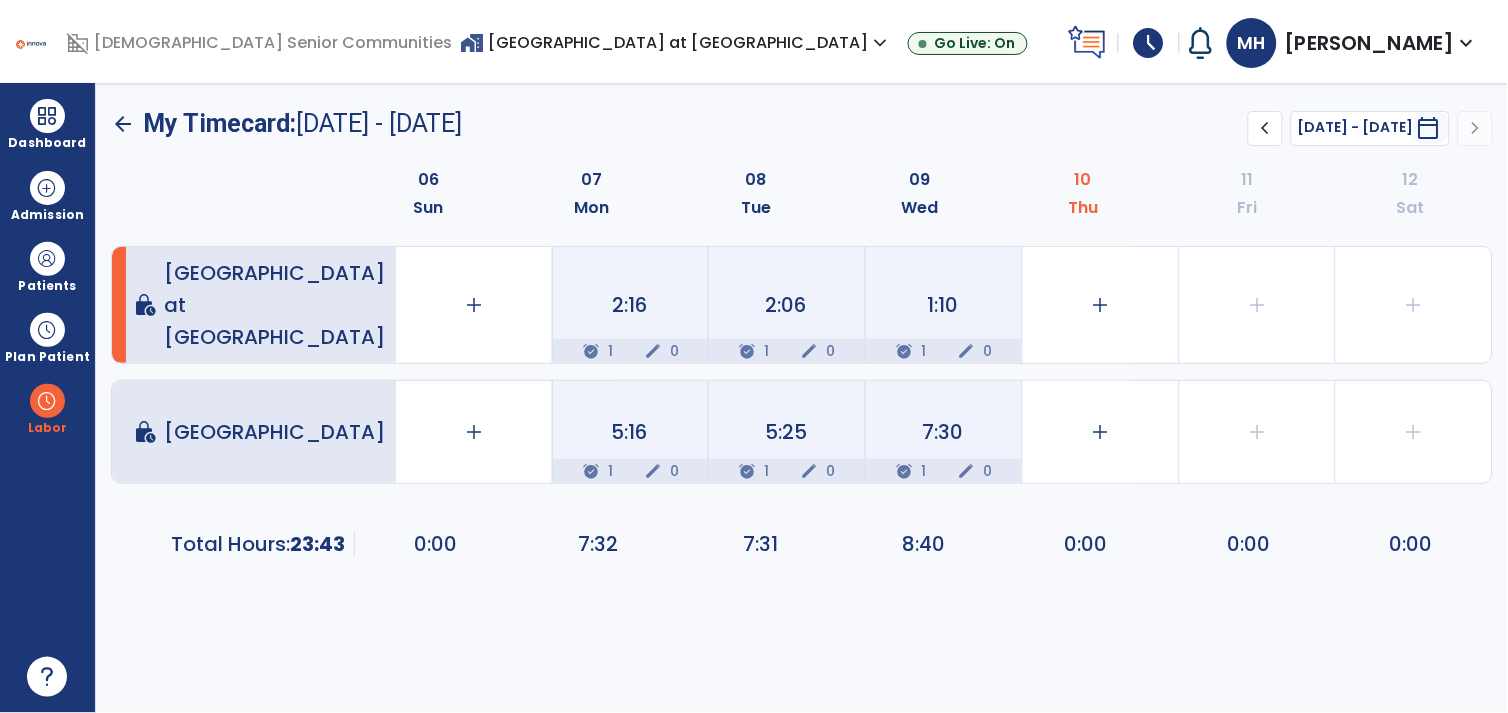 click on "2:06  alarm_on 1 edit 0" 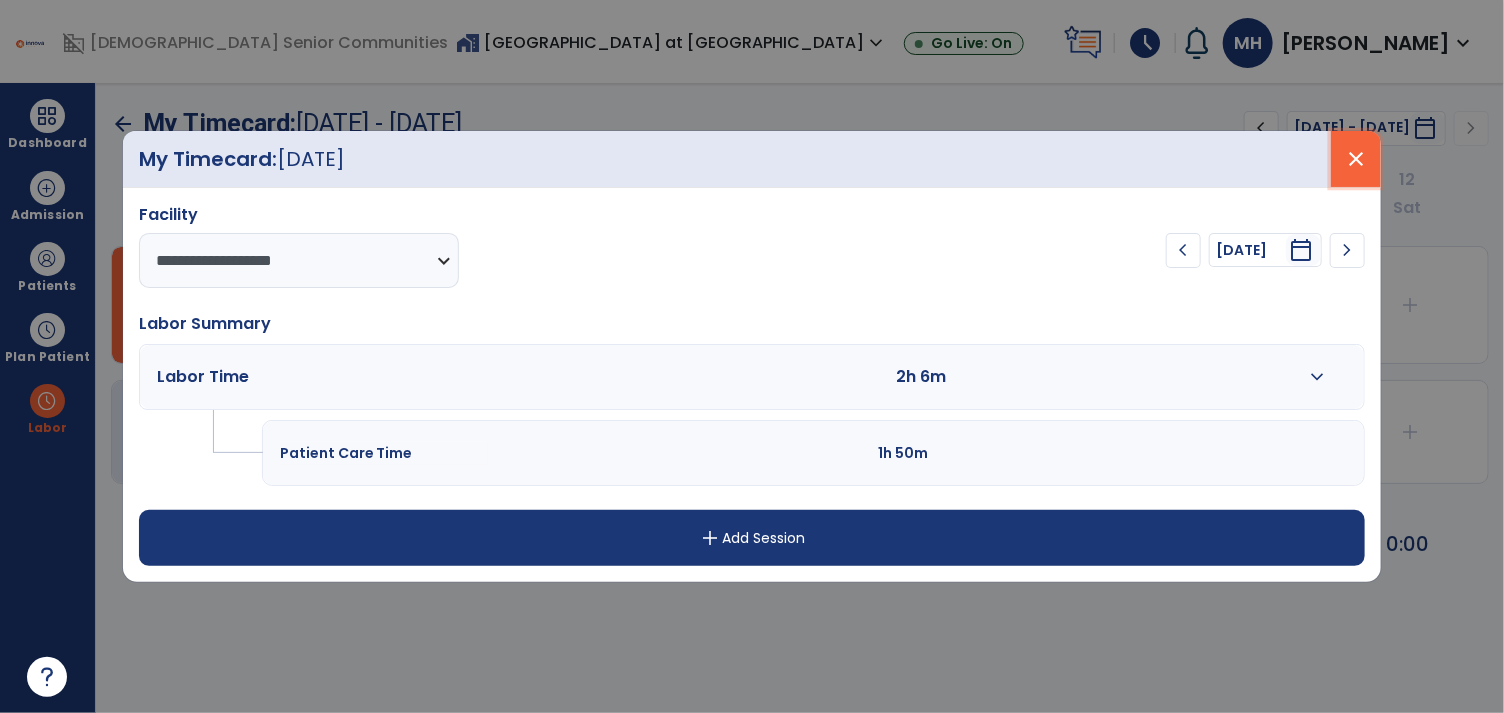 click on "close" at bounding box center [1356, 159] 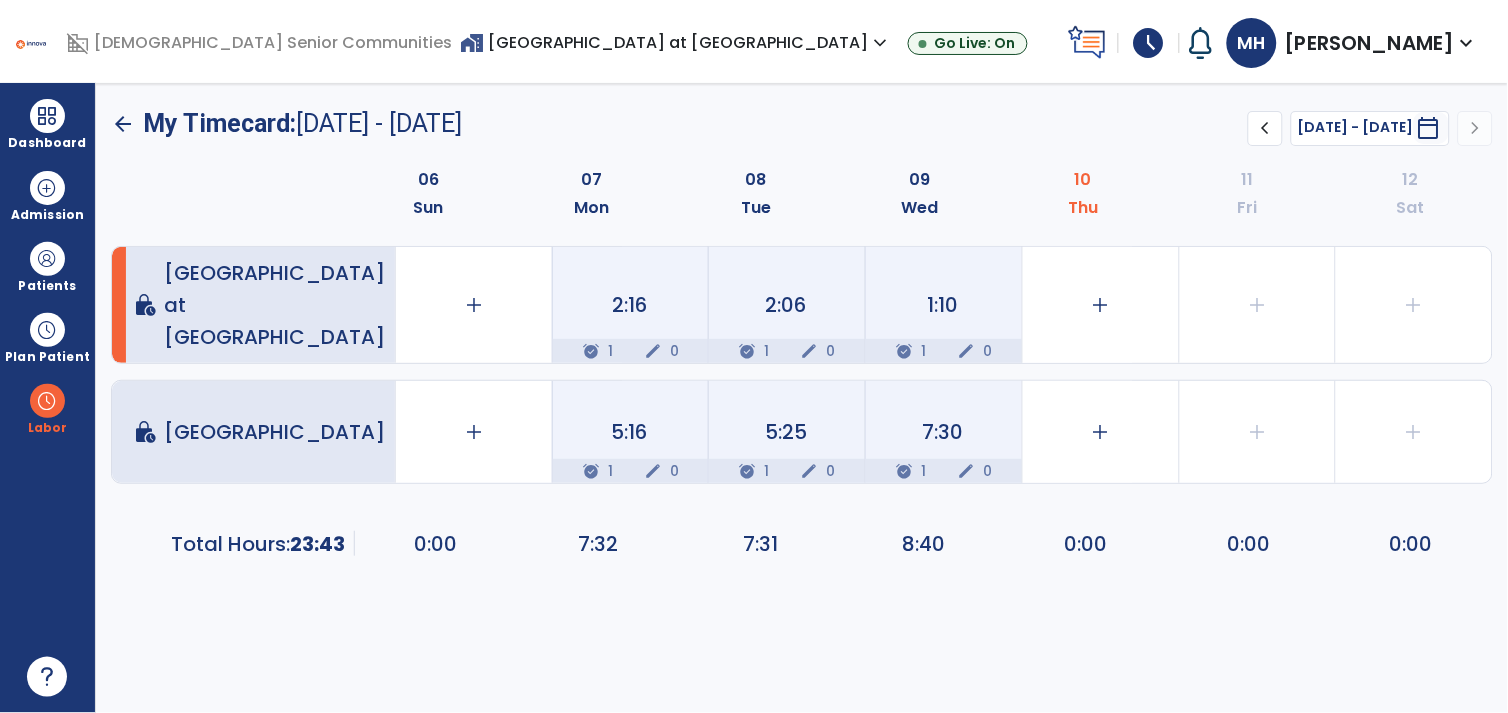 click on "2:16" 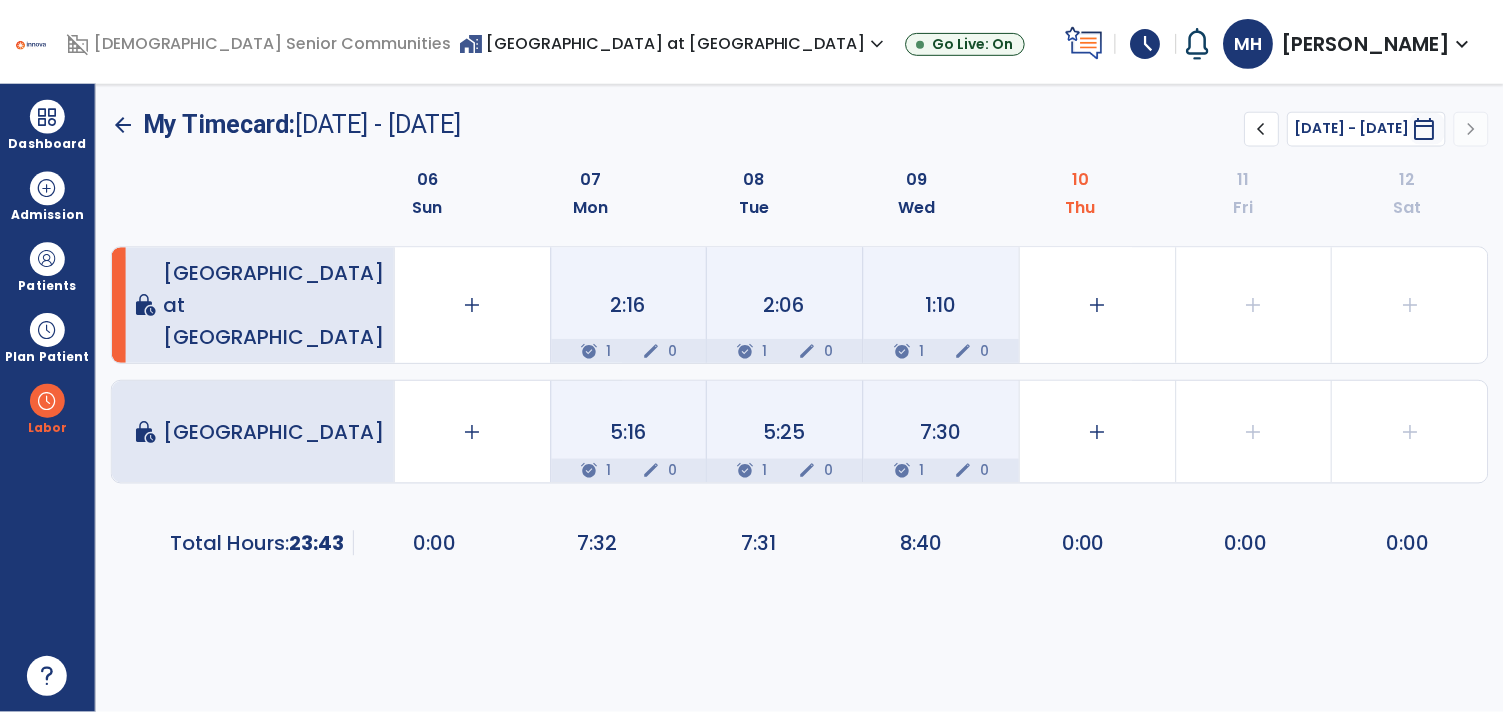 select on "**********" 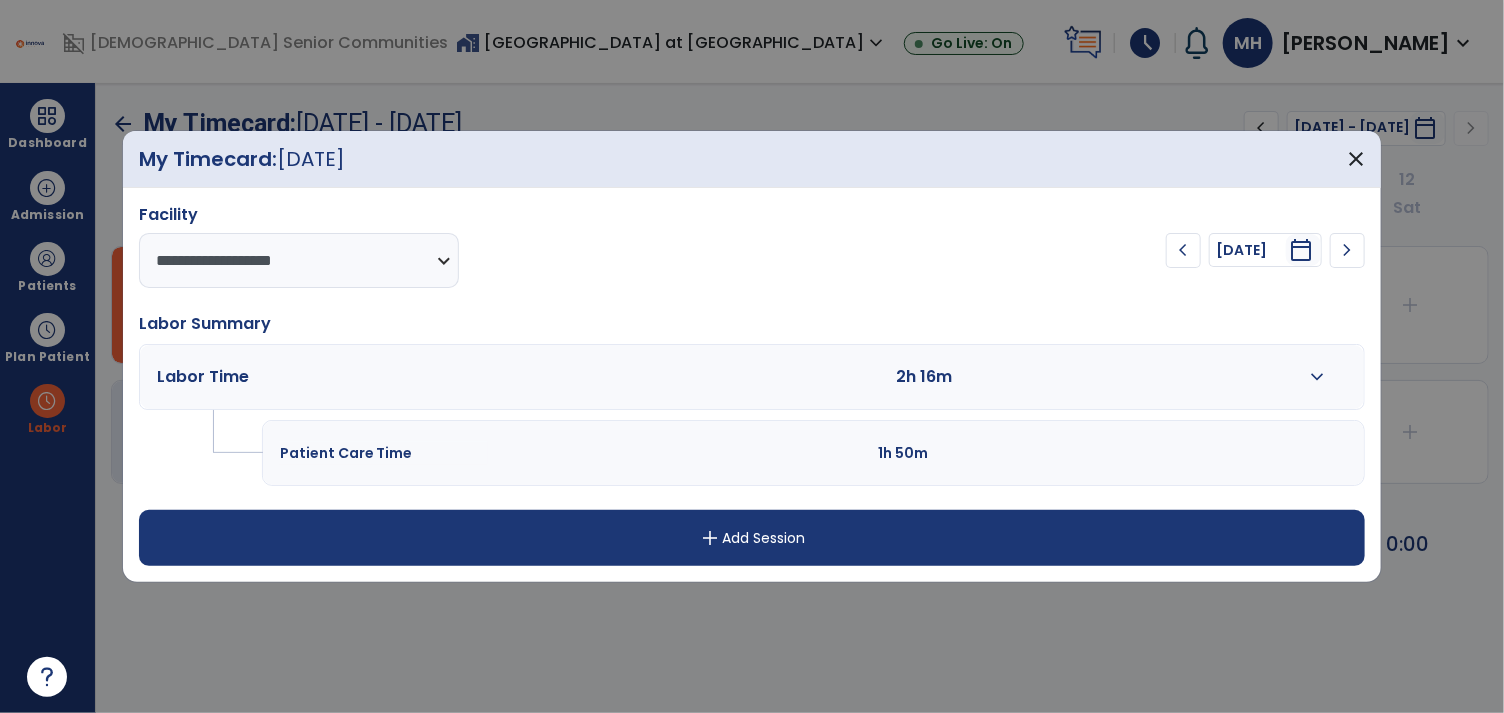 click on "expand_more" at bounding box center (1318, 377) 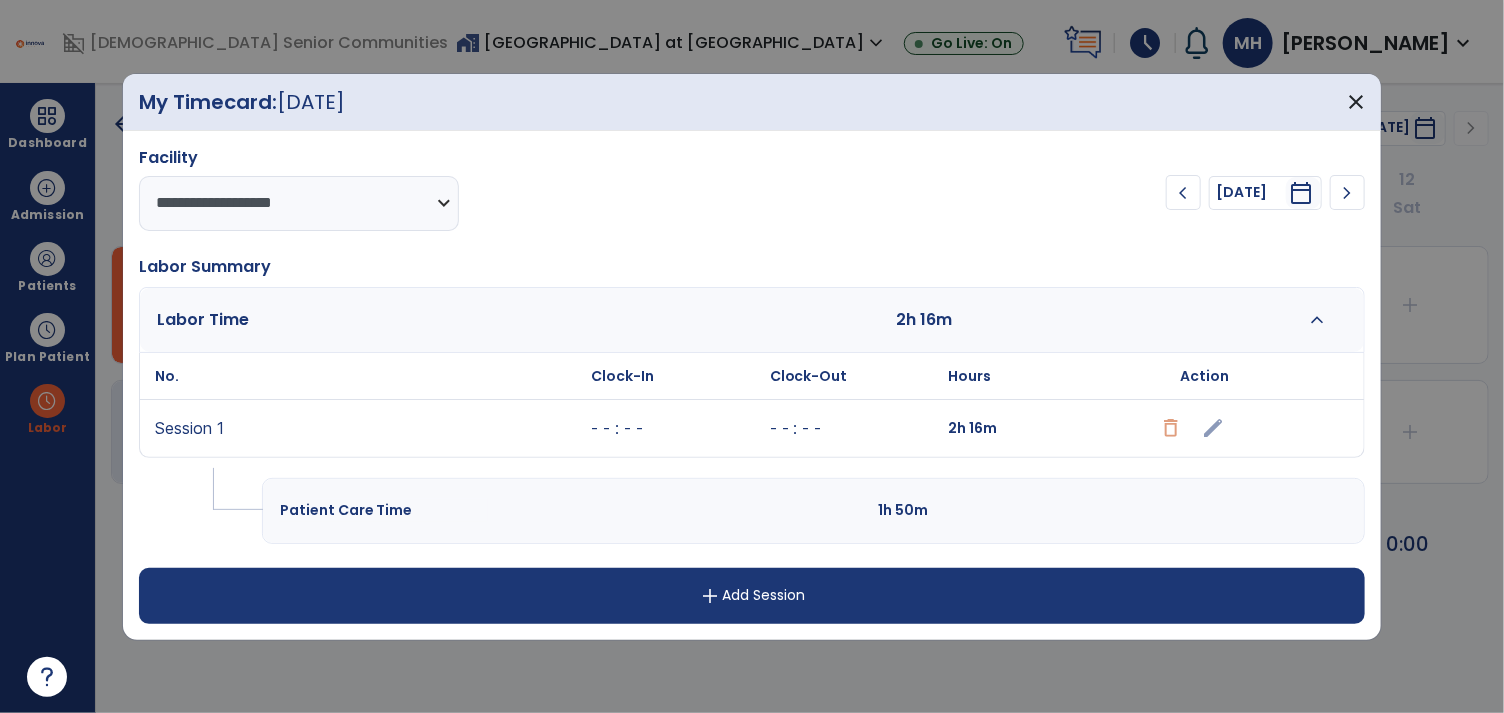 click on "Action" at bounding box center (1204, 376) 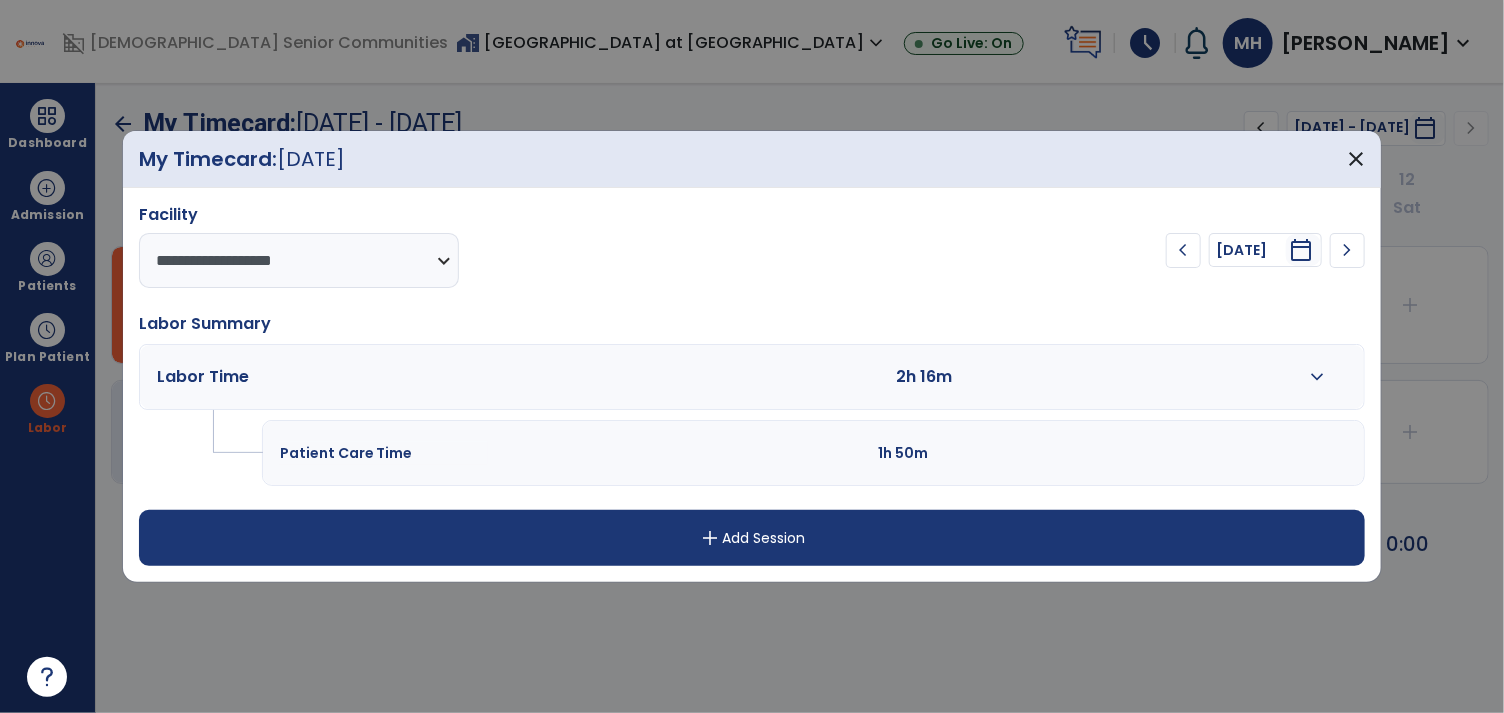 click on "add  Add Session" at bounding box center [752, 538] 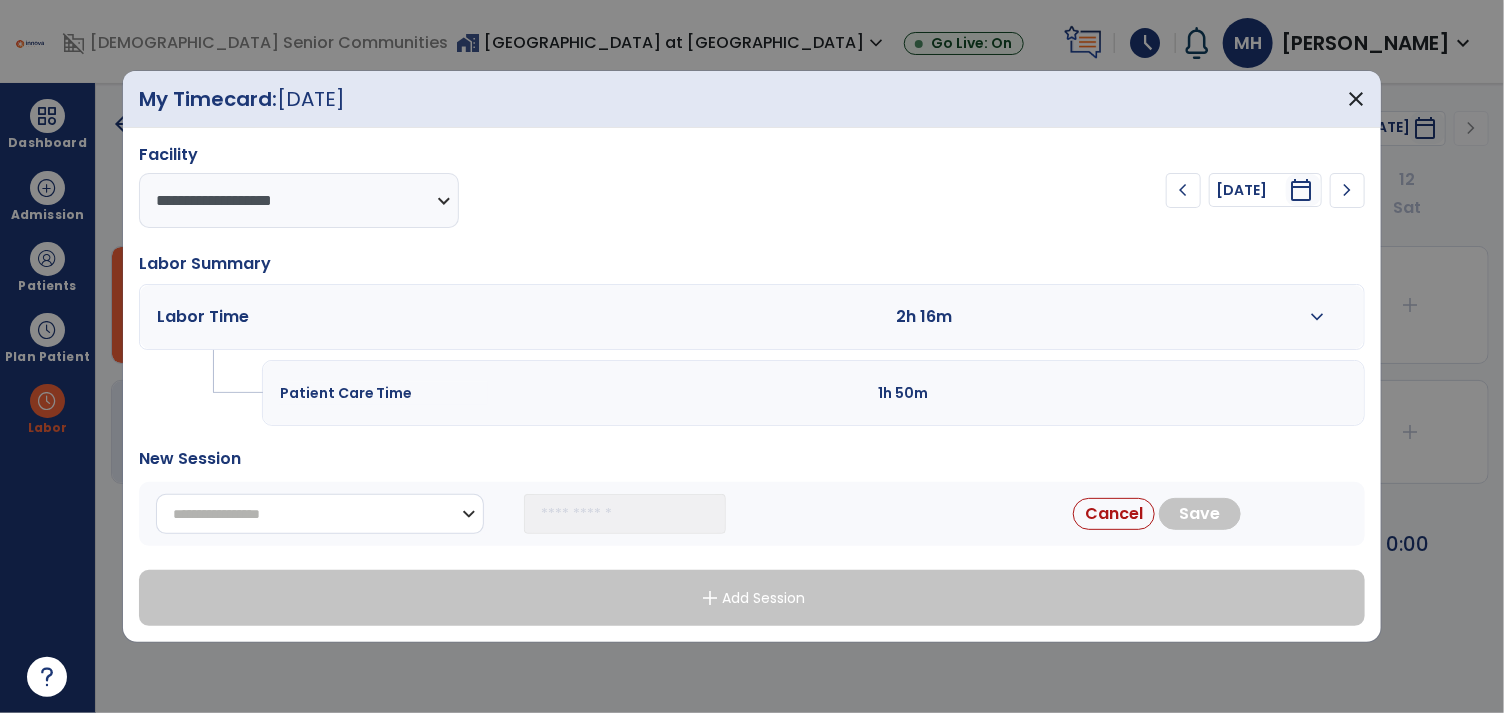 click on "**********" at bounding box center (320, 514) 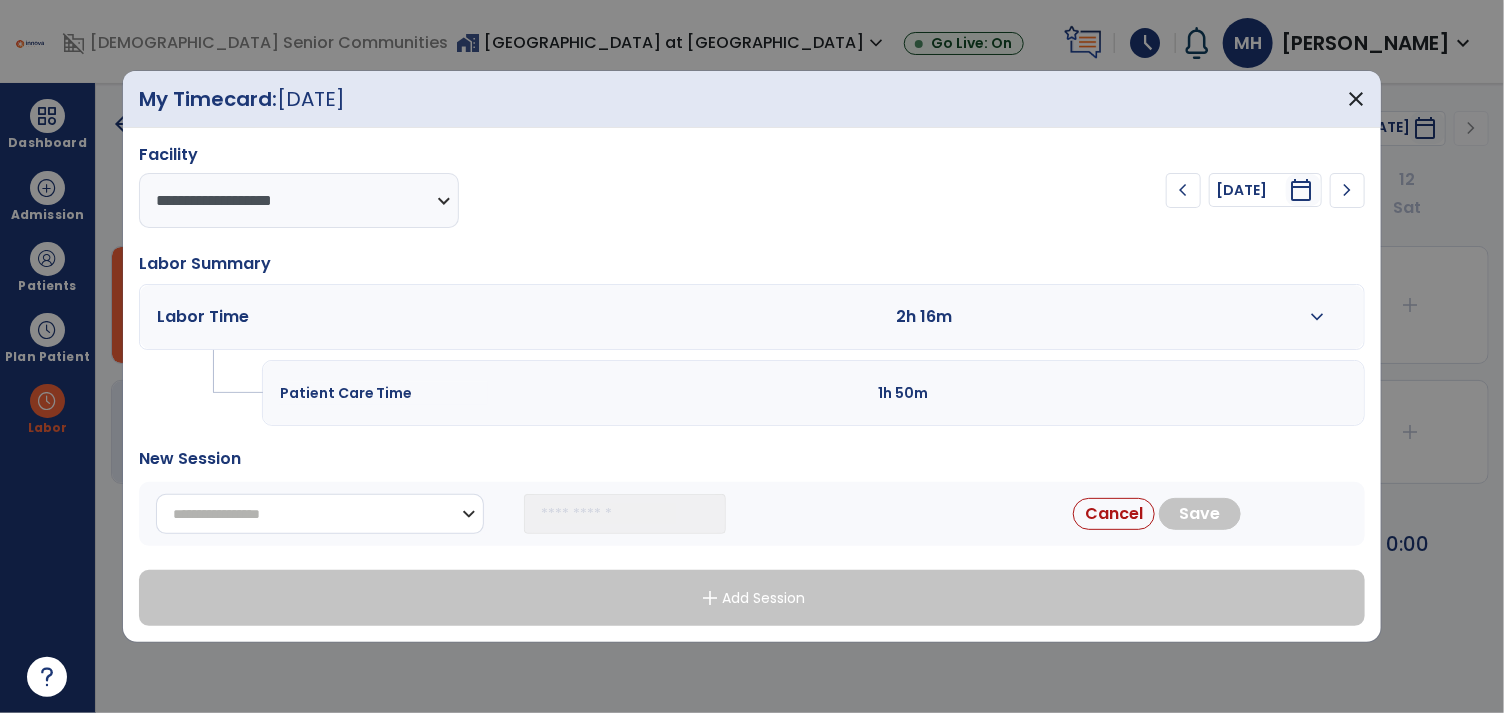 select on "**********" 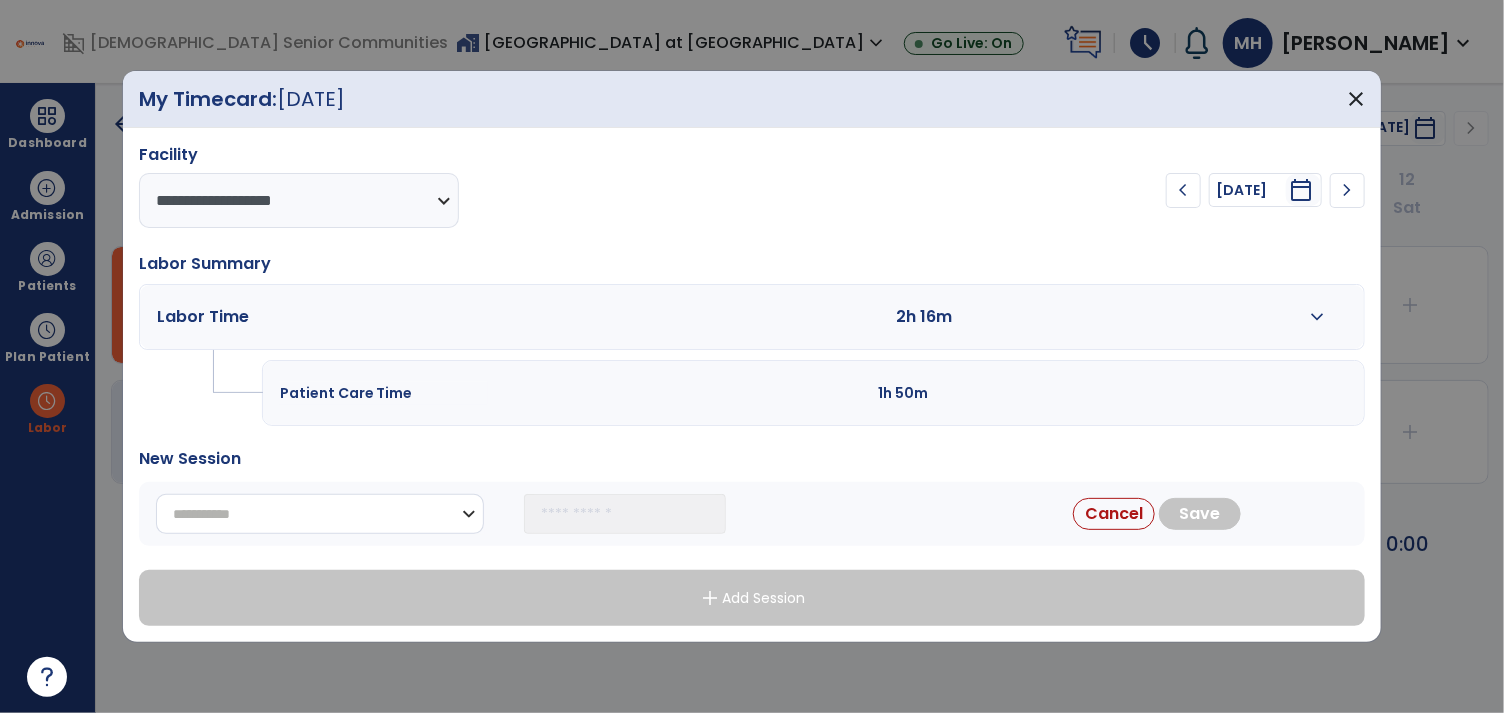 click on "**********" at bounding box center [320, 514] 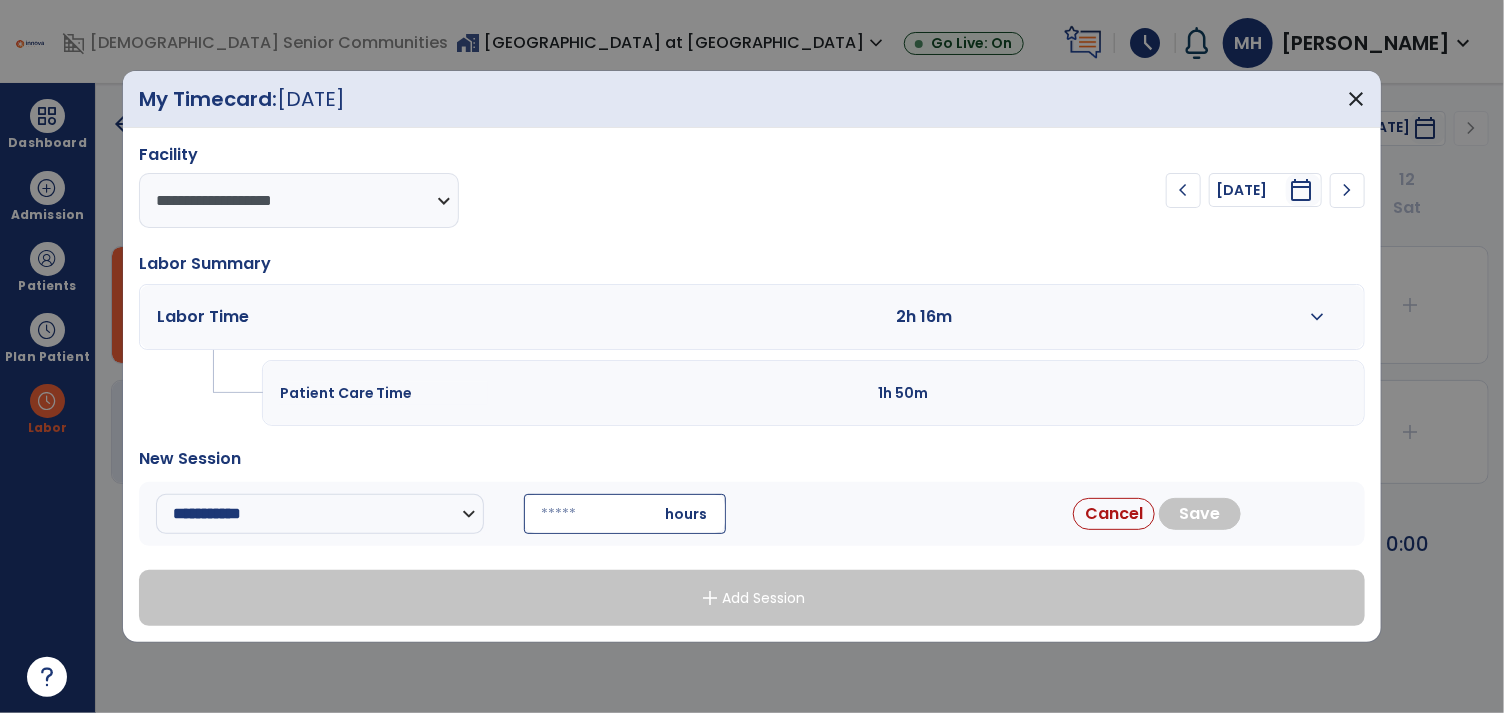 click at bounding box center (625, 514) 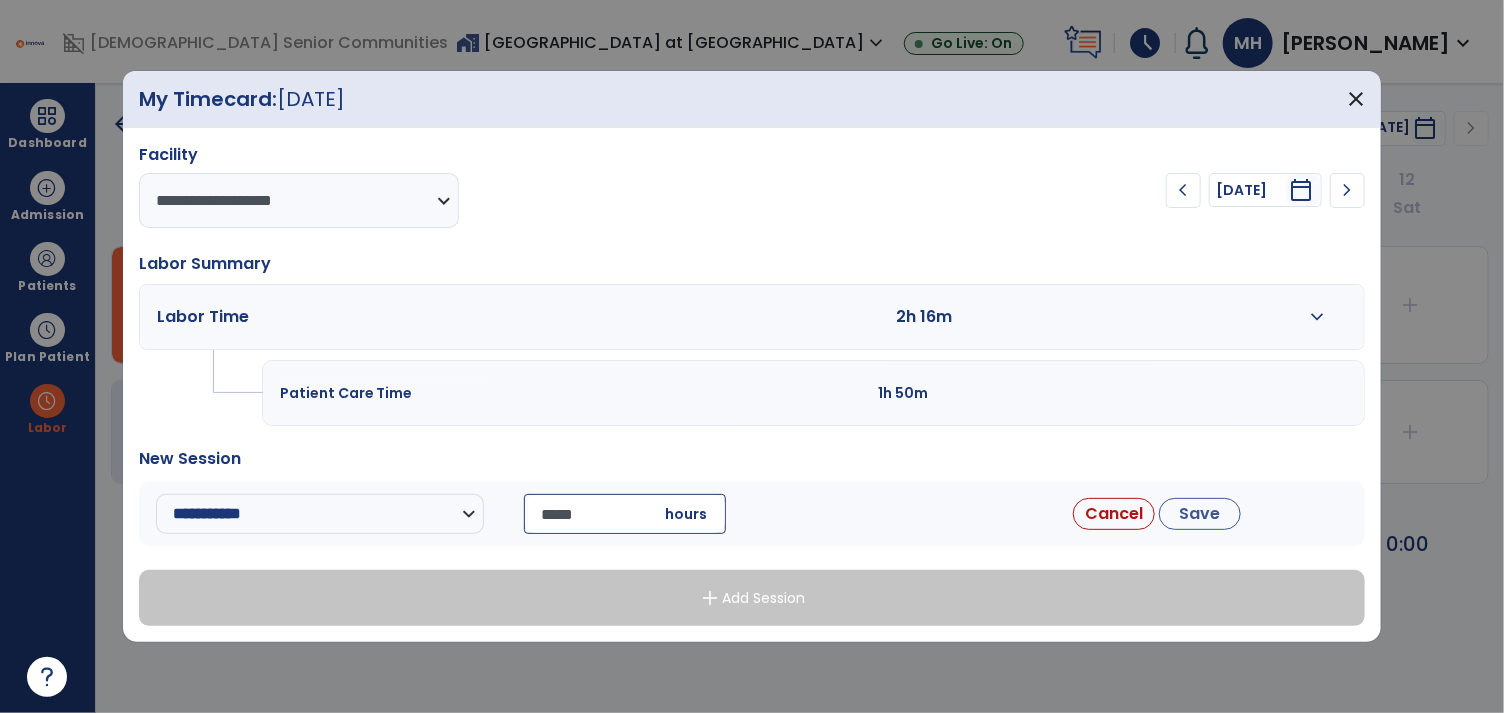 type on "*****" 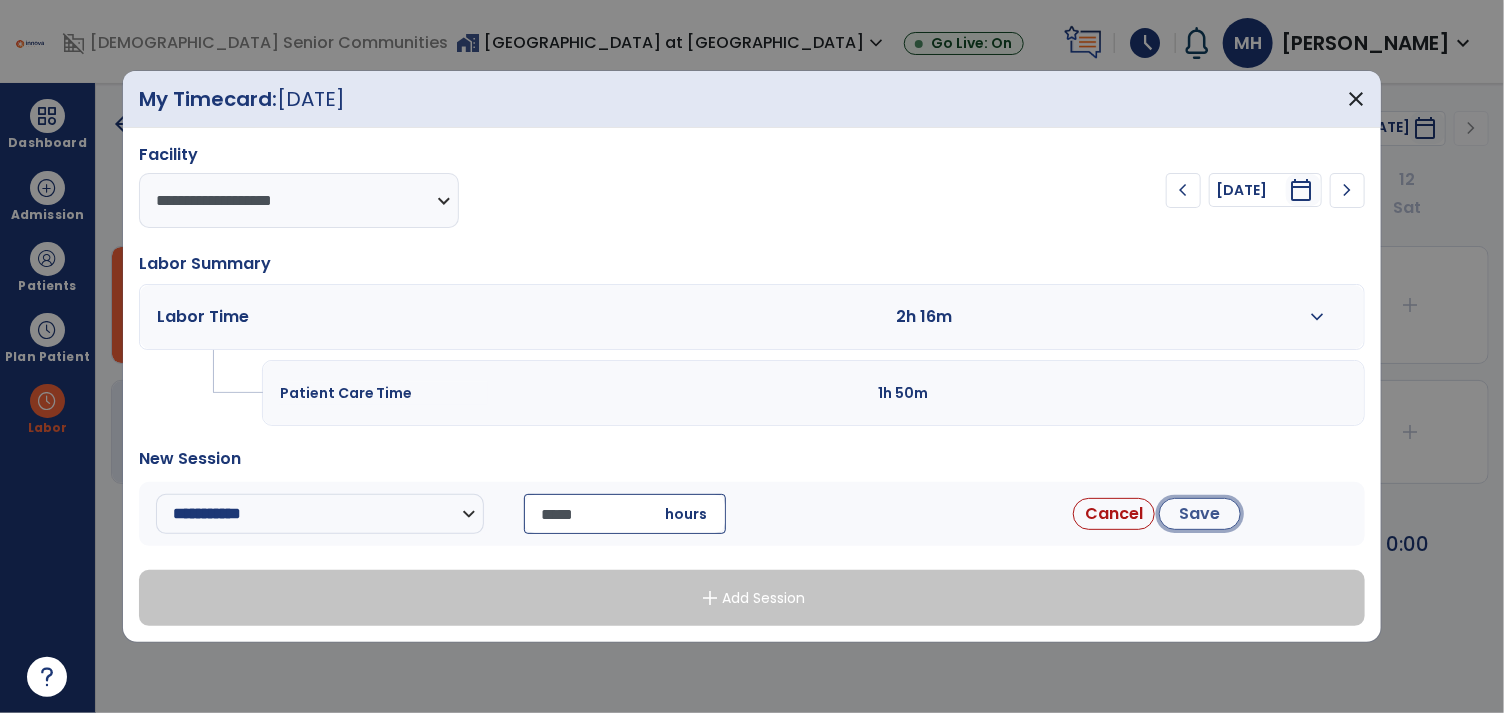 click on "Save" at bounding box center (1200, 514) 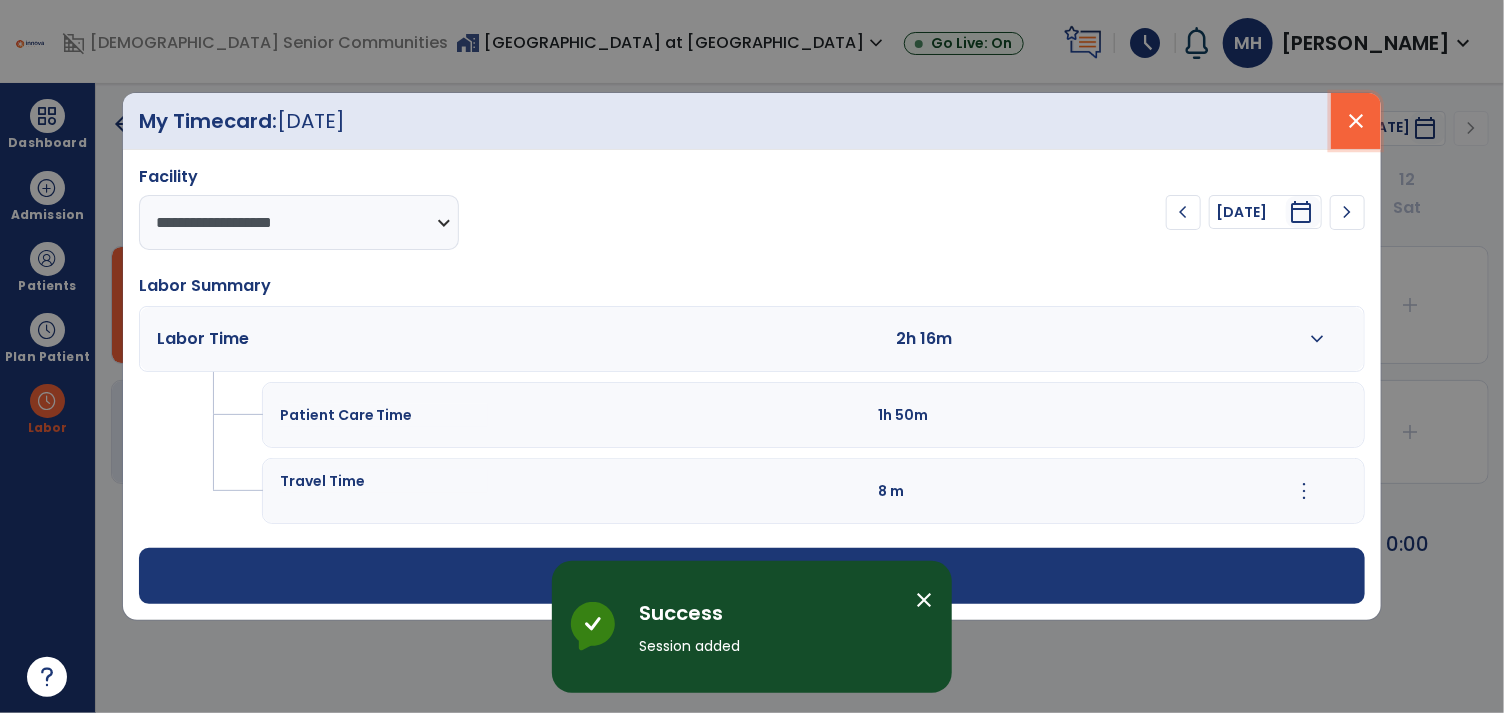 click on "close" at bounding box center (1356, 121) 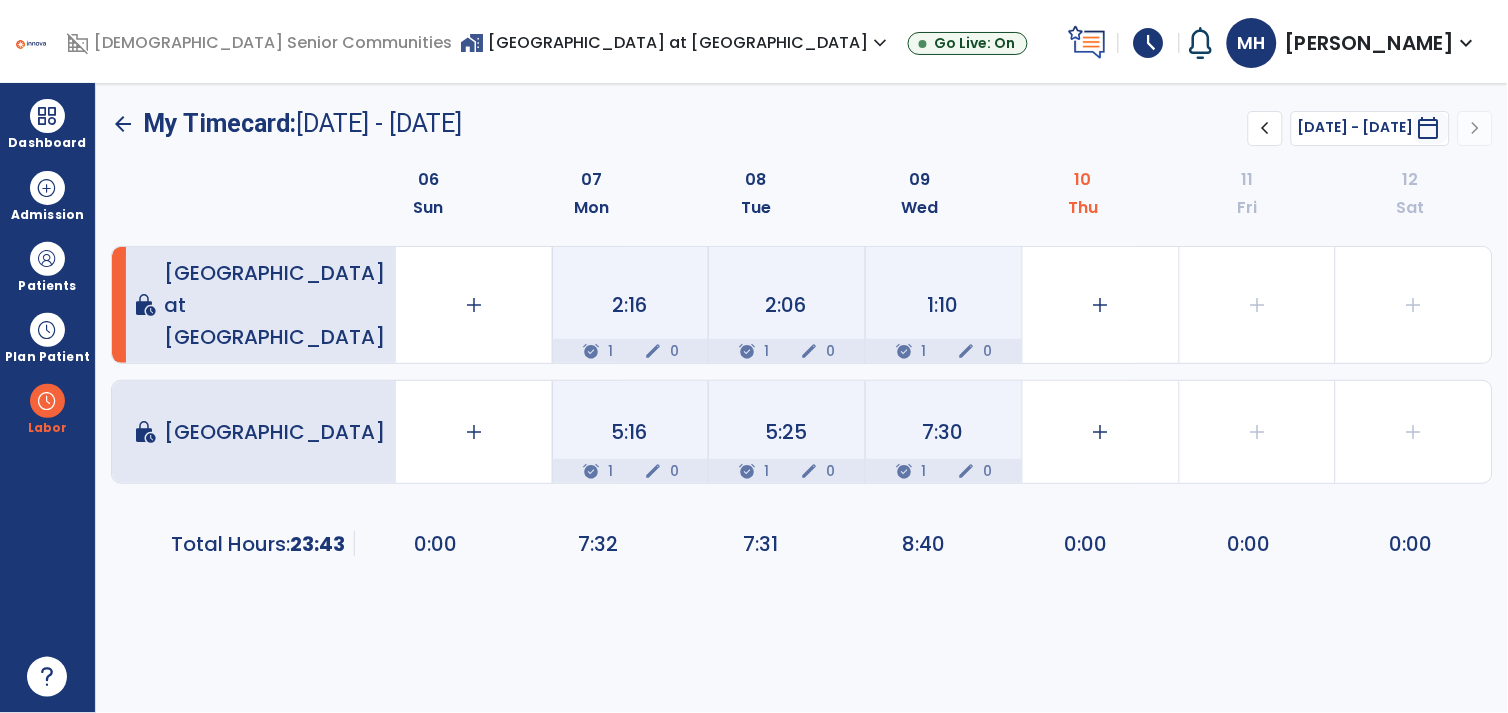 click on "5:16" 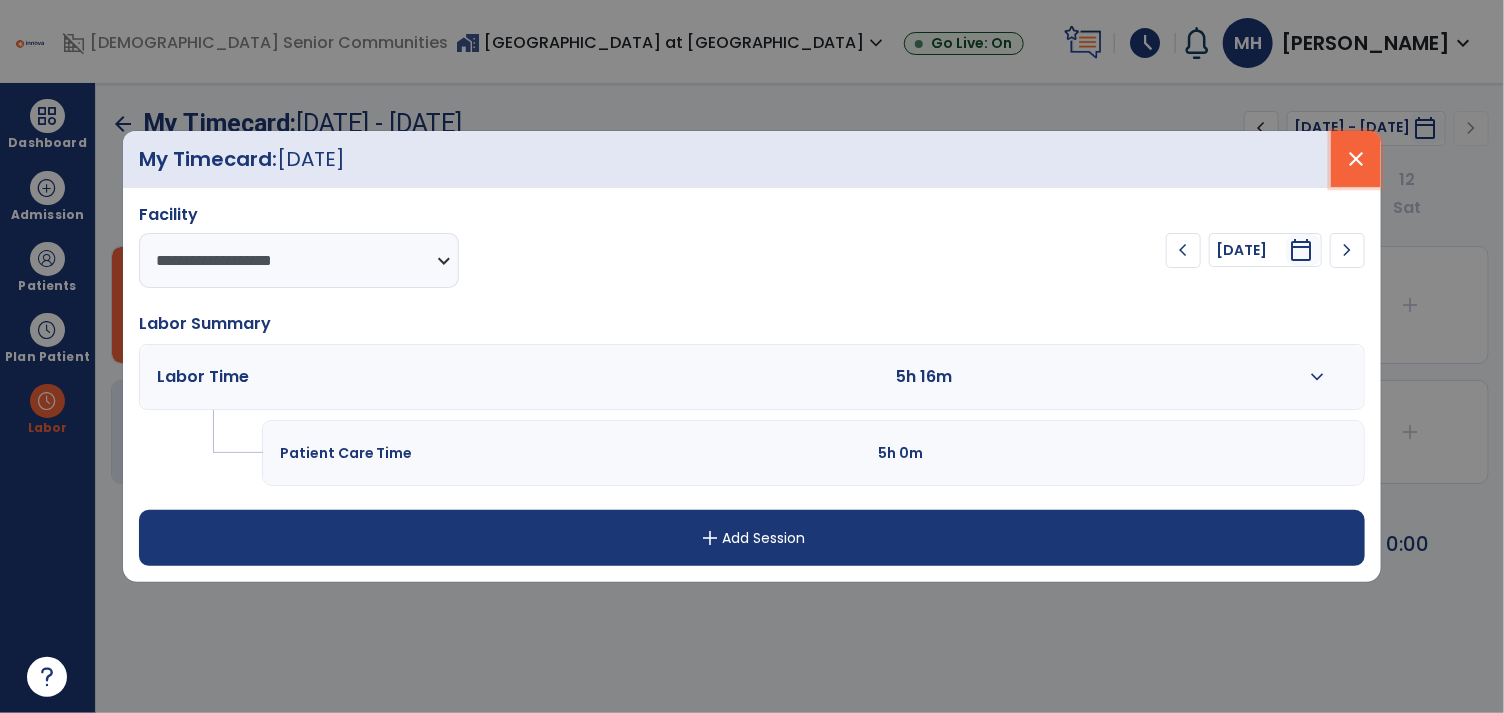 click on "close" at bounding box center [1356, 159] 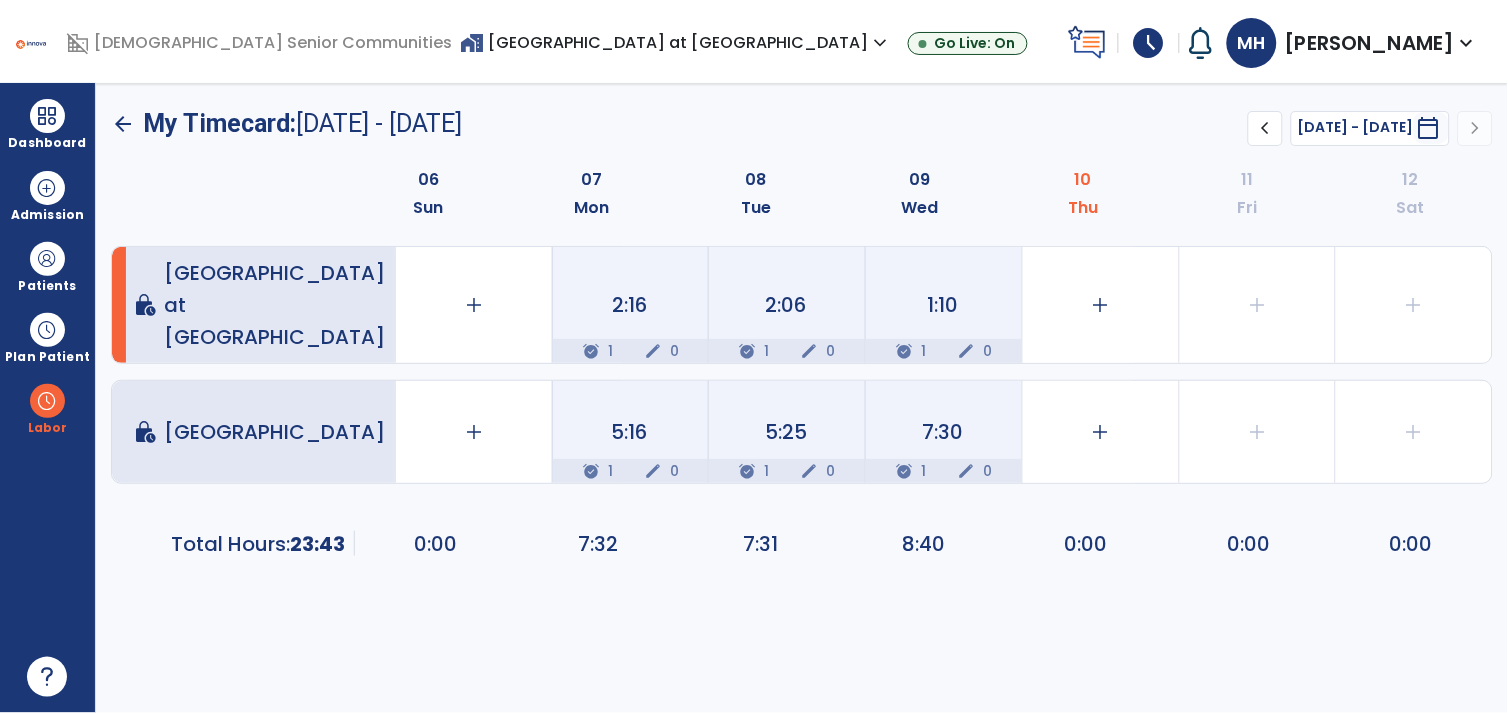 click on "5:25  alarm_on 1 edit 0" 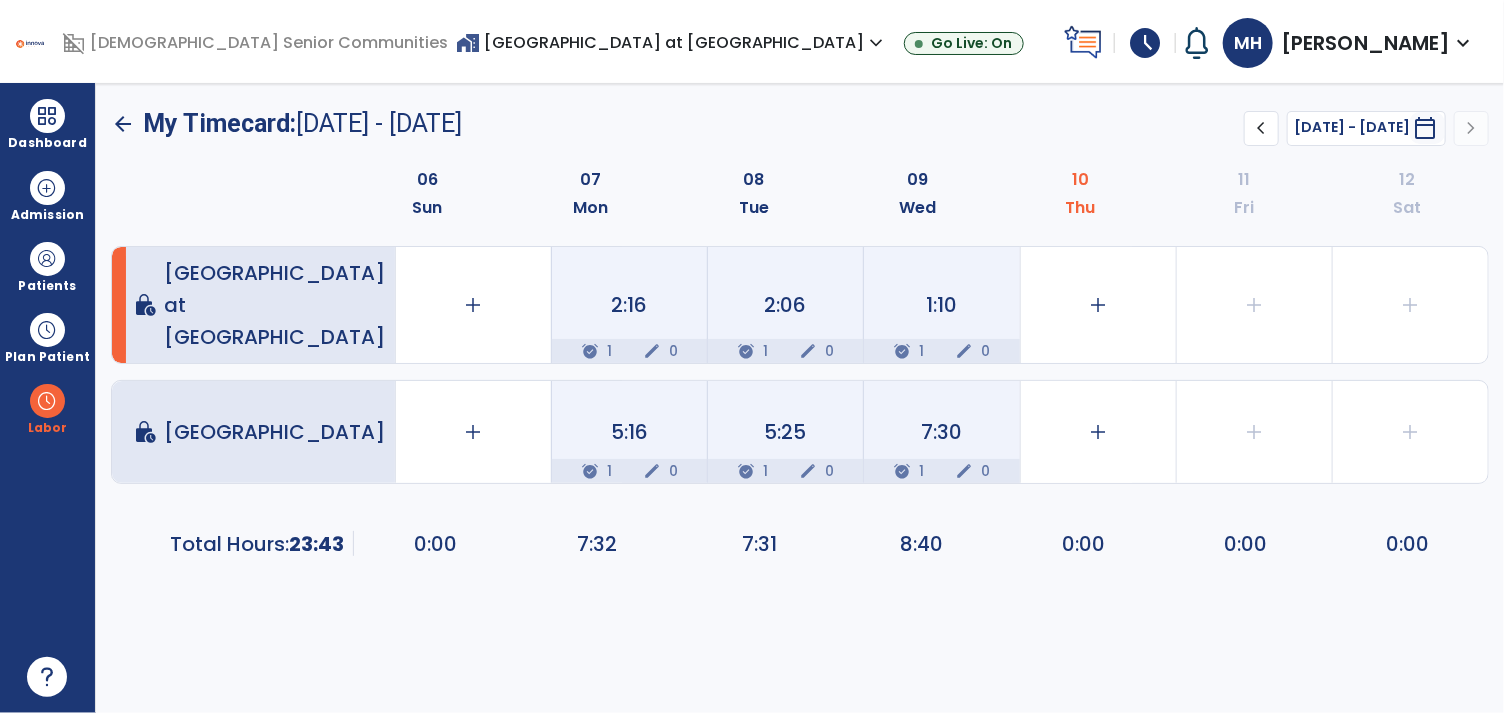 select on "**********" 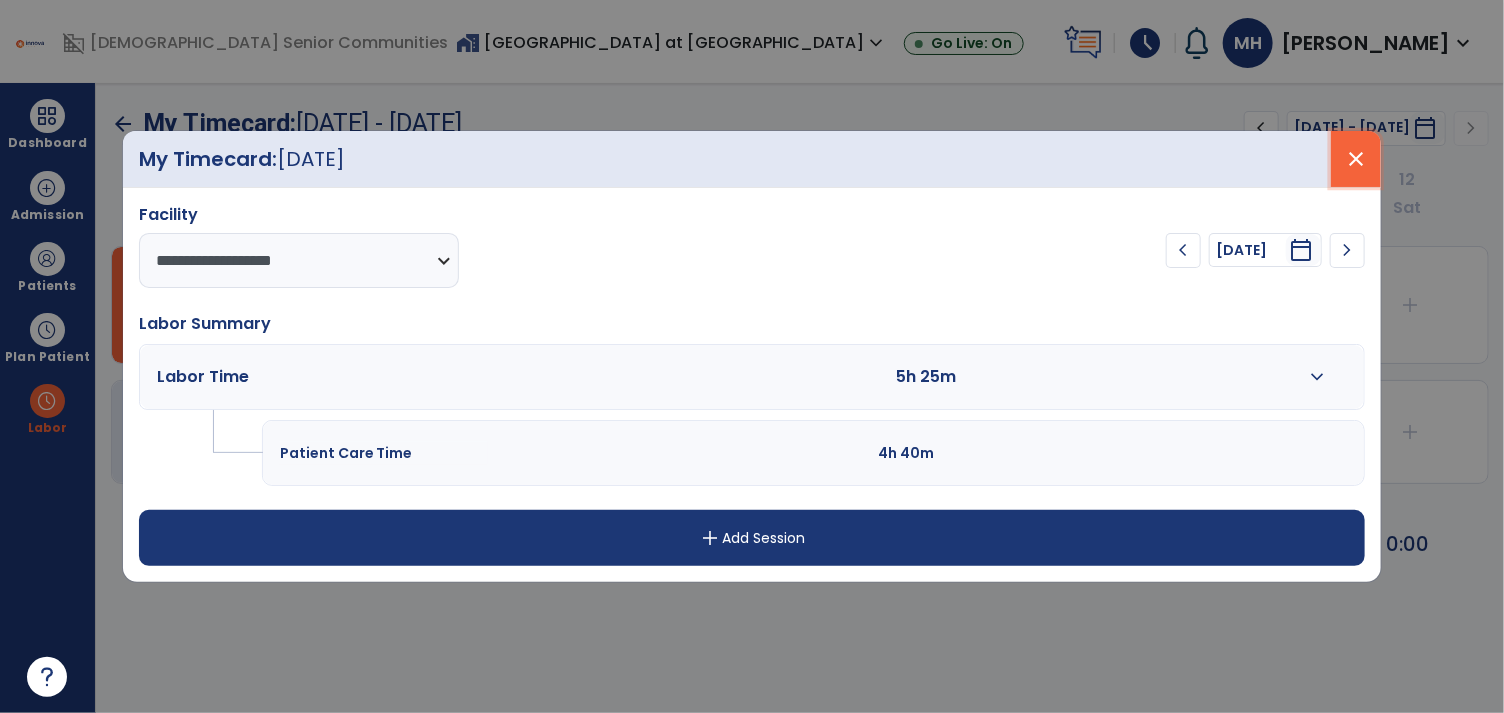 click on "close" at bounding box center [1356, 159] 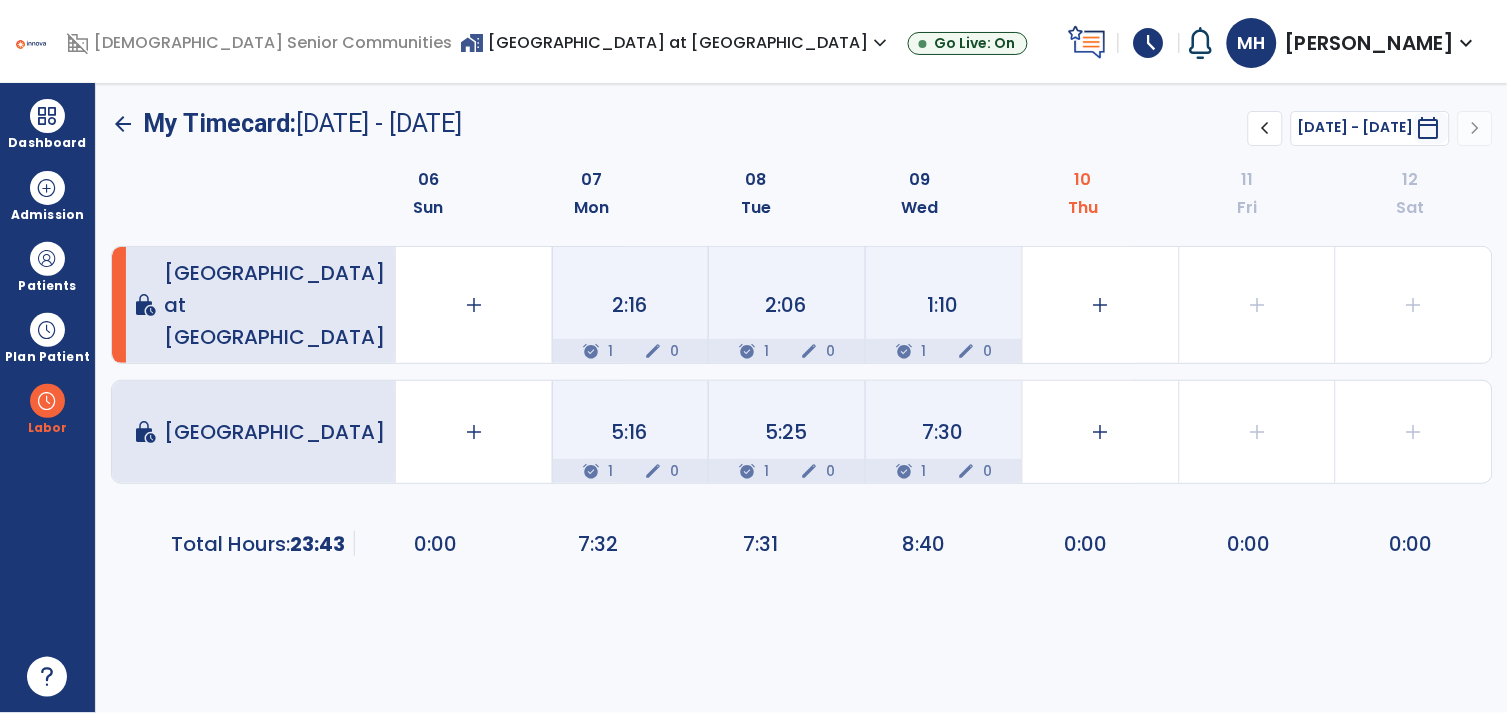 click on "7:30" 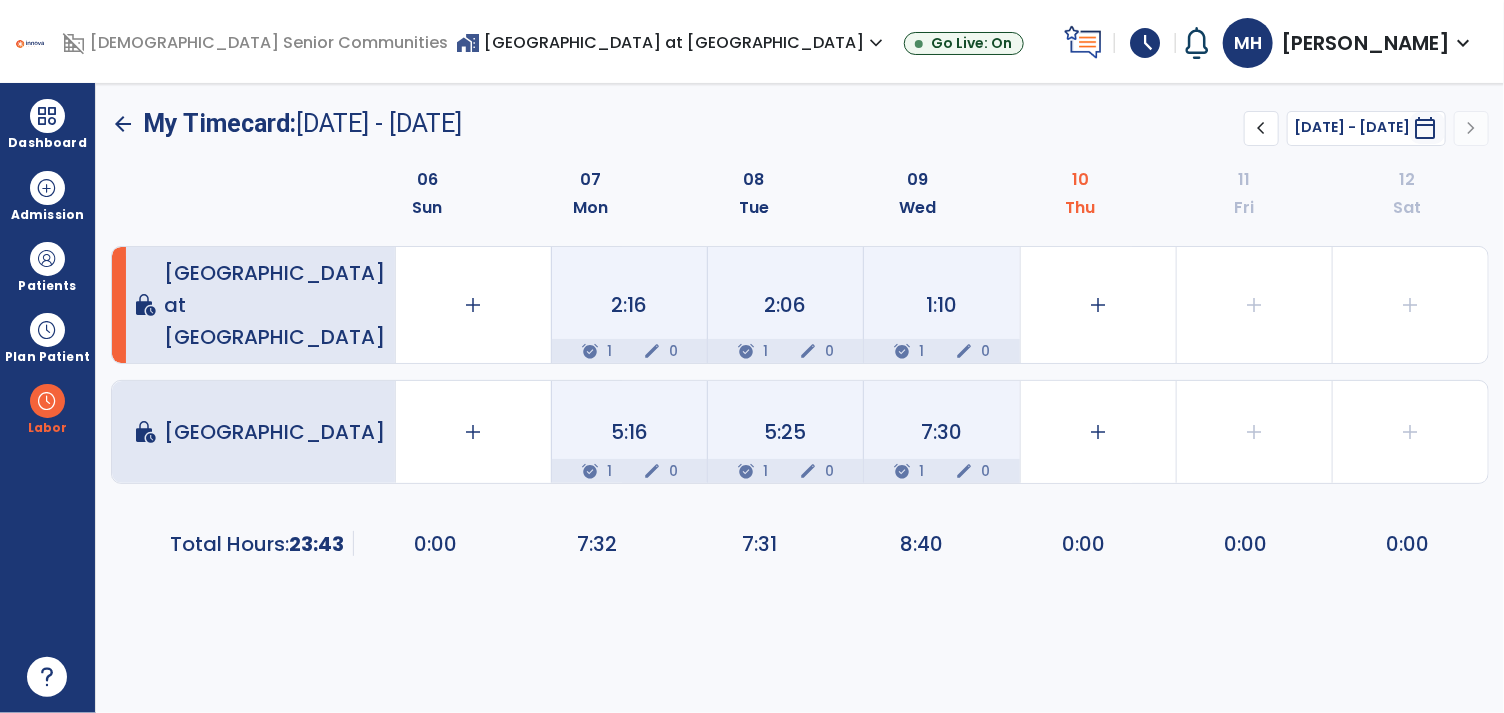 select on "**********" 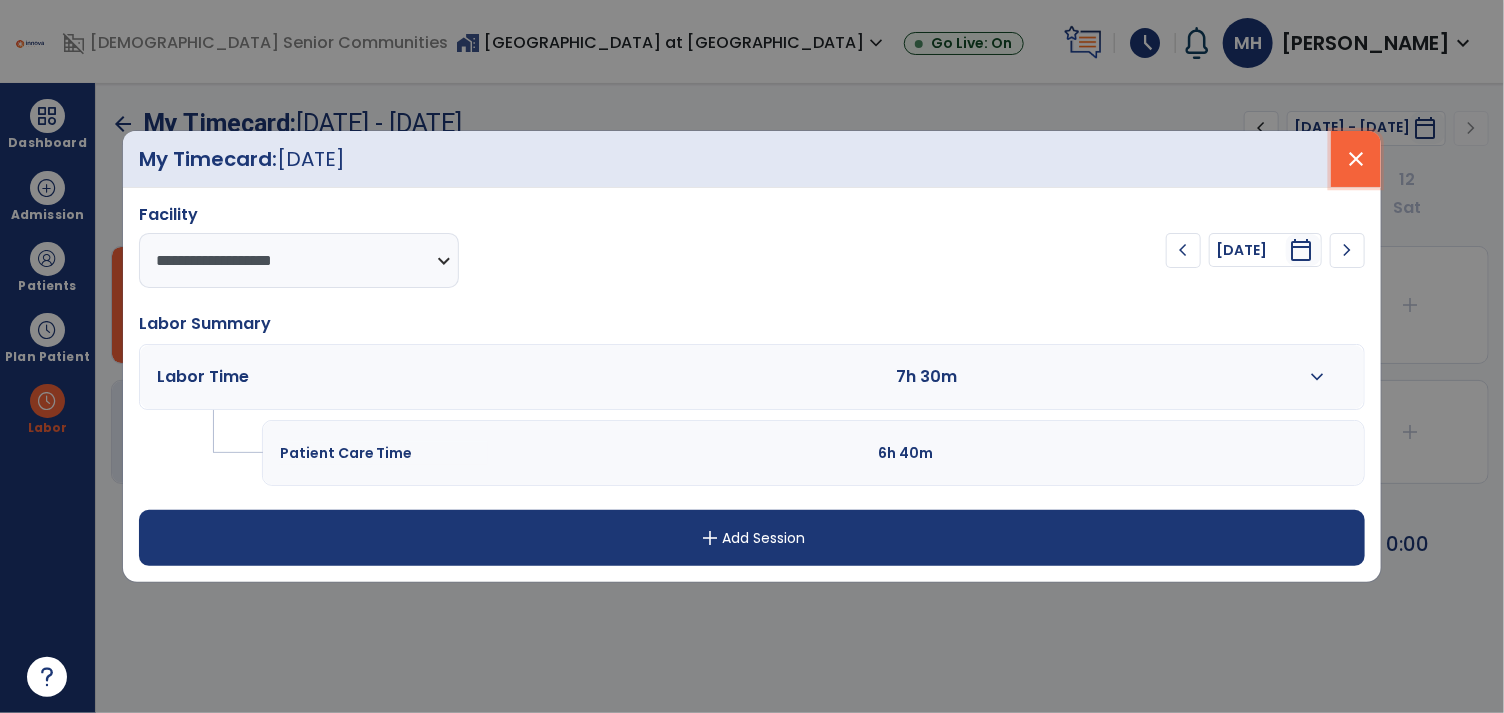 click on "close" at bounding box center [1356, 159] 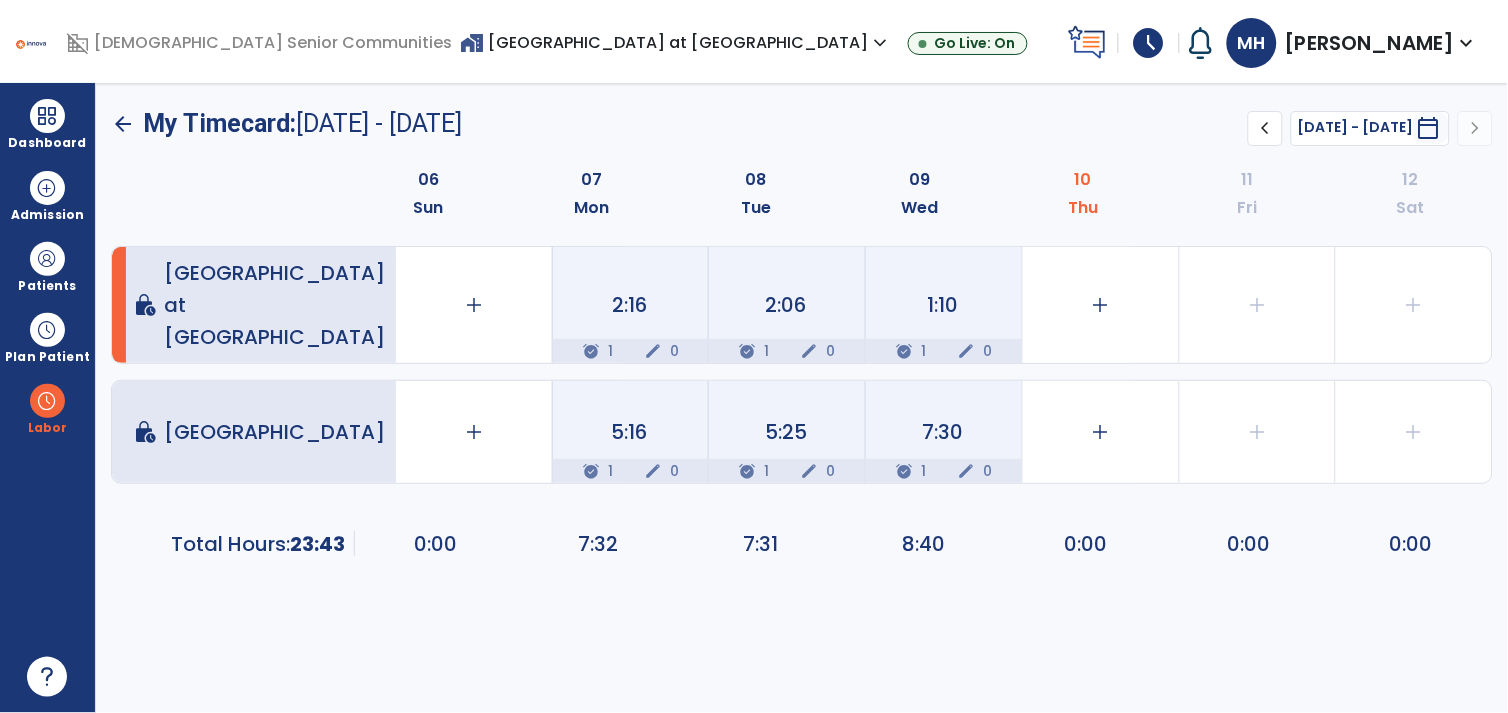 click on "1:10" 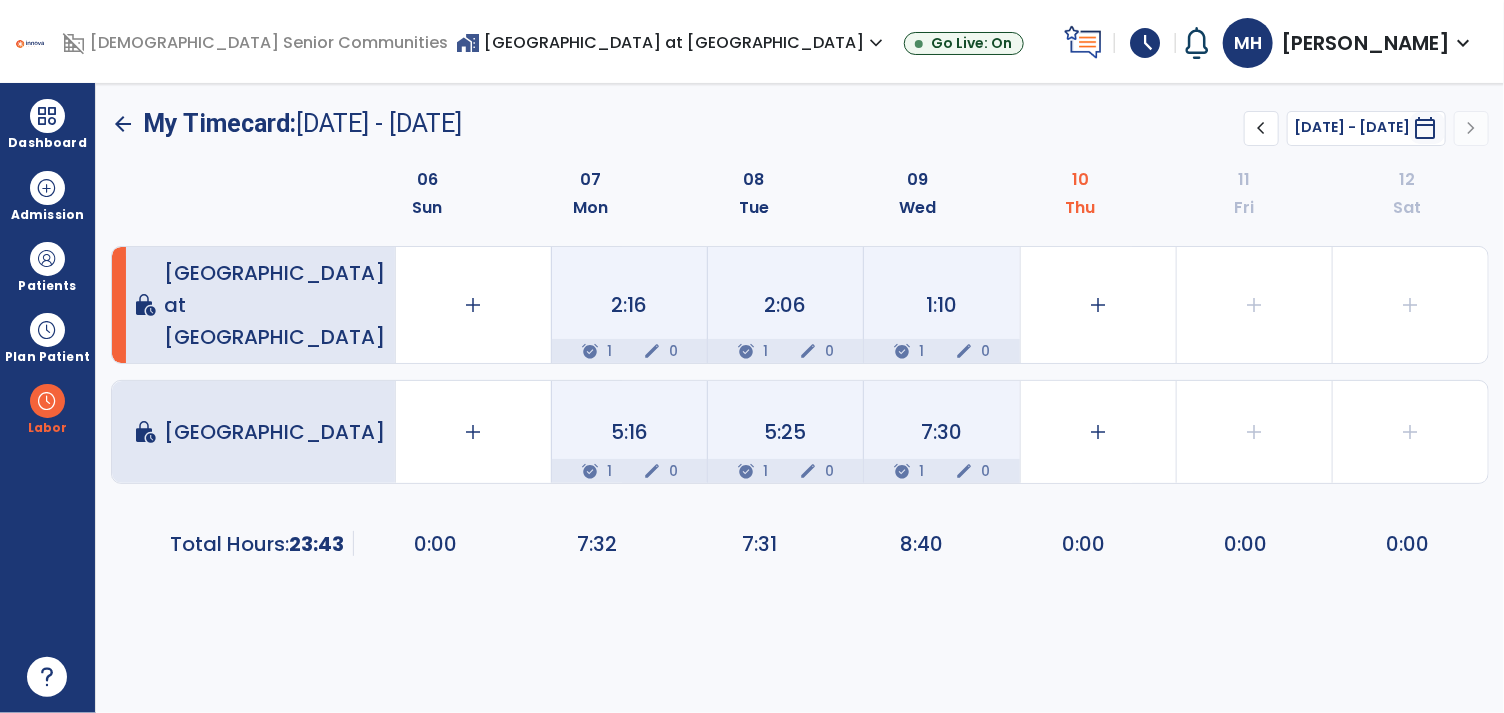 select on "**********" 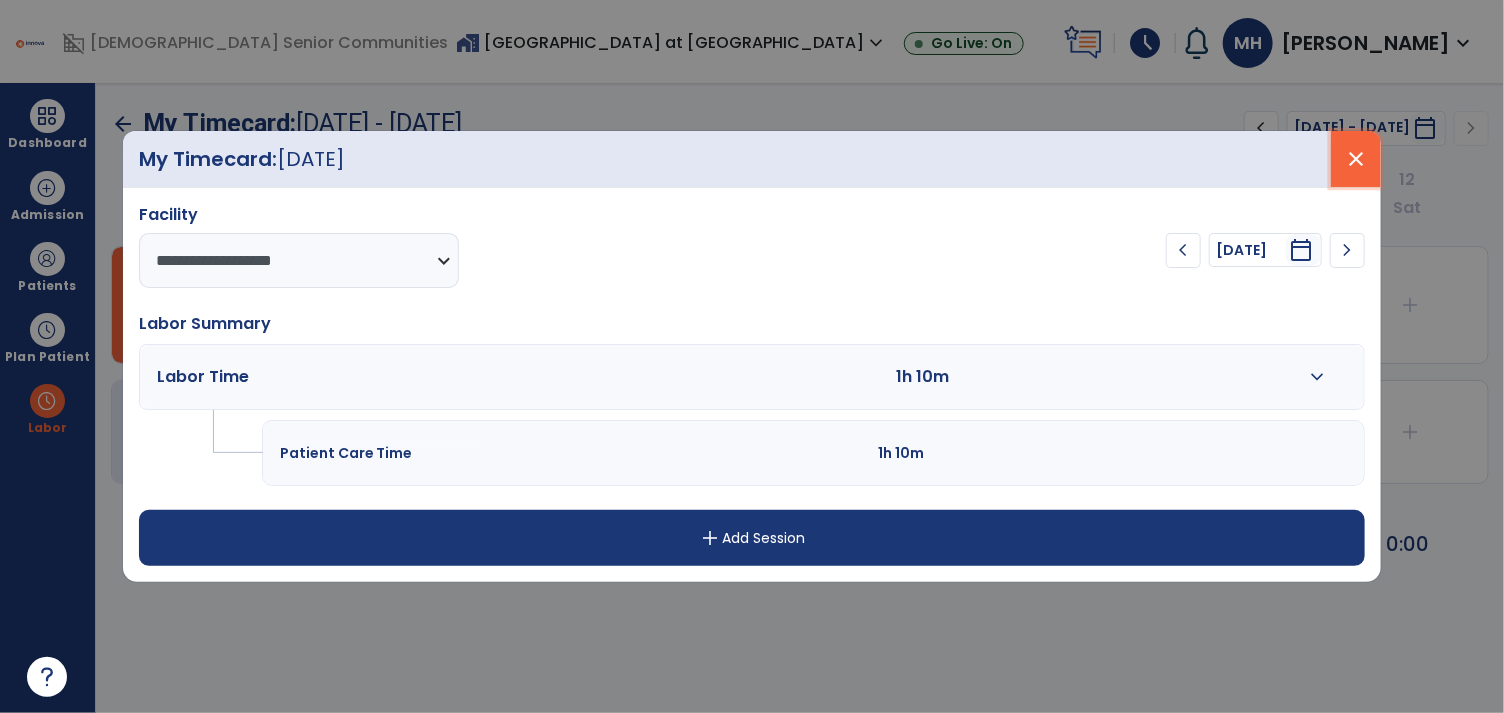 click on "close" at bounding box center (1356, 159) 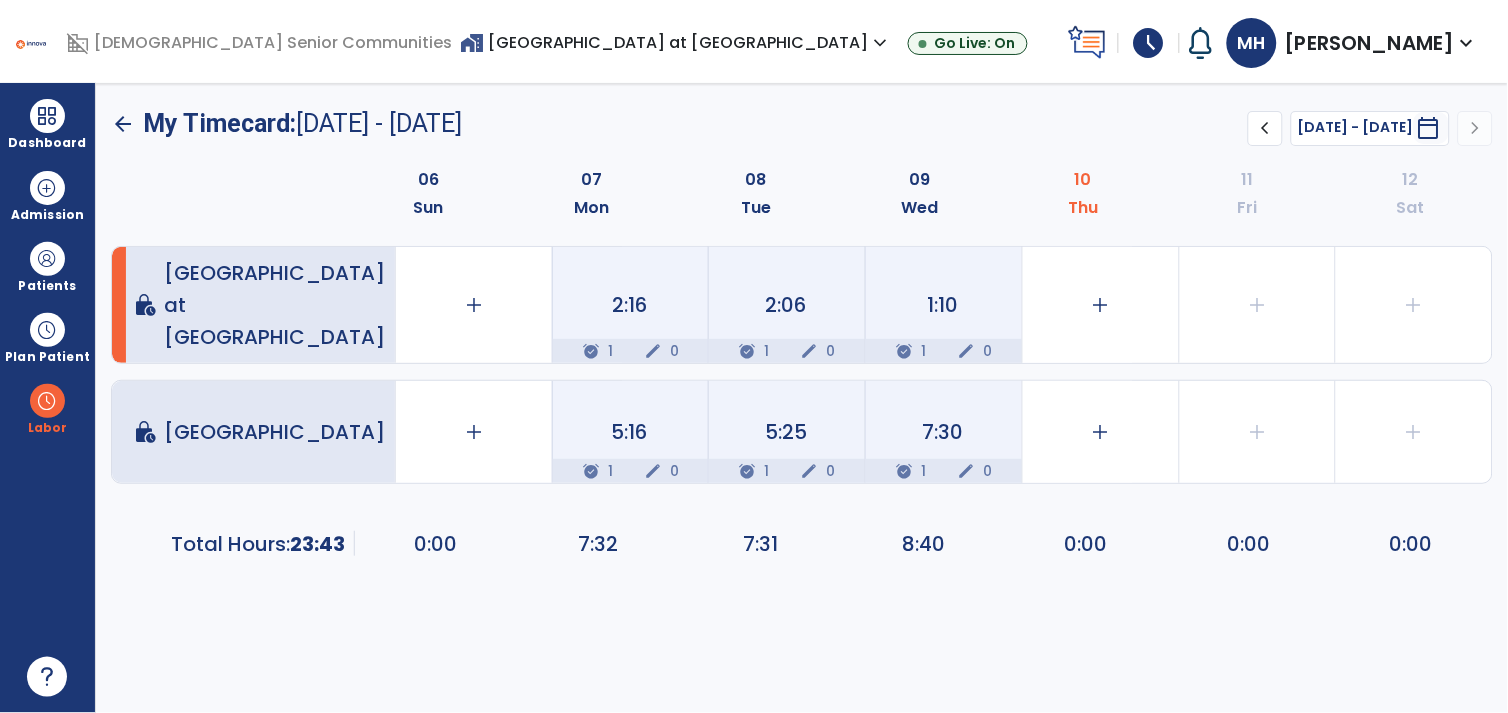 click on "2:06" 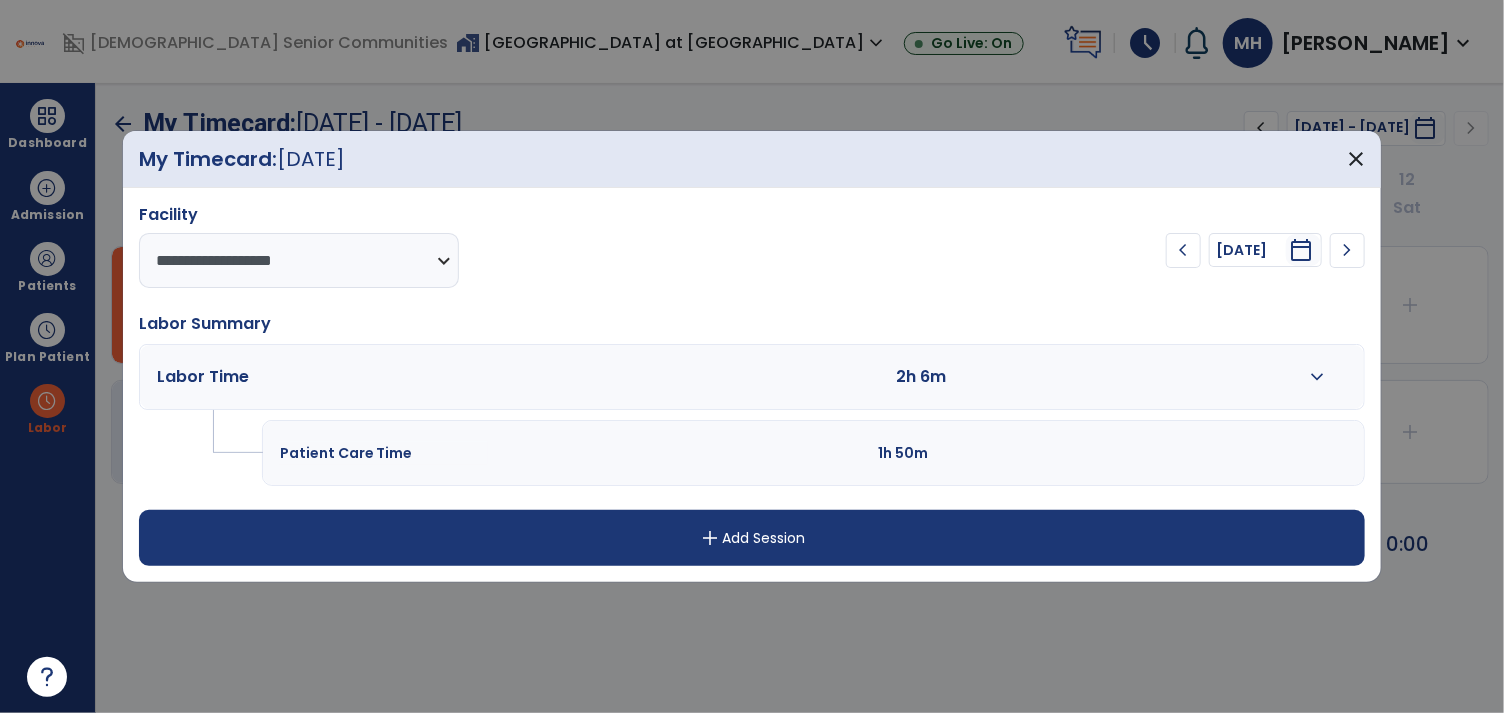 click on "add  Add Session" at bounding box center (752, 538) 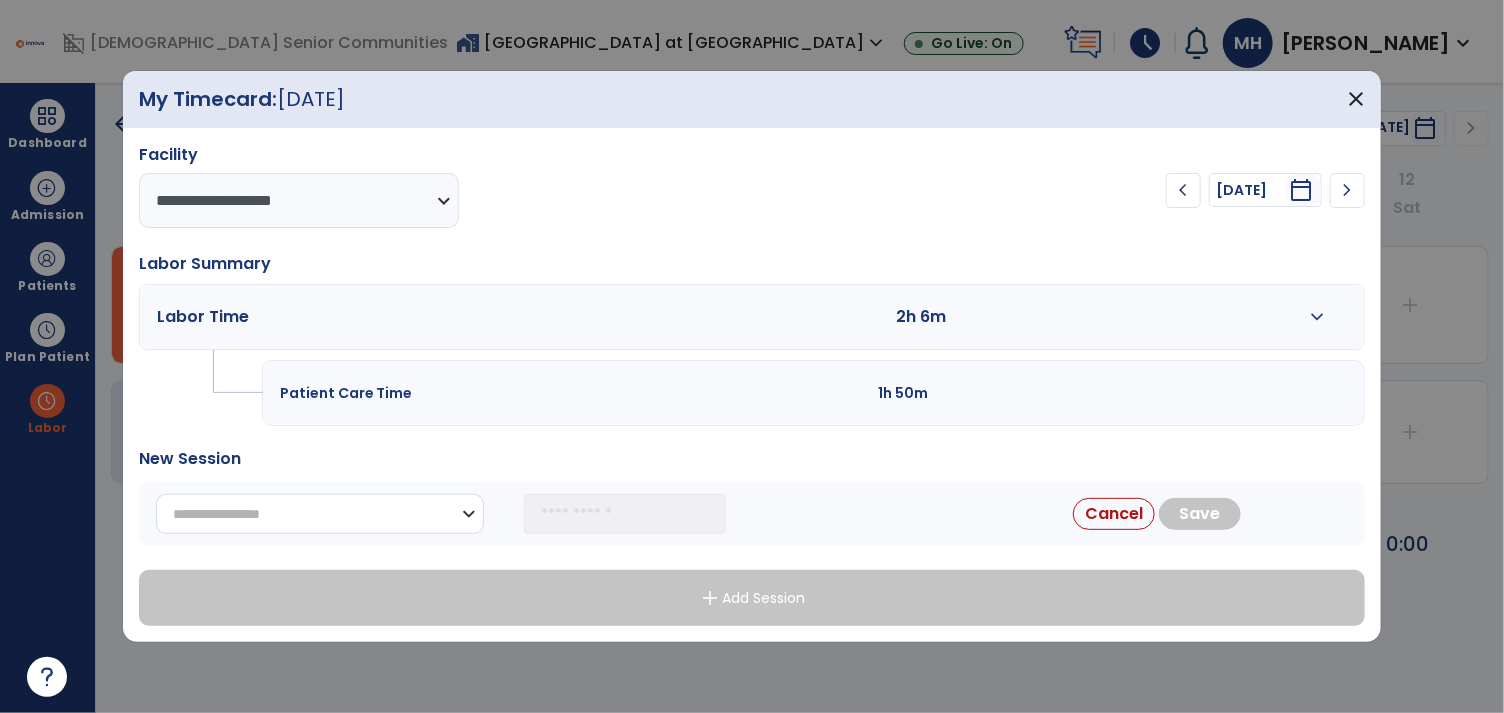 click on "**********" at bounding box center (320, 514) 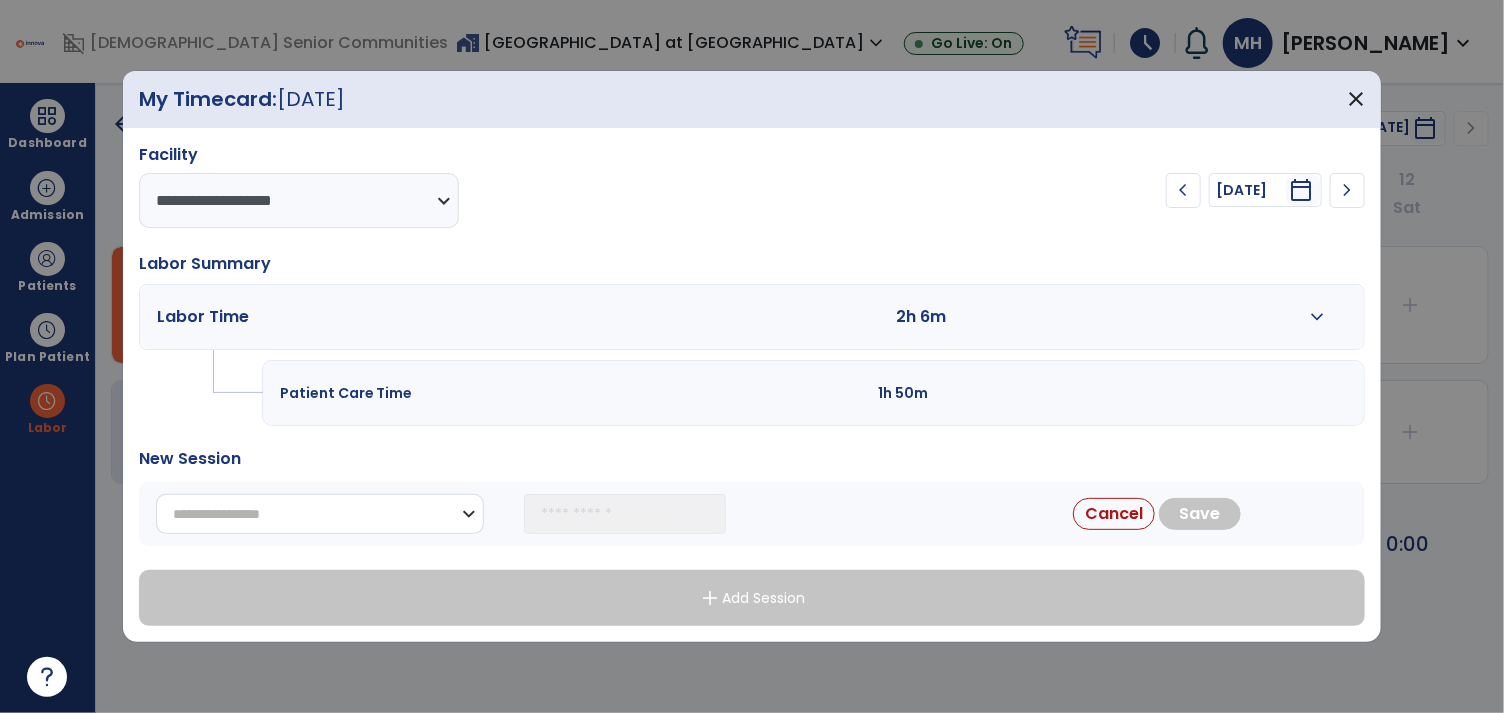 select on "**********" 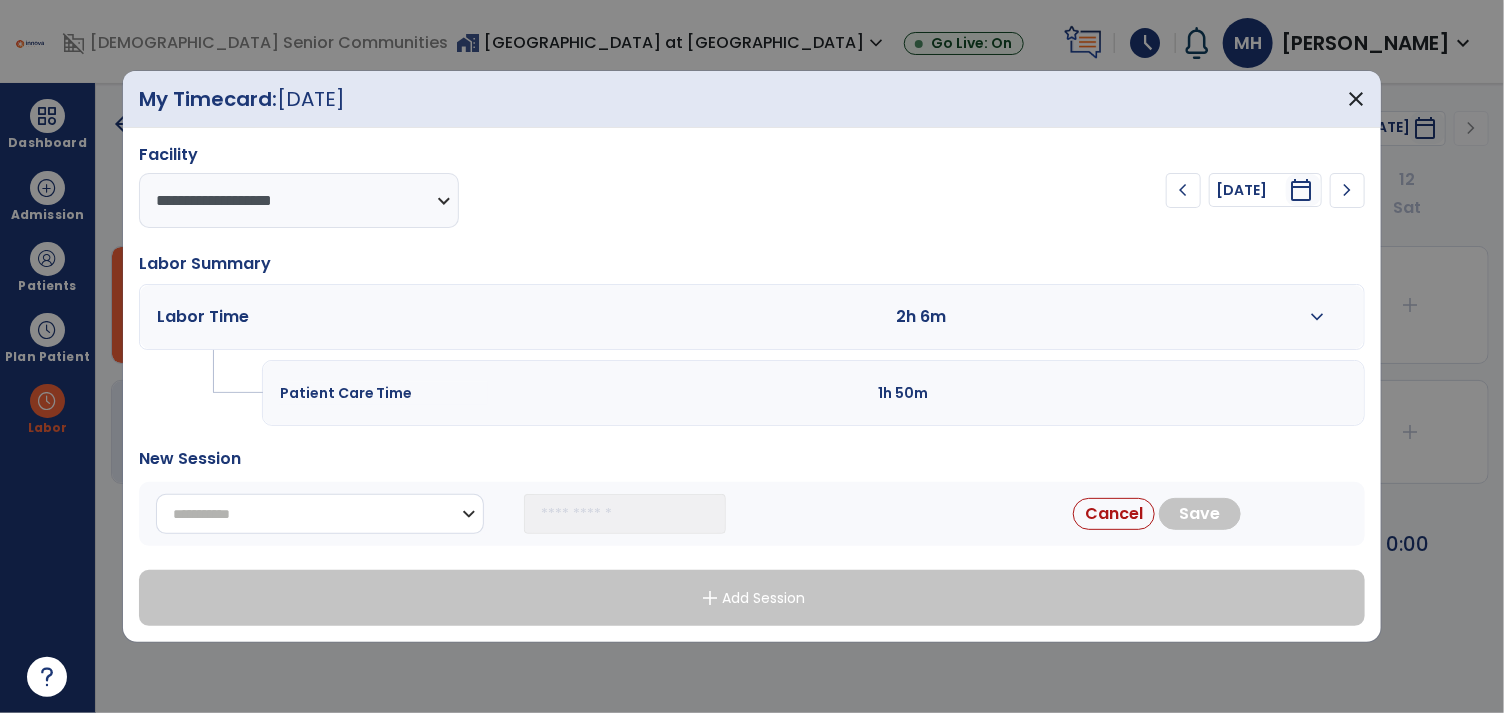 click on "**********" at bounding box center (320, 514) 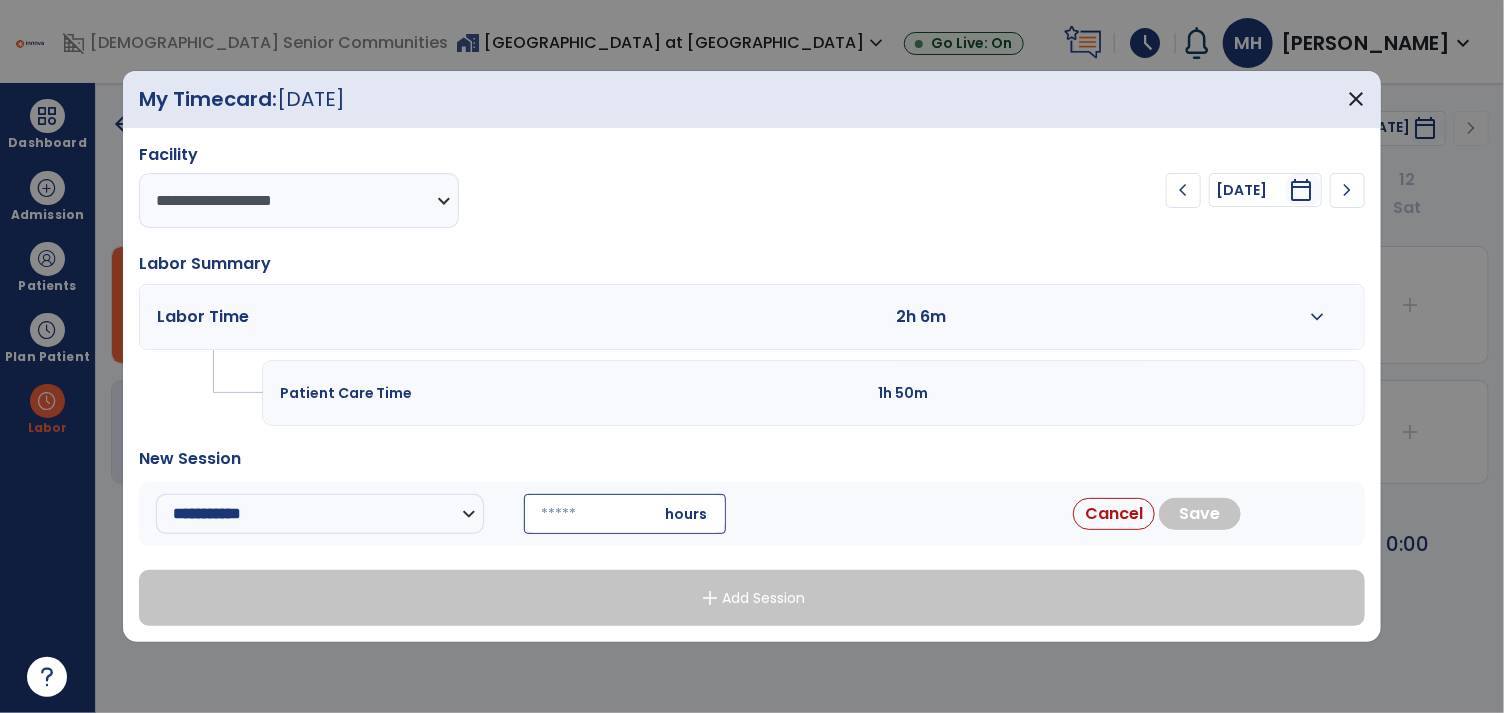 click on "**********" at bounding box center (752, 514) 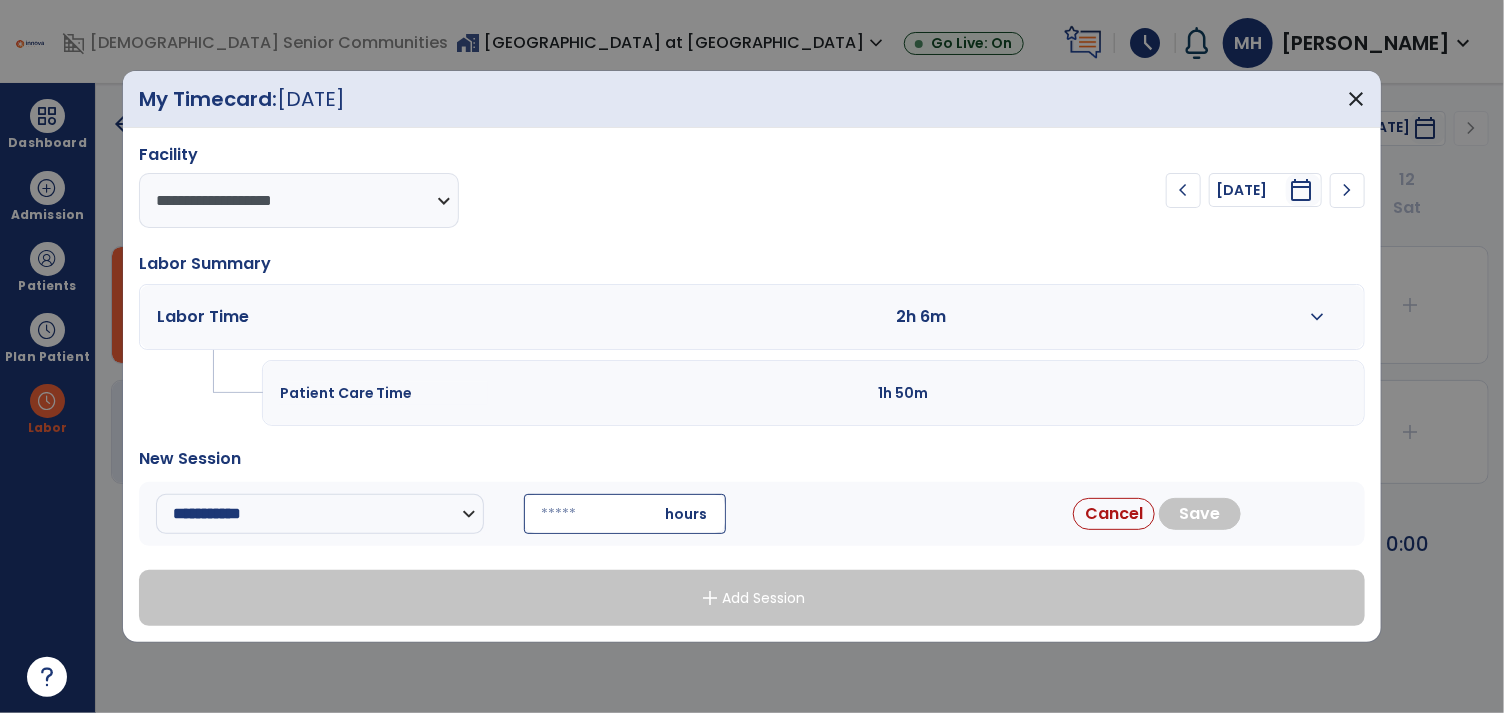 click at bounding box center [625, 514] 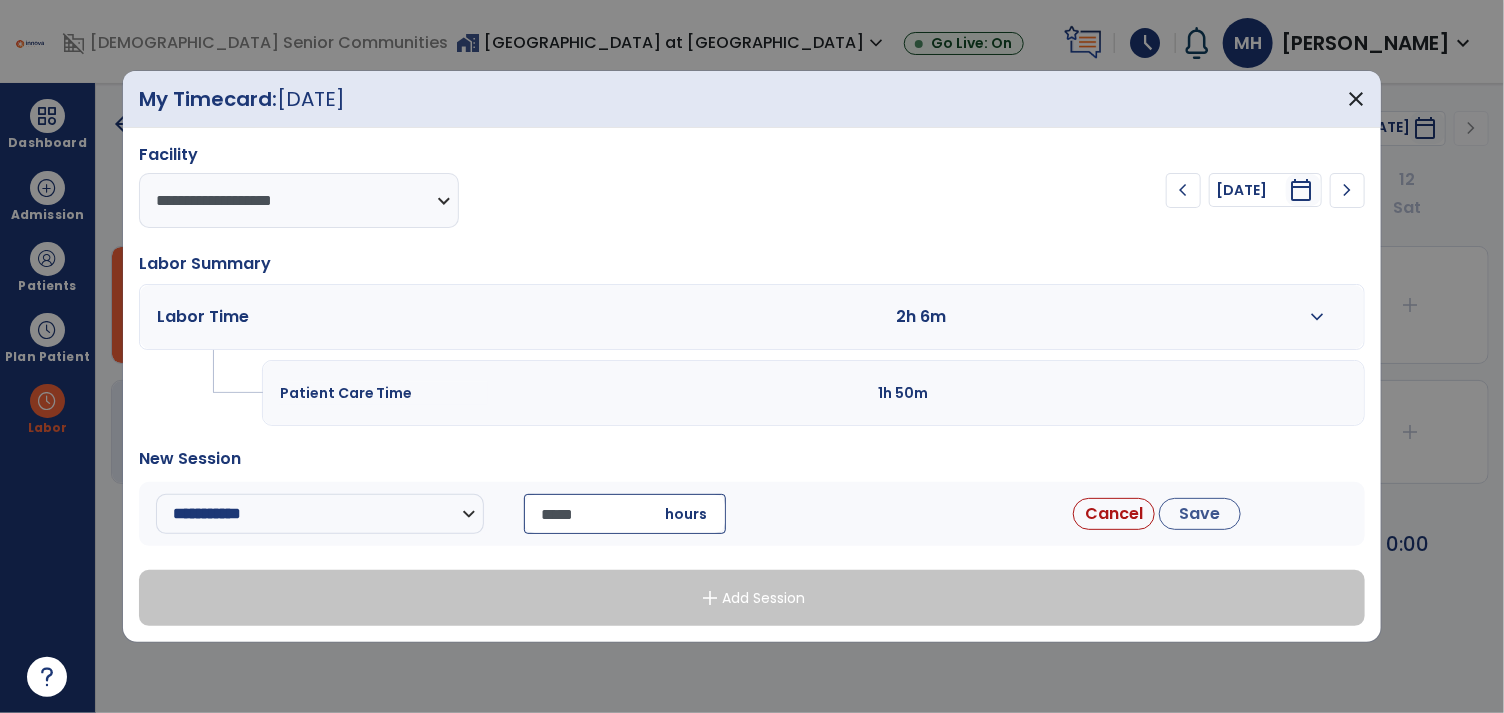 type on "*****" 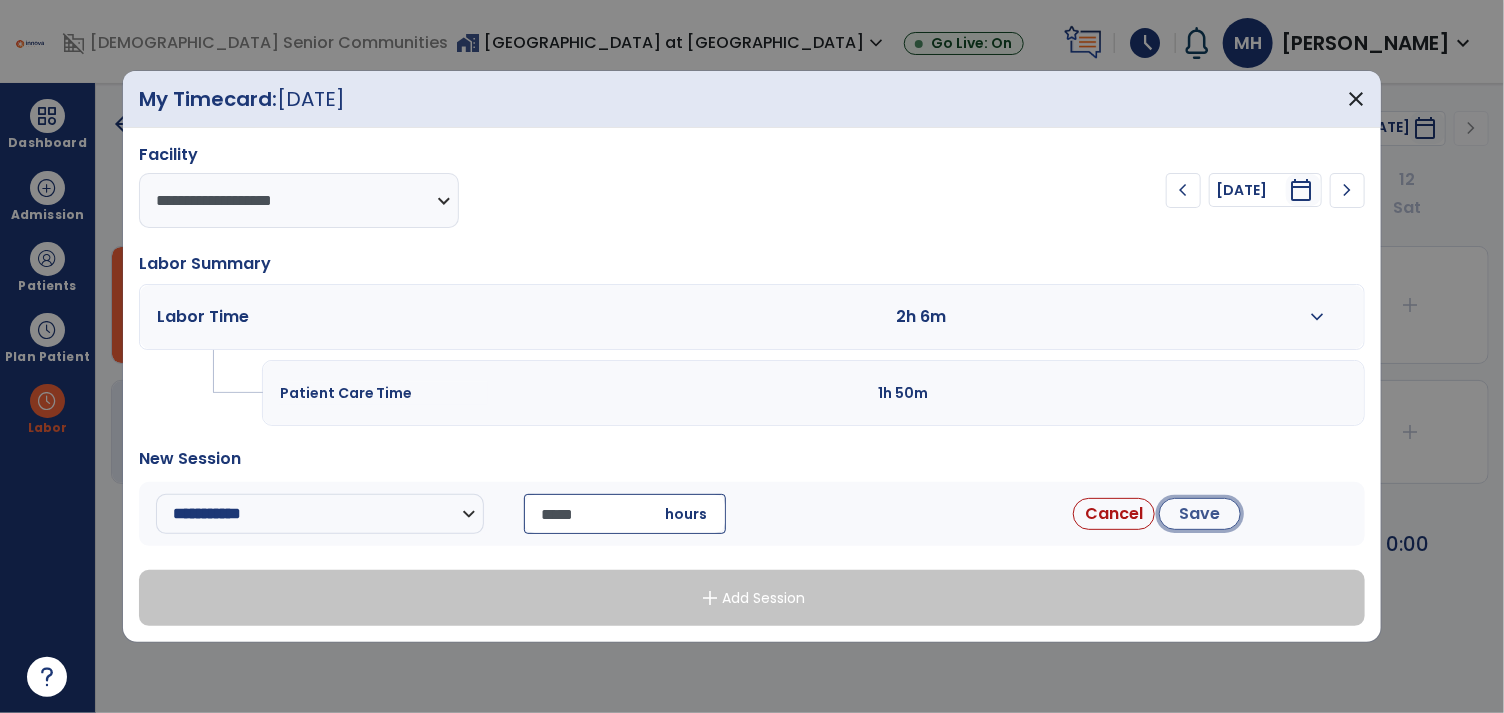 click on "Save" at bounding box center (1200, 514) 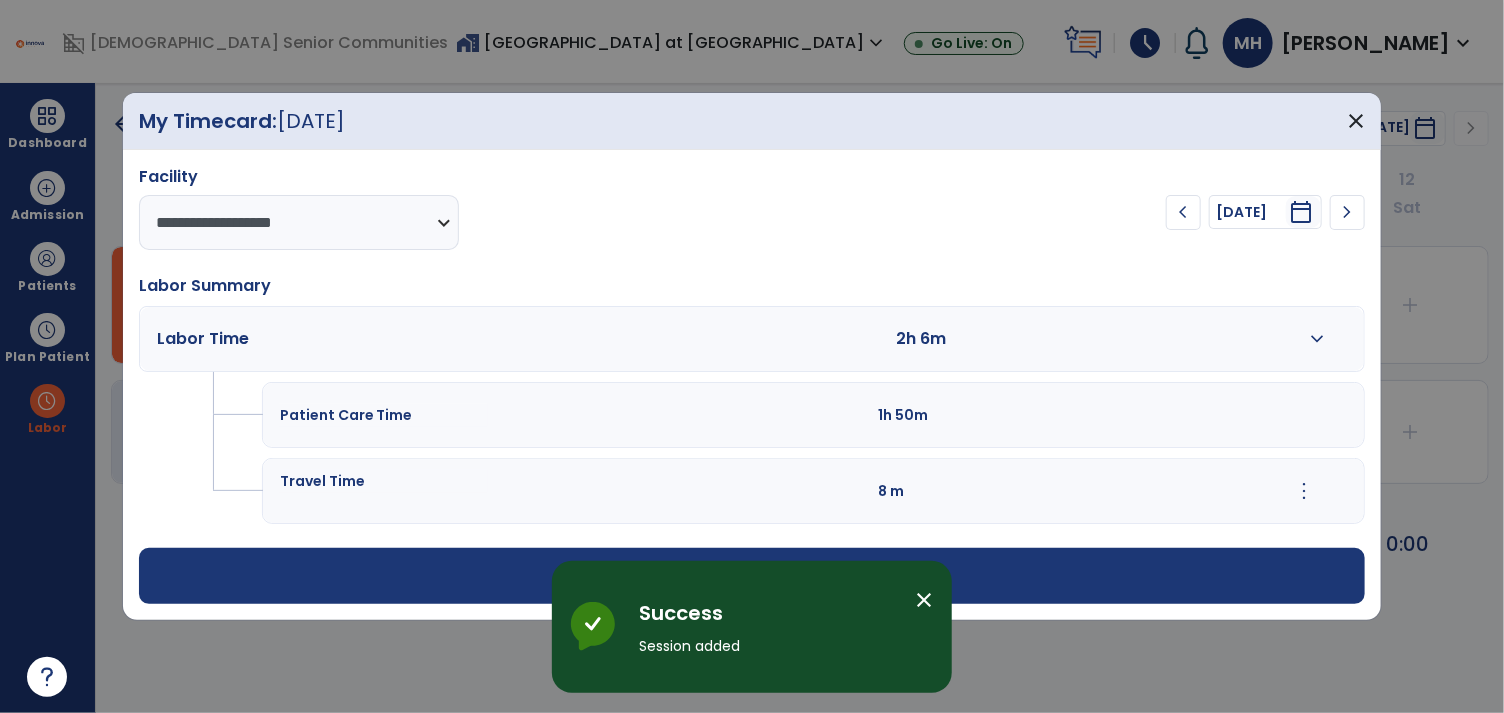 click on "**********" at bounding box center (752, 356) 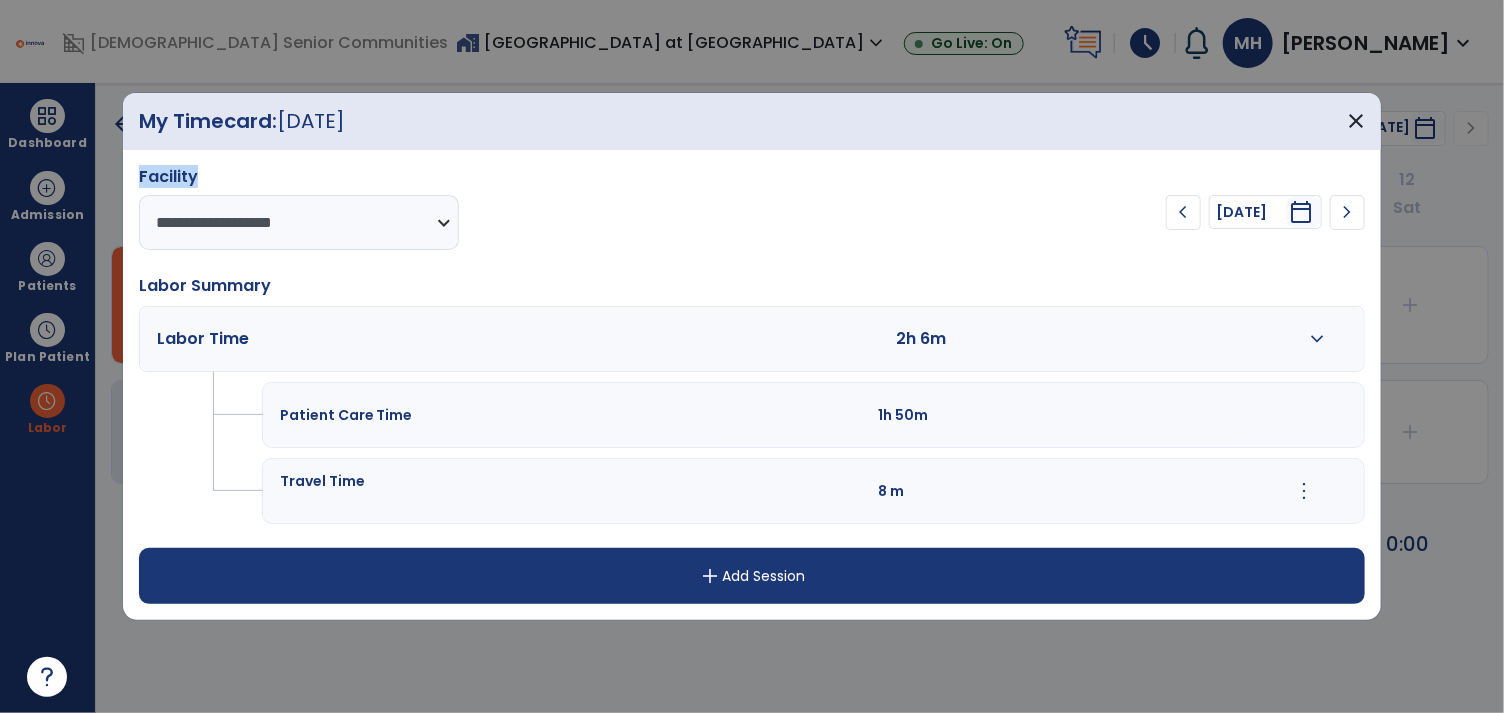 click on "**********" at bounding box center (752, 356) 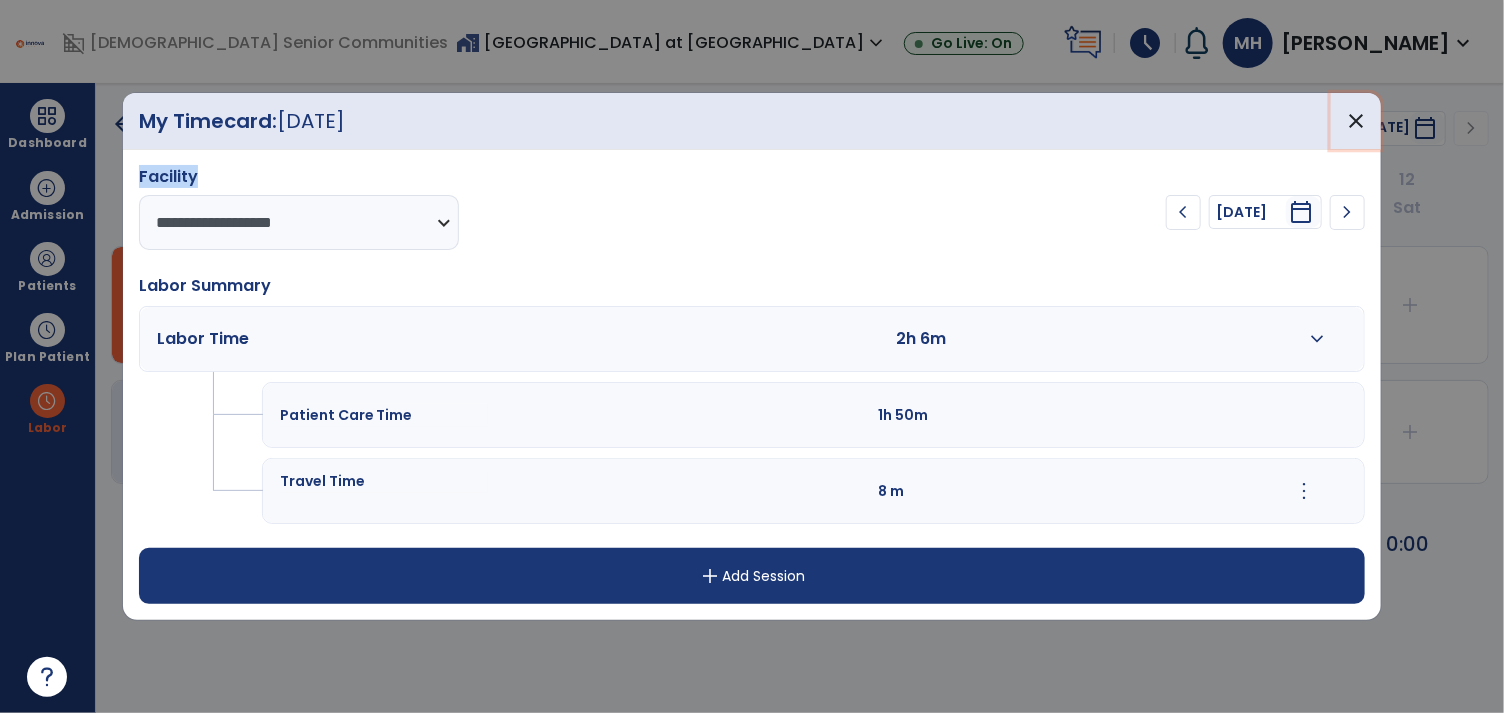 drag, startPoint x: 1381, startPoint y: 120, endPoint x: 1361, endPoint y: 120, distance: 20 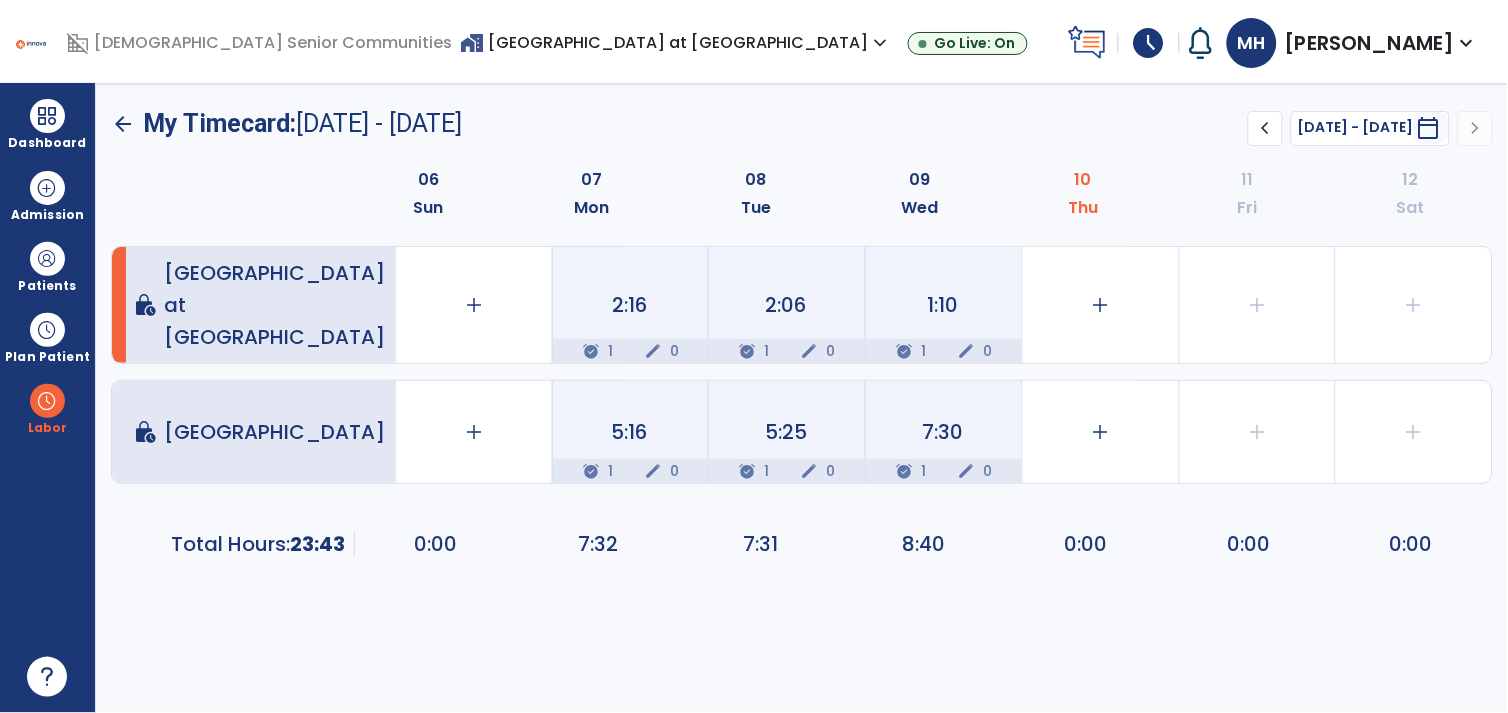 click on "2:06  alarm_on 1 edit 0" 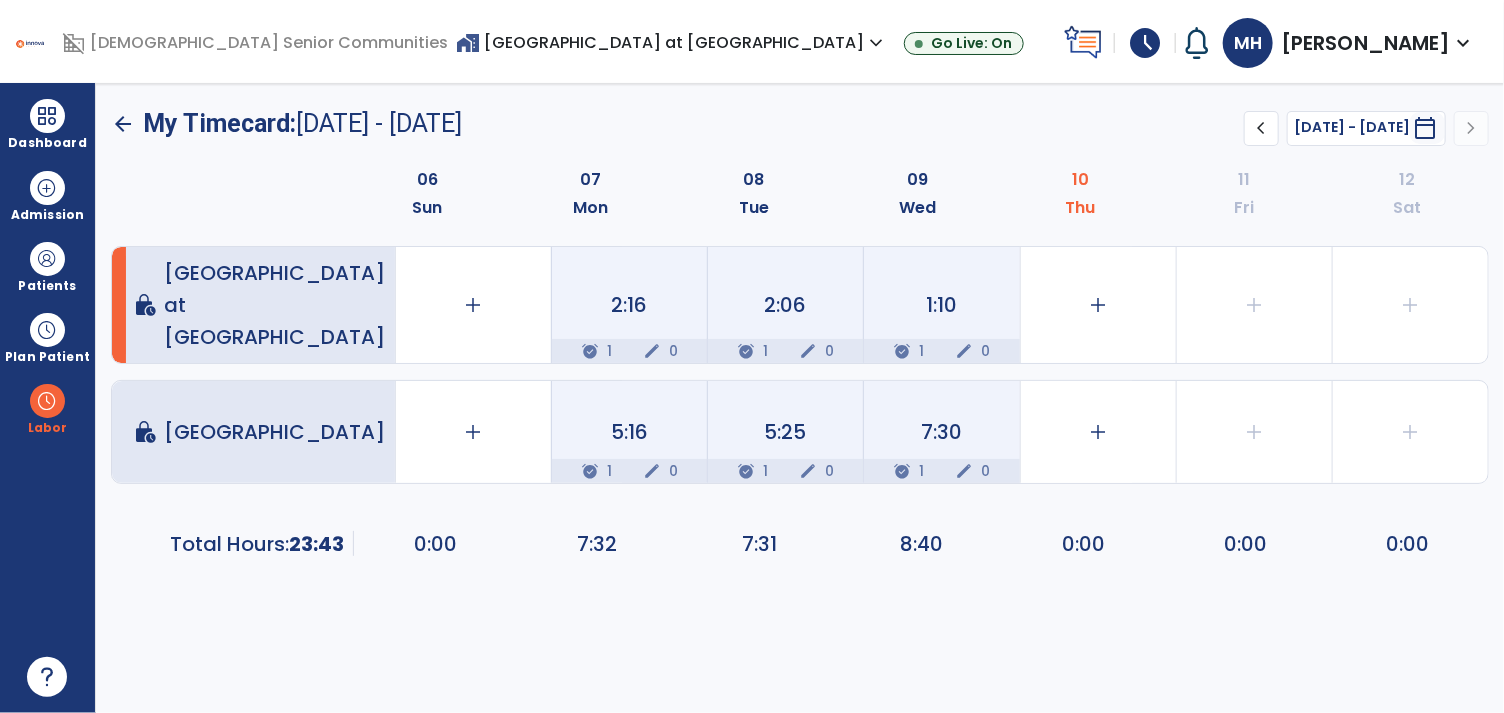 select on "**********" 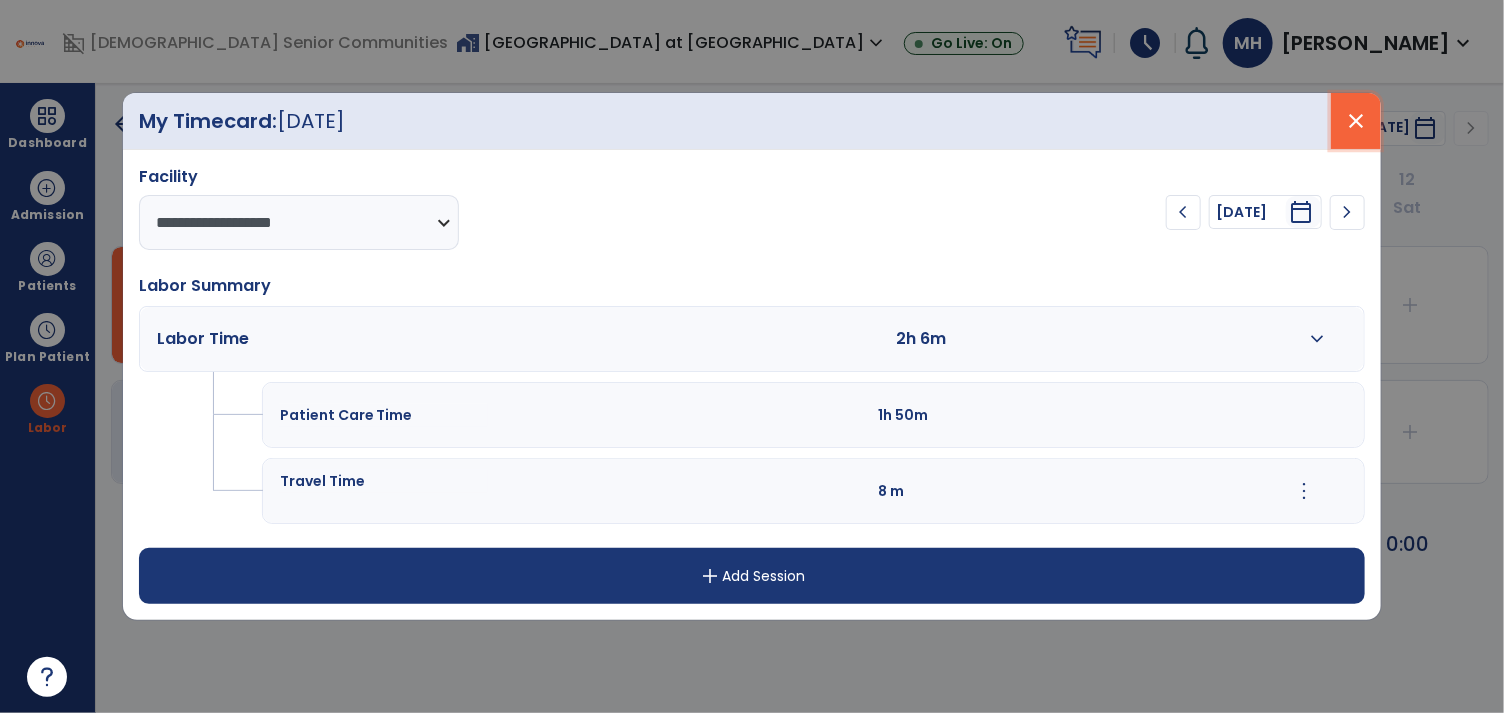 click on "close" at bounding box center (1356, 121) 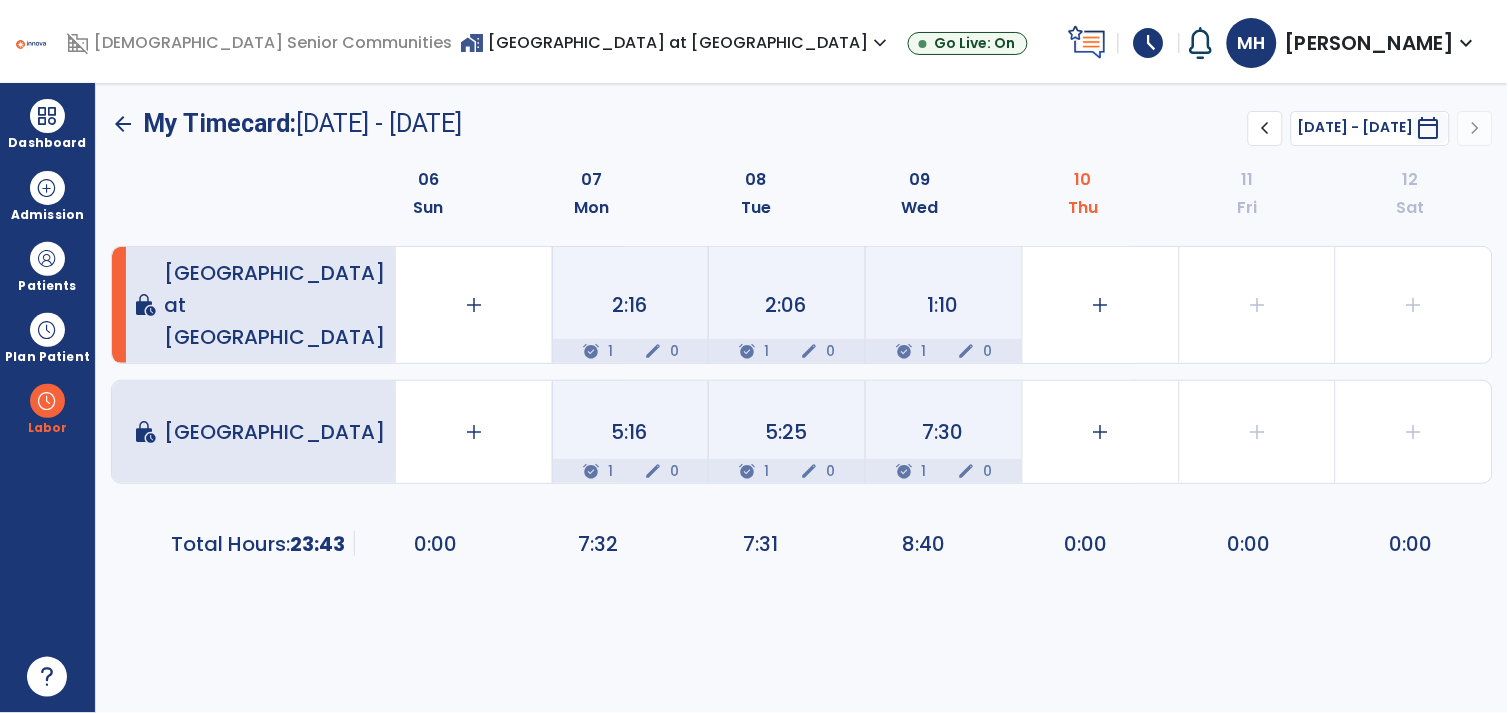 click on "2:16  alarm_on 1 edit 0" 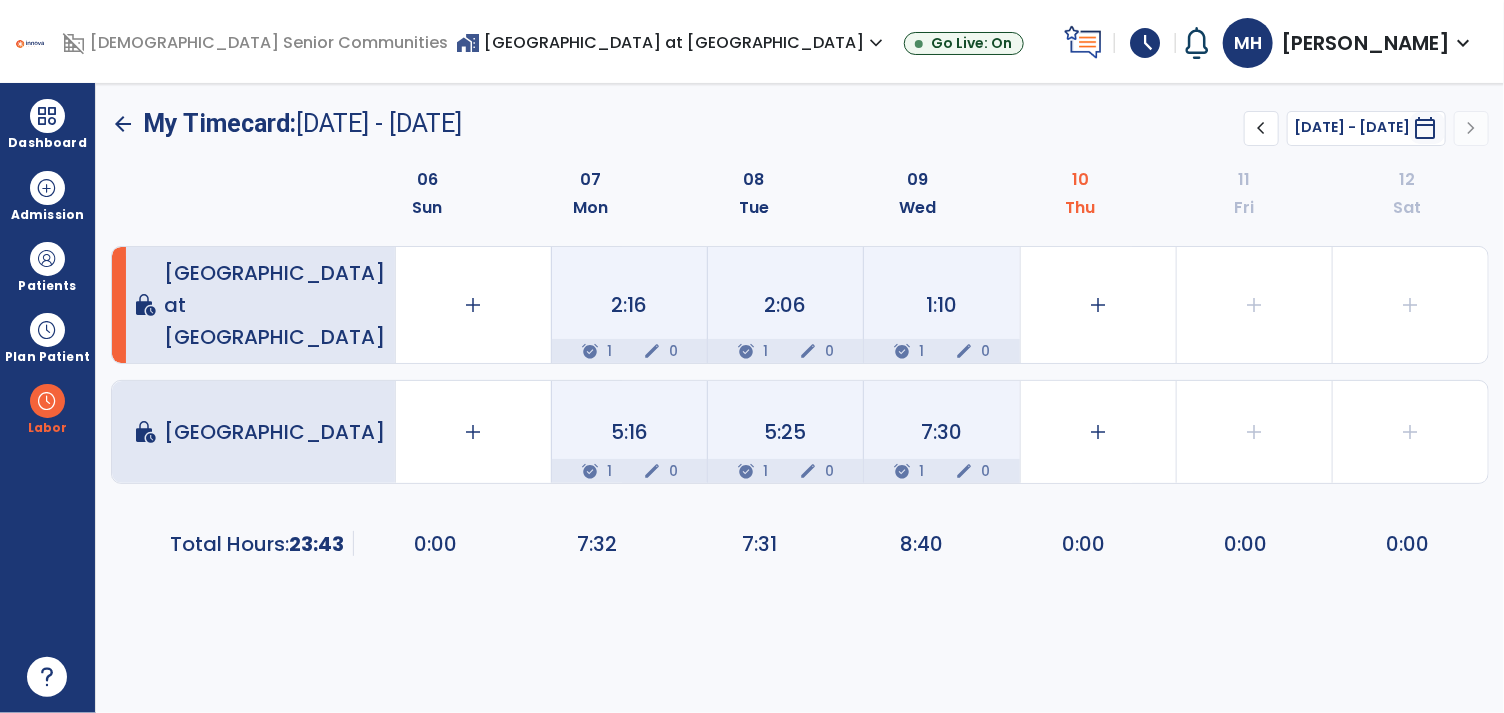 select on "**********" 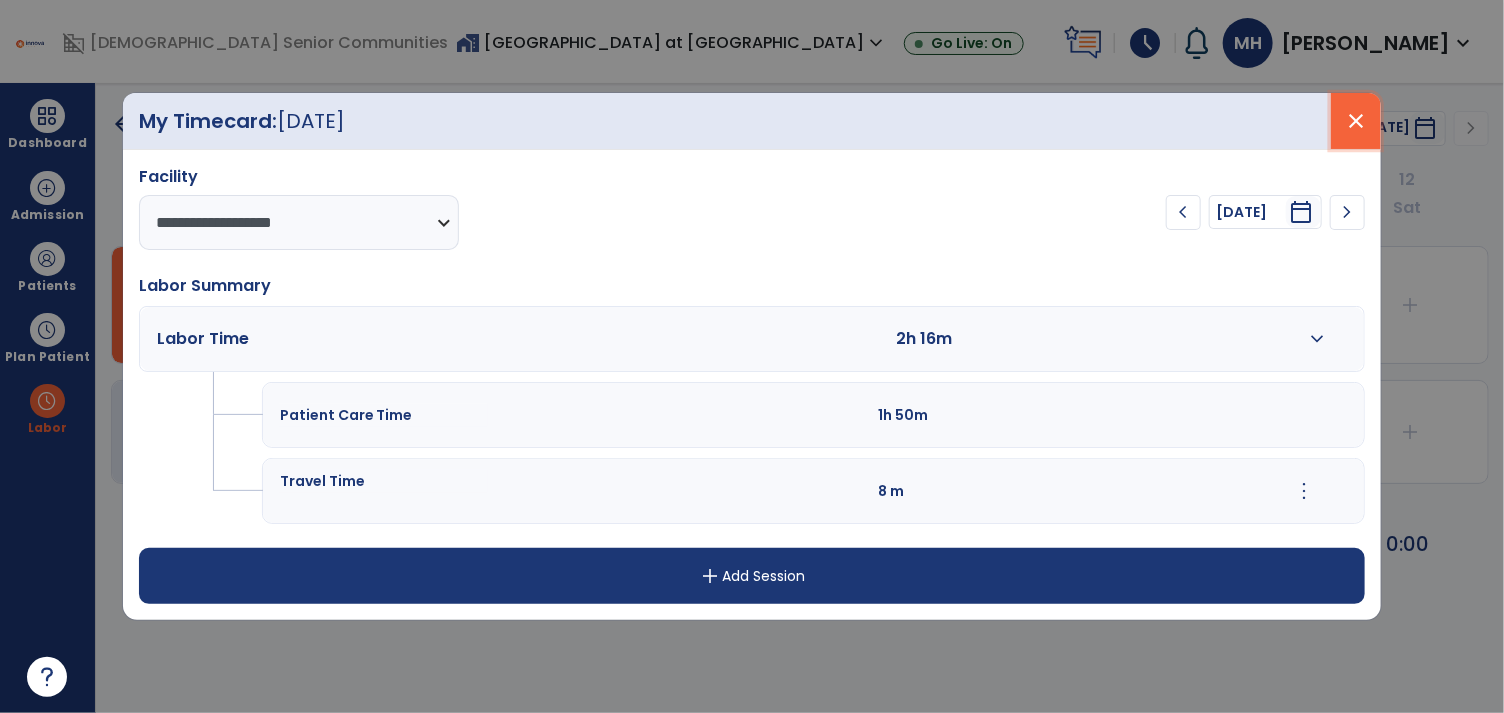 click on "close" at bounding box center [1356, 121] 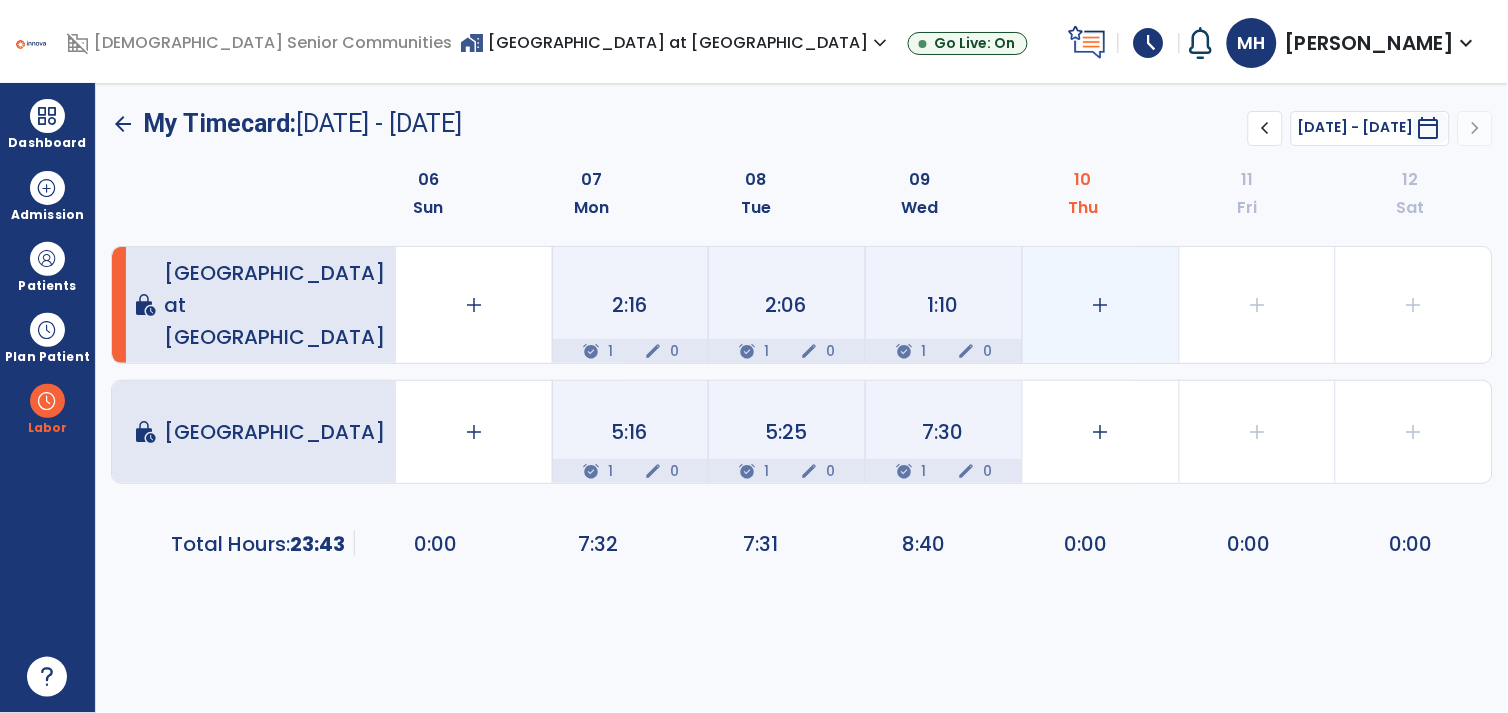 click on "add" 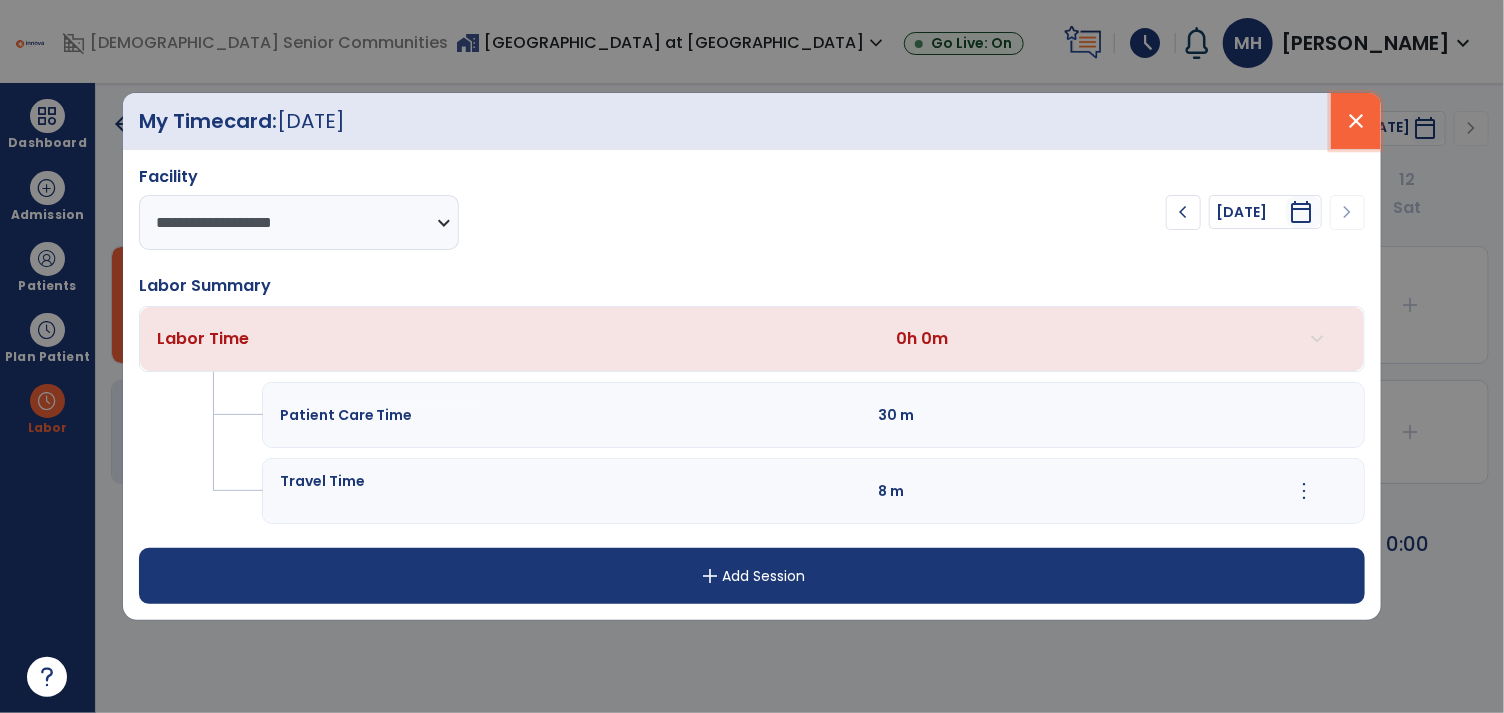 click on "close" at bounding box center (1356, 121) 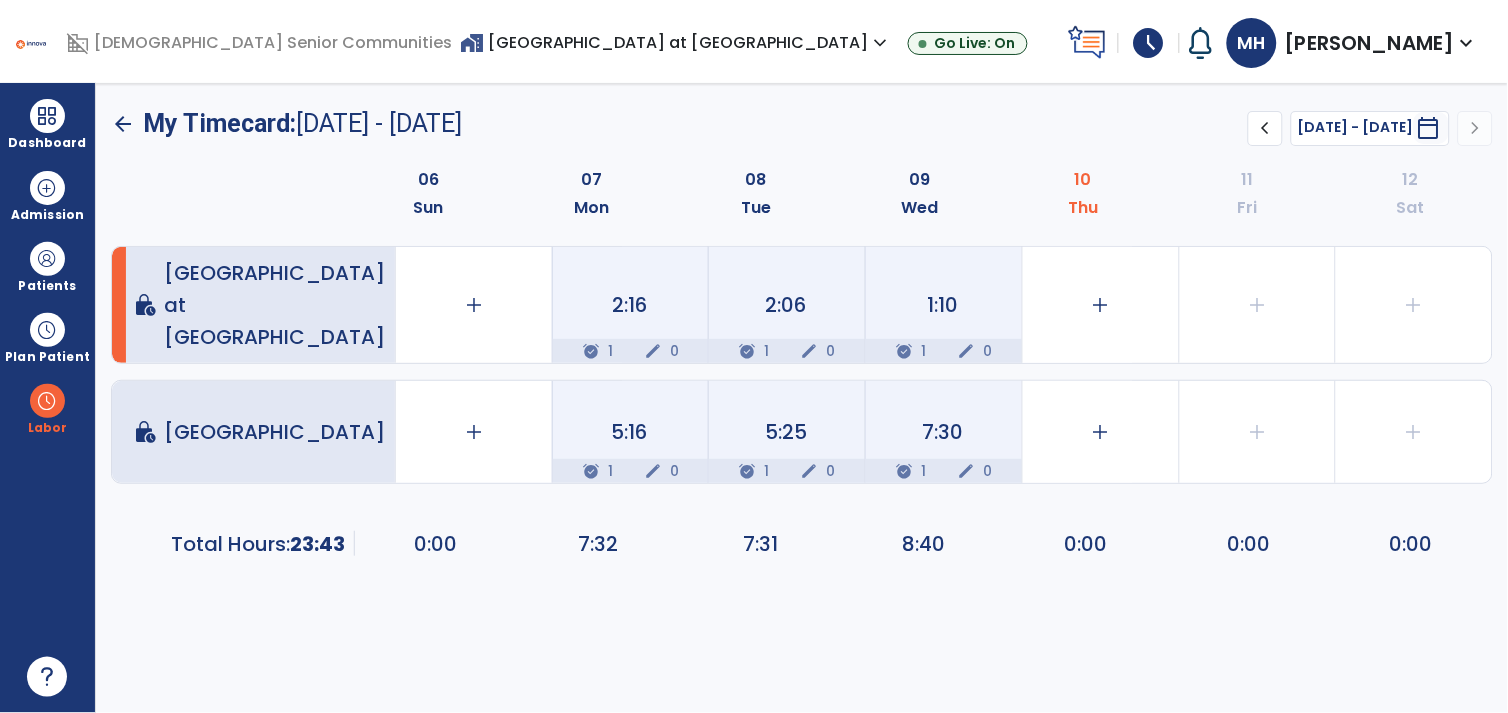 click on "arrow_back" 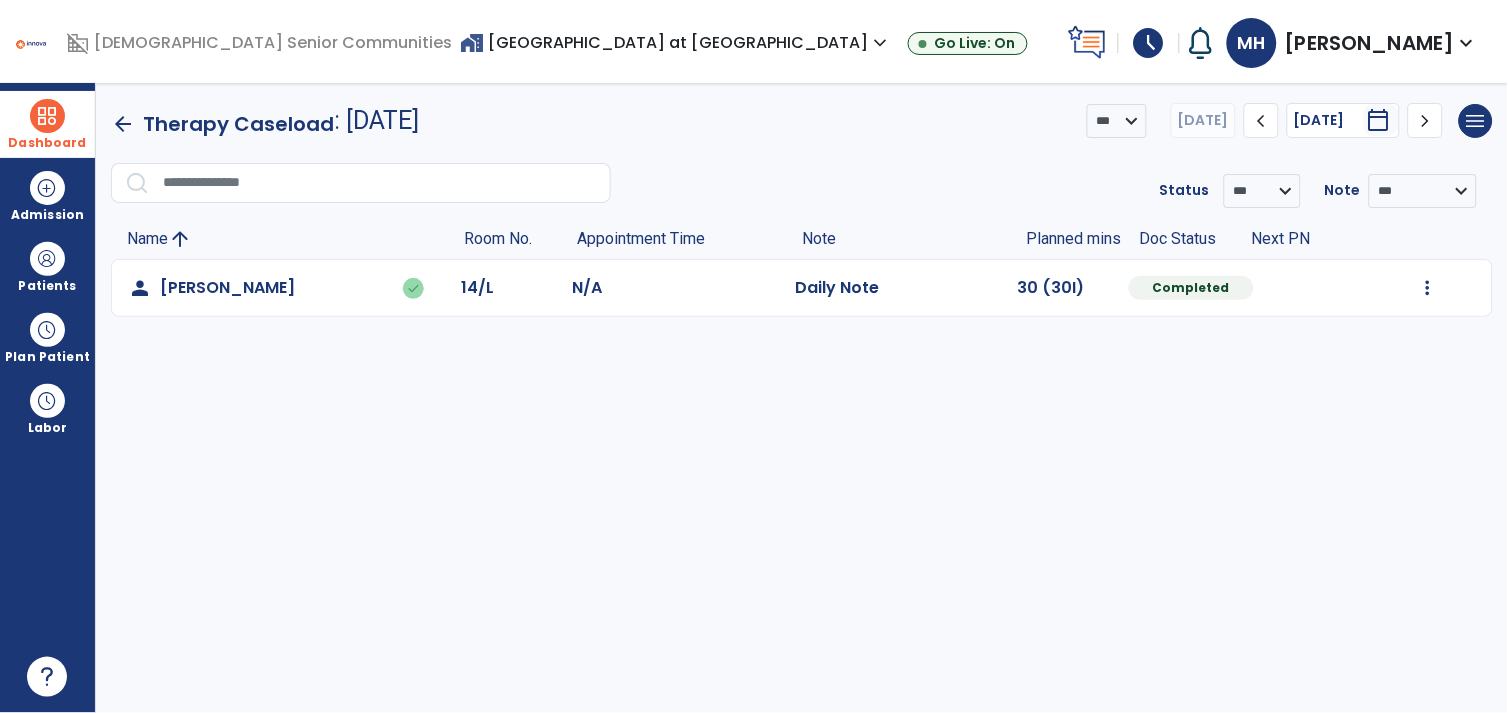 click on "Dashboard" at bounding box center (47, 143) 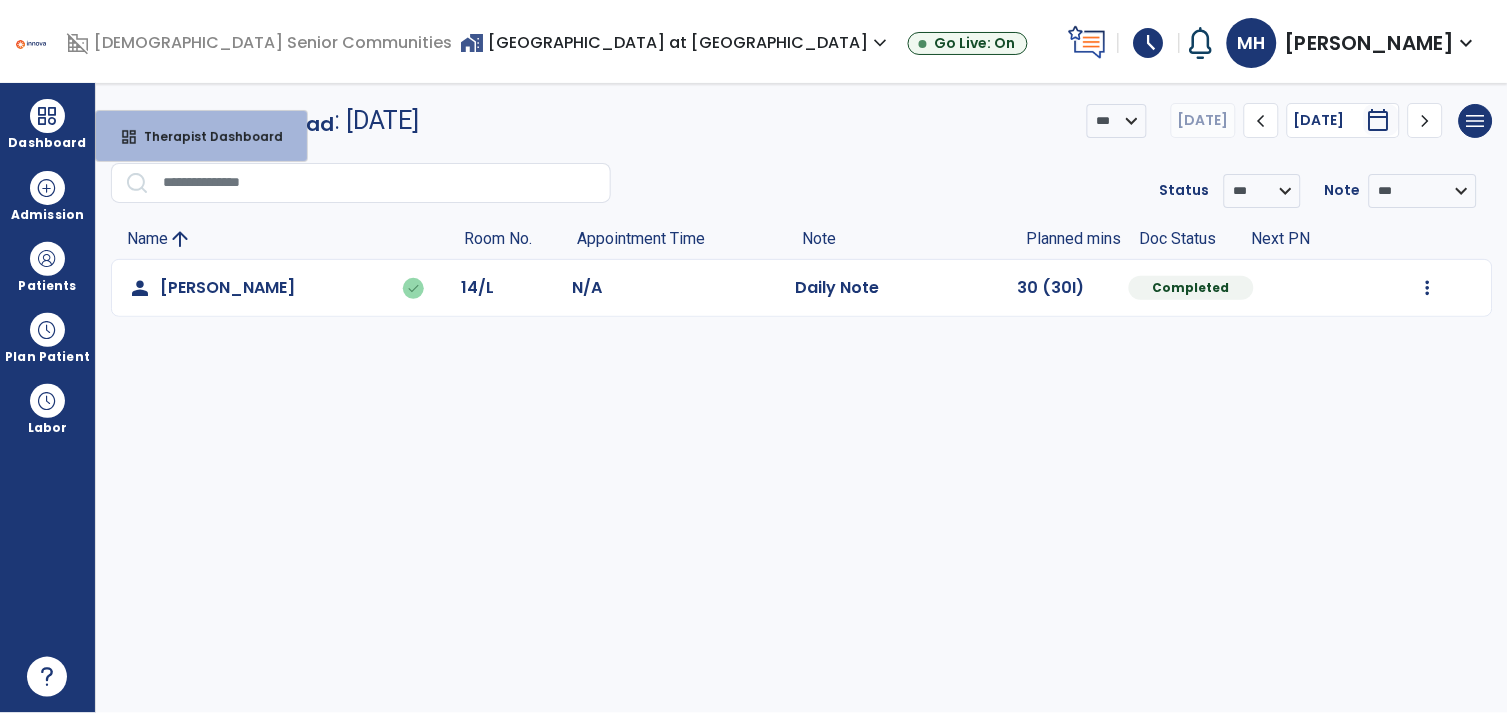 click on "arrow_back   Therapy Caseload  : 10 Jul, 2025" 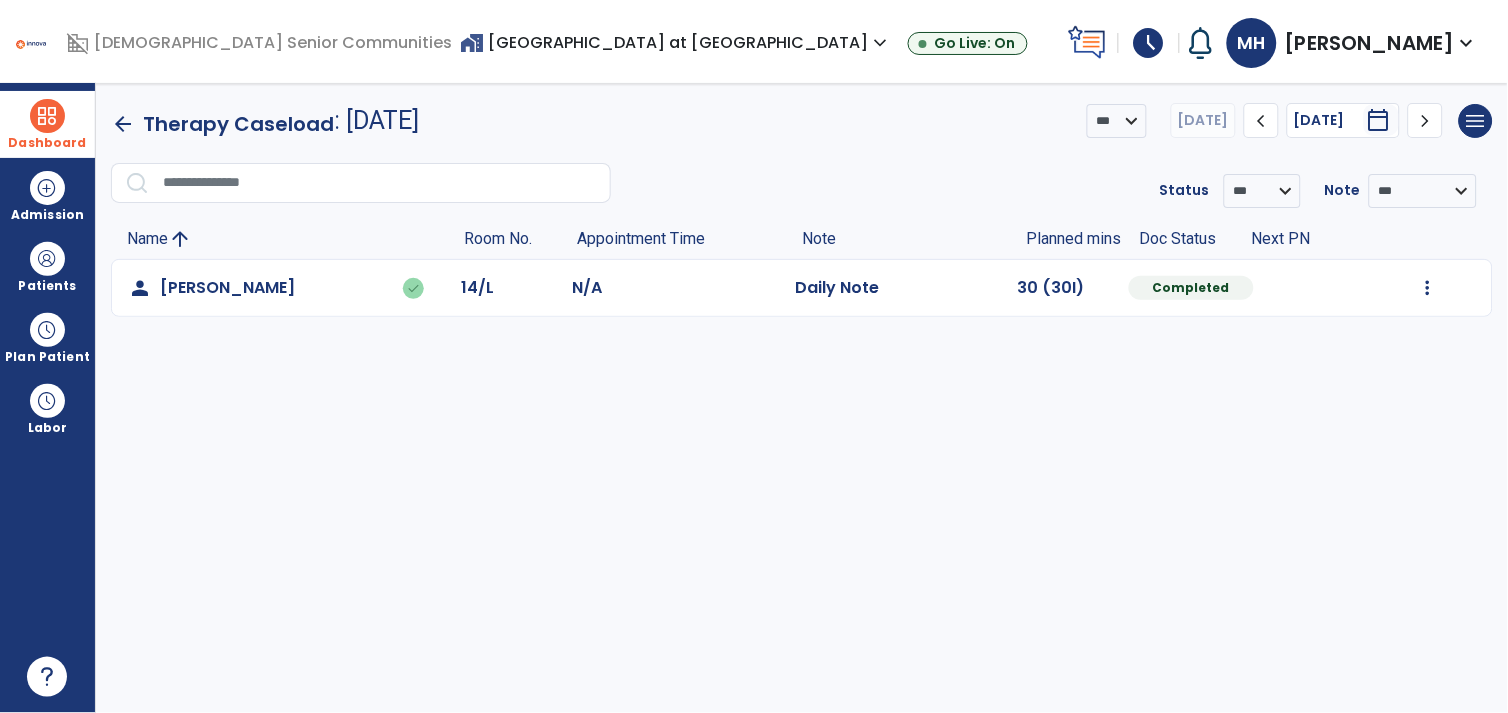 click at bounding box center (47, 116) 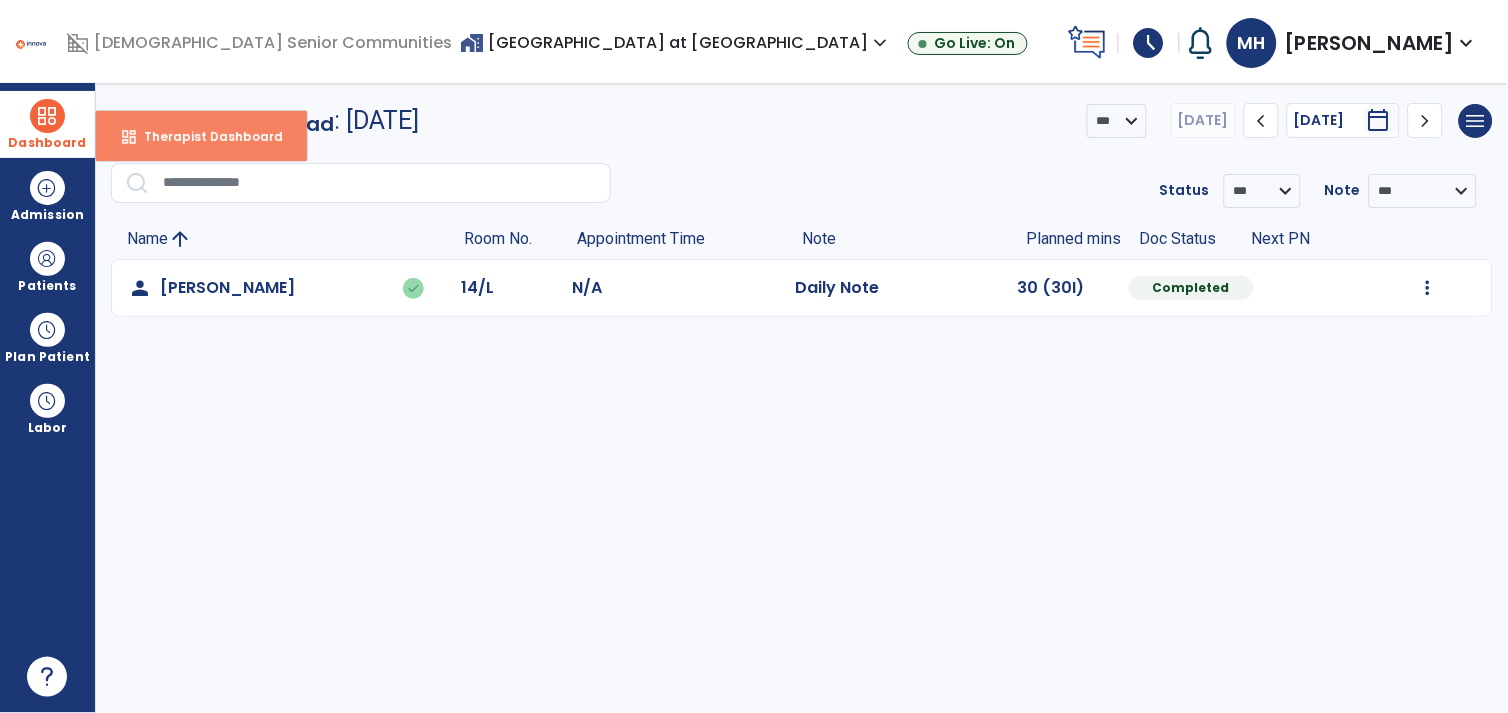 click on "Therapist Dashboard" at bounding box center [205, 136] 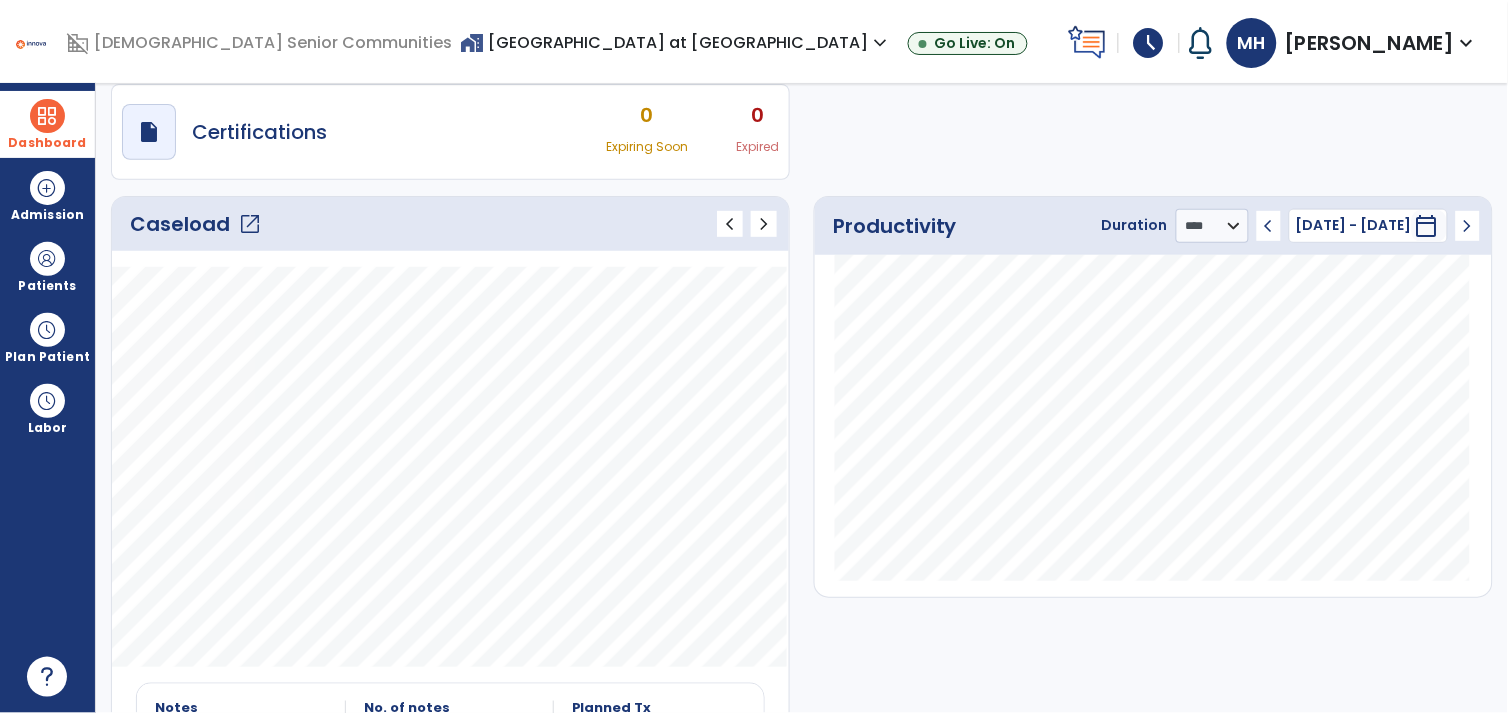 scroll, scrollTop: 172, scrollLeft: 0, axis: vertical 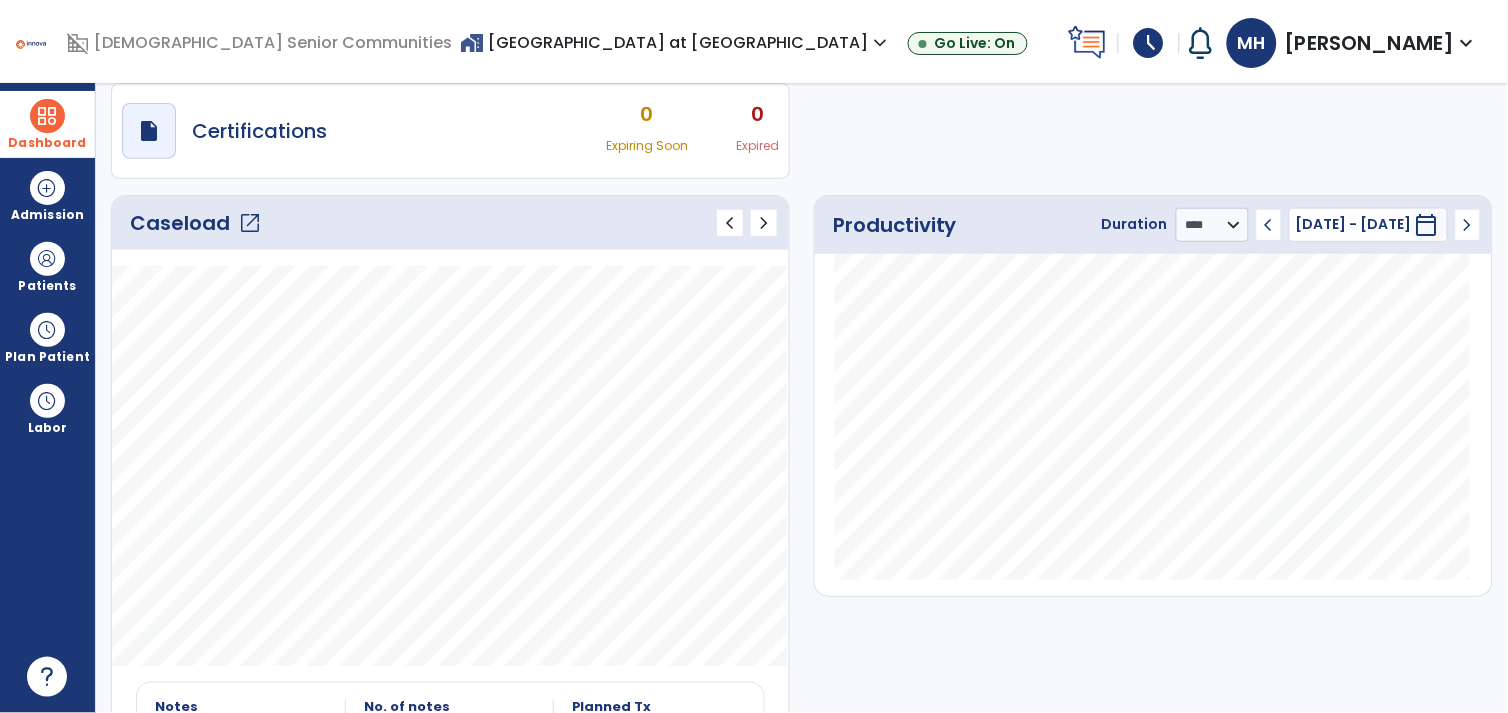 click on "home_work   Hickory Creek at Greensburg   expand_more   Arbor Grove Village   Hickory Creek at Columbus   Hickory Creek at Greensburg   Hickory Creek at Madison" at bounding box center (676, 43) 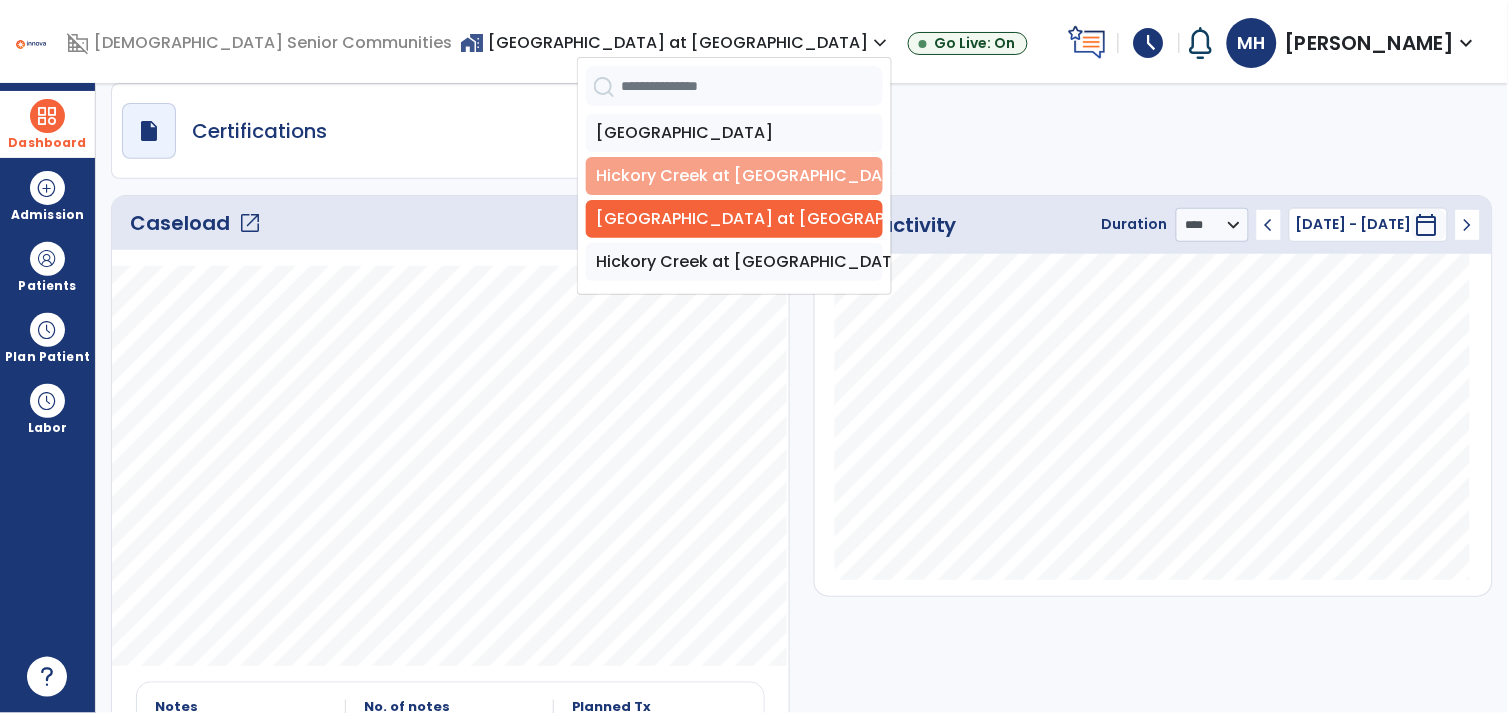 click on "Hickory Creek at [GEOGRAPHIC_DATA]" at bounding box center [734, 176] 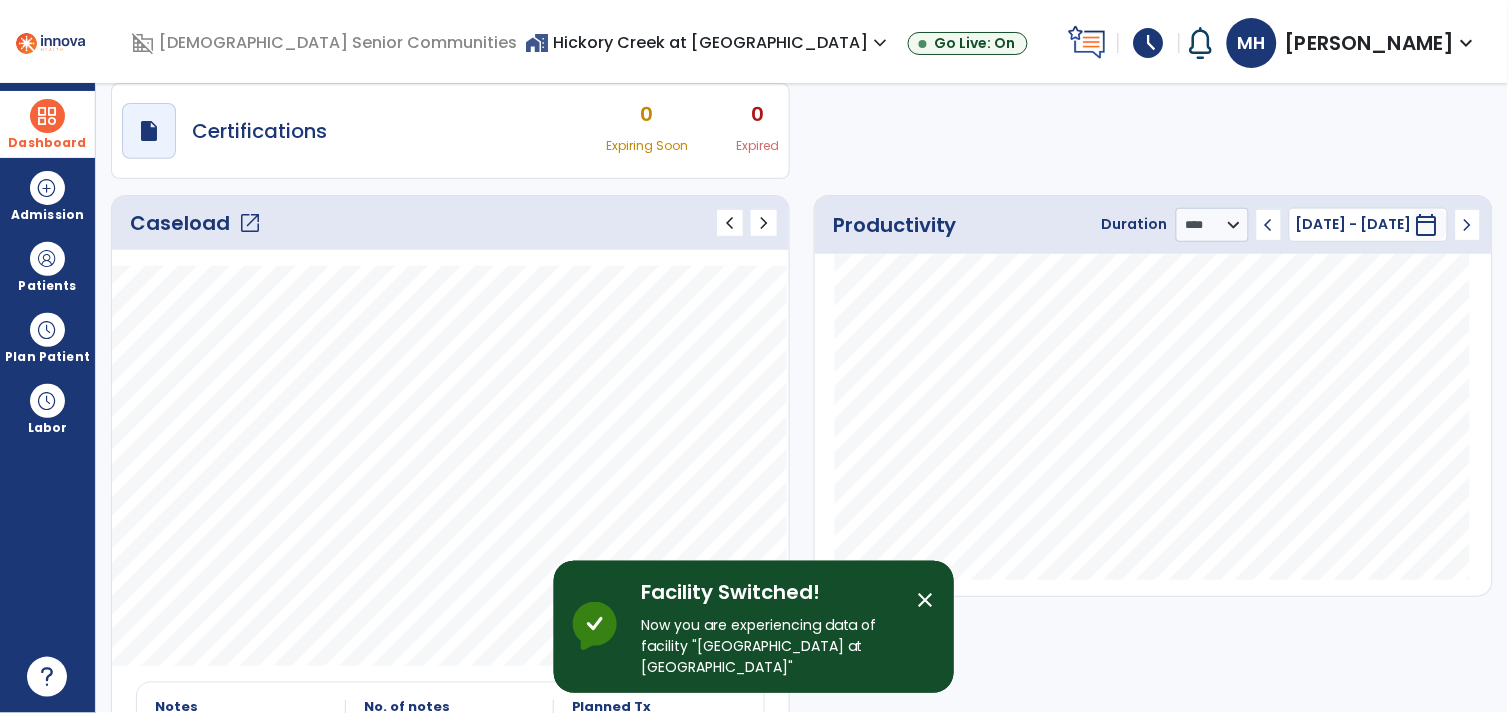 click on "home_work   Hickory Creek at Columbus   expand_more" at bounding box center (708, 42) 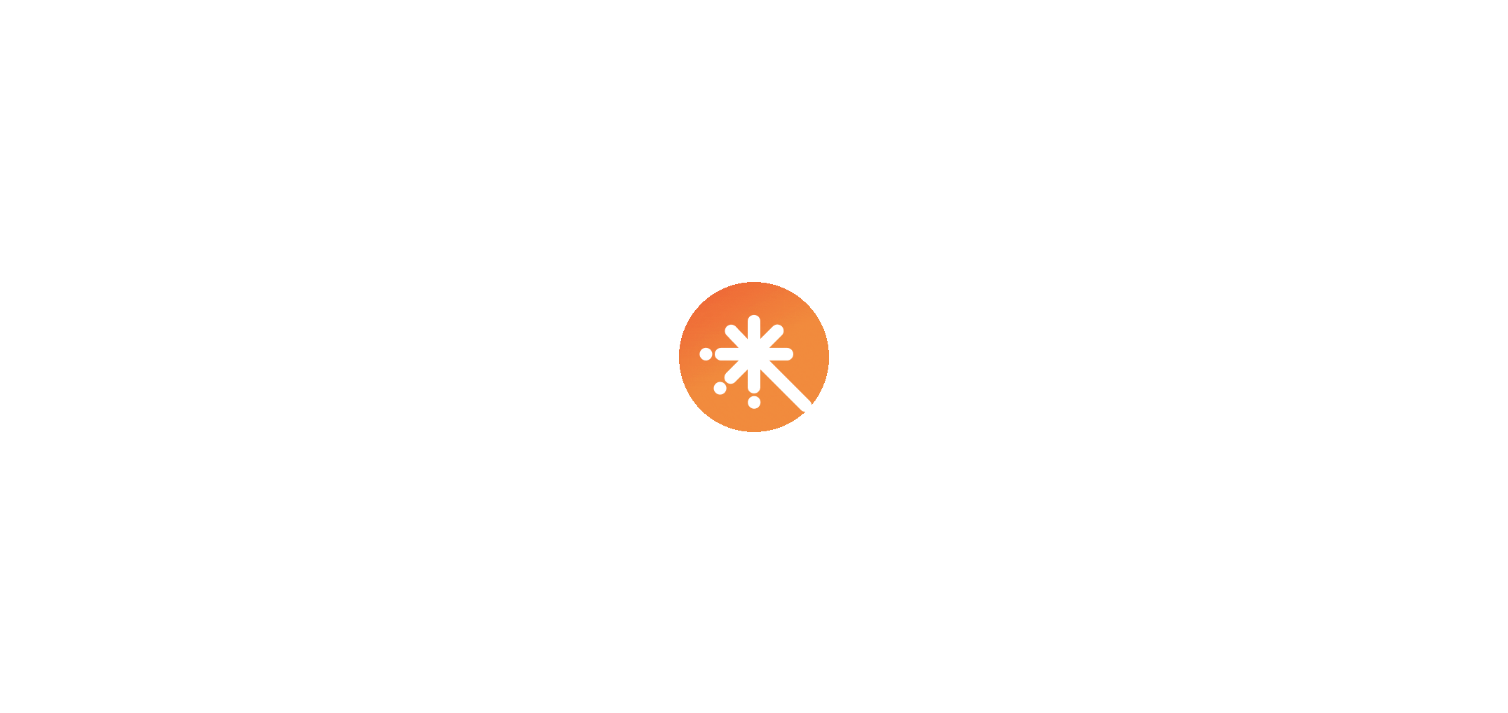 scroll, scrollTop: 0, scrollLeft: 0, axis: both 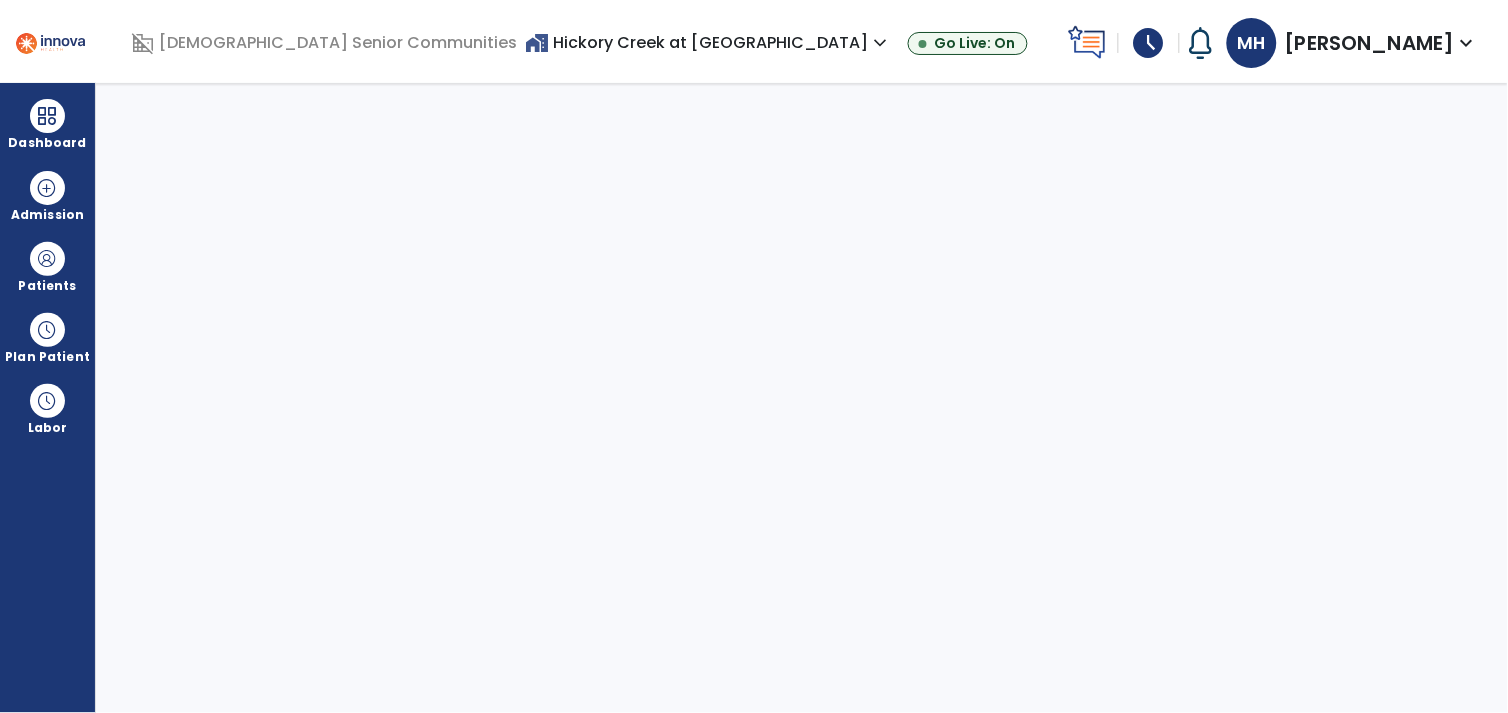 select on "****" 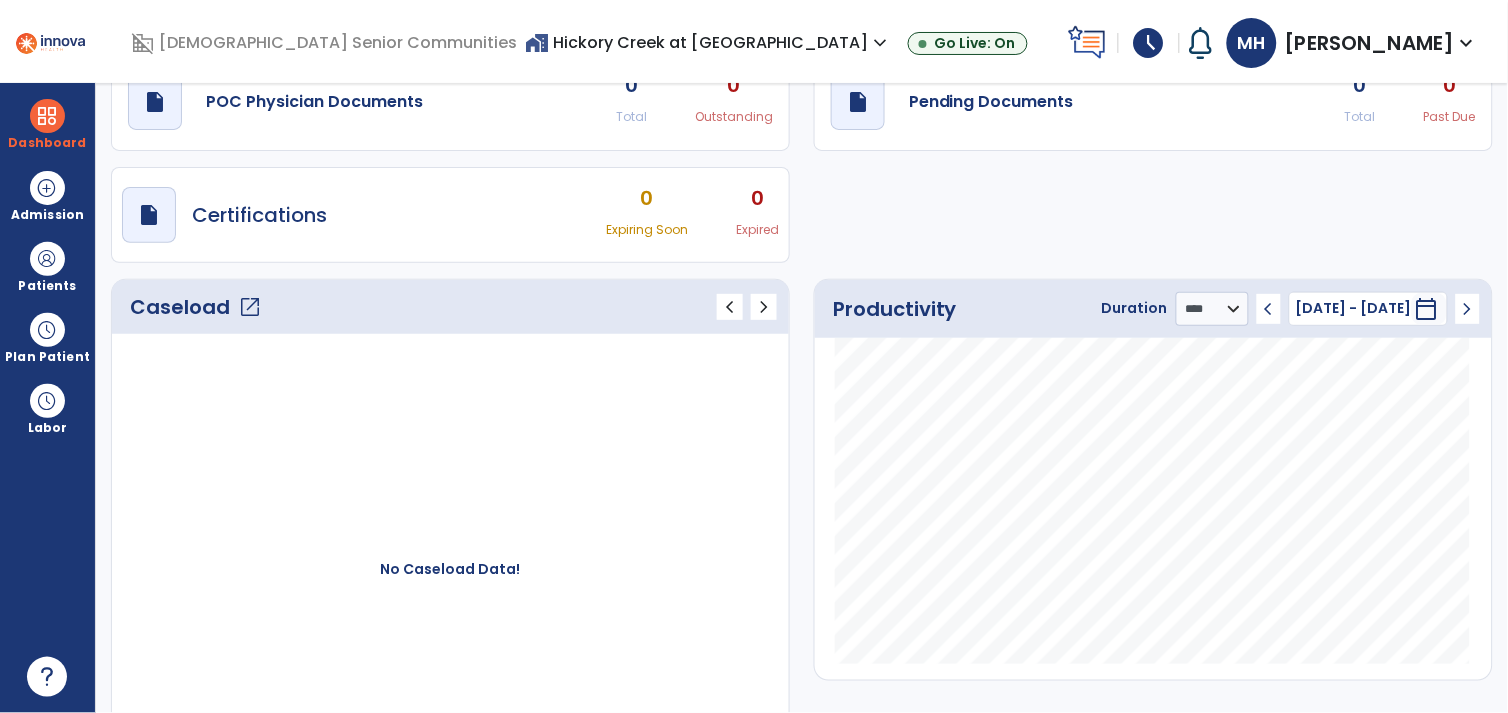 scroll, scrollTop: 90, scrollLeft: 0, axis: vertical 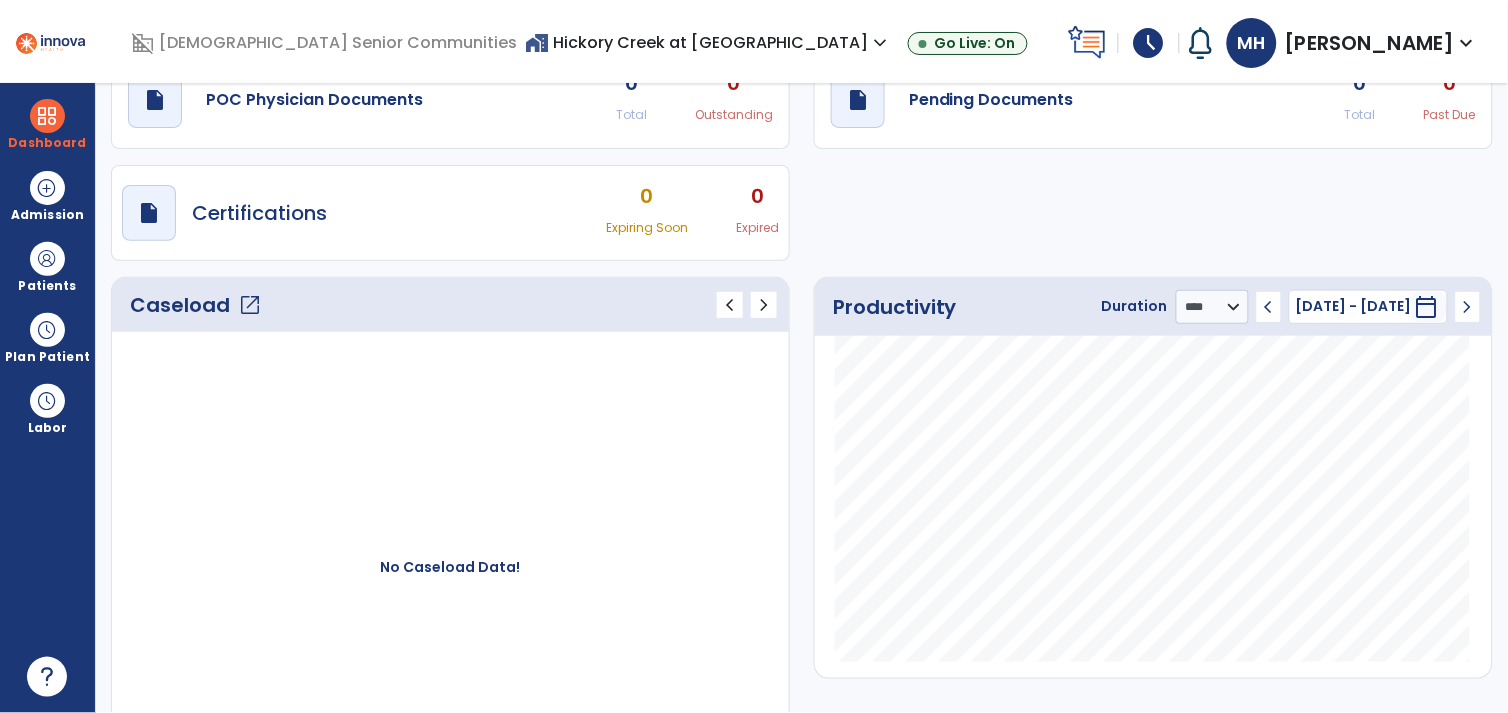 click on "Productivity" 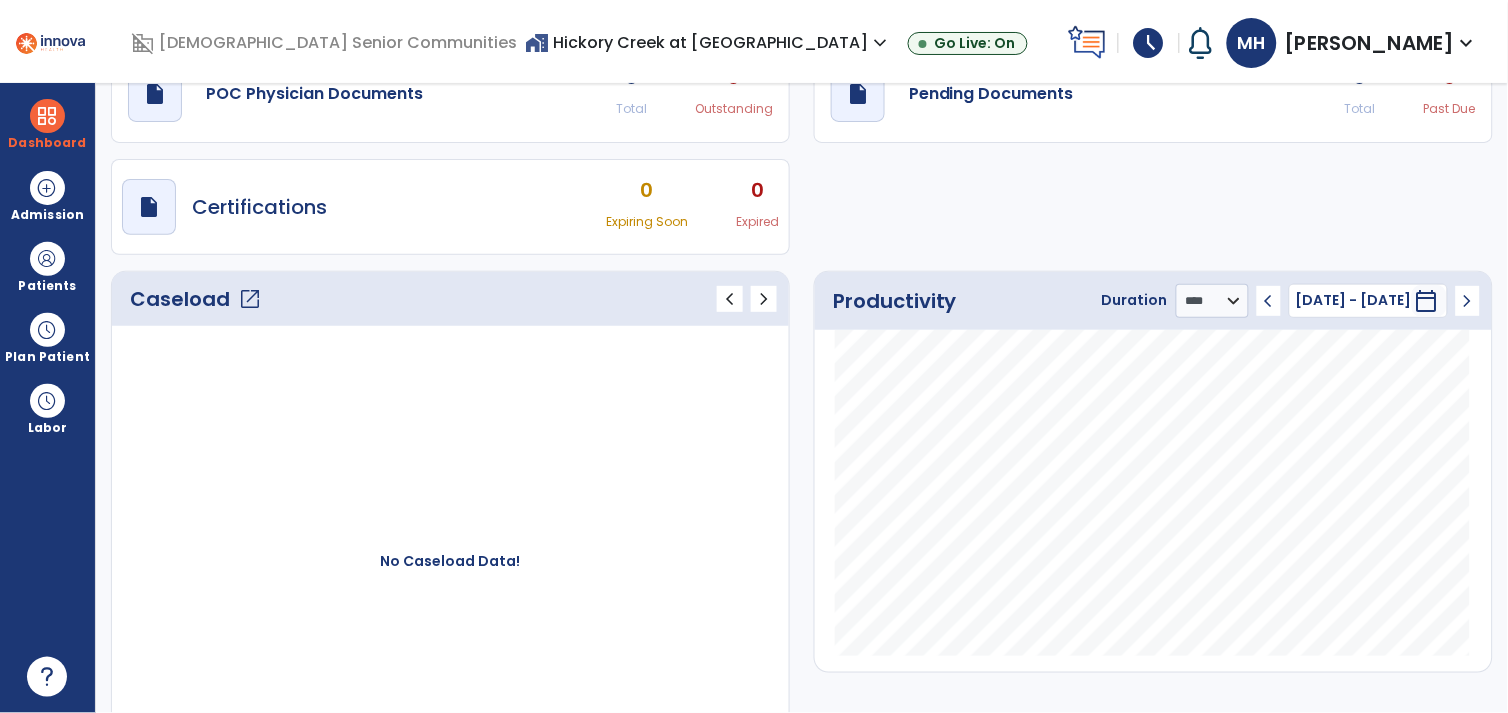 scroll, scrollTop: 181, scrollLeft: 0, axis: vertical 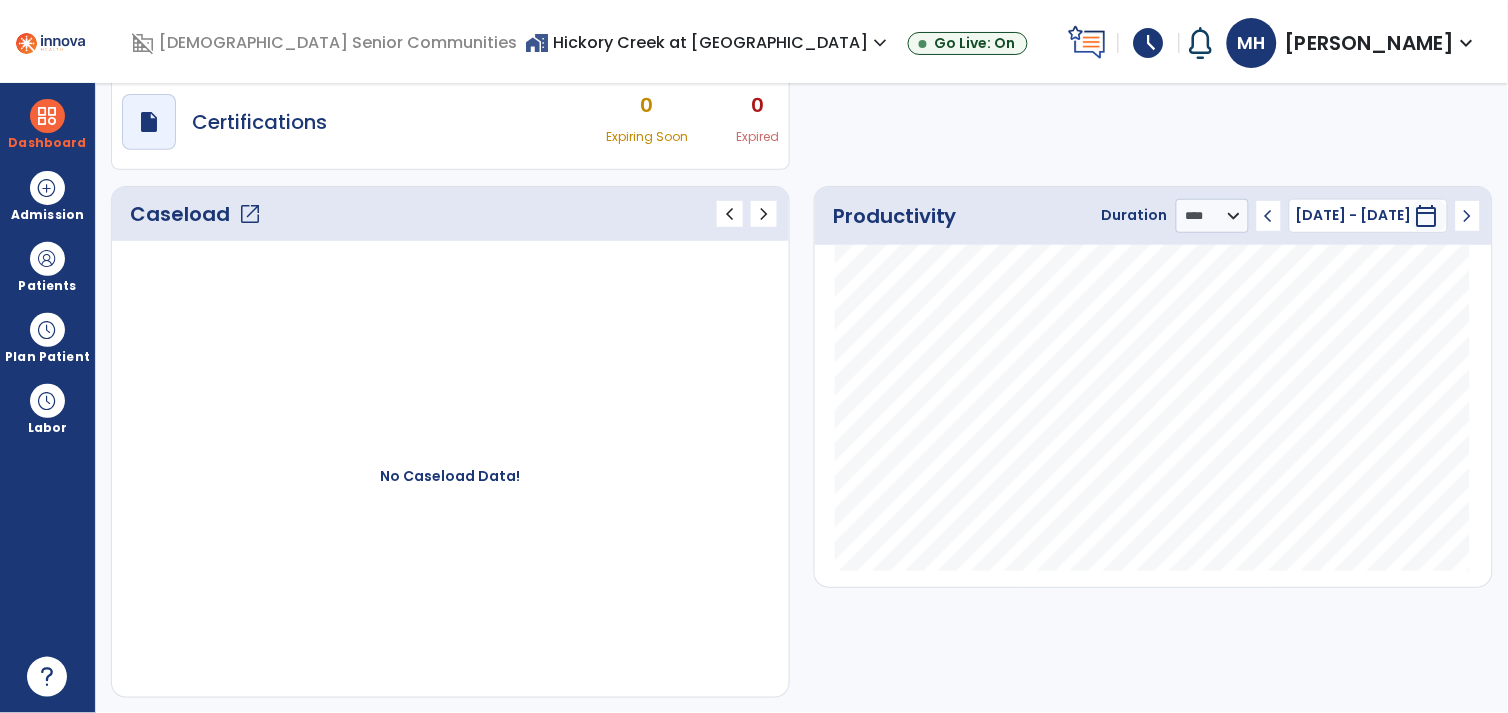 click on "home_work   Hickory Creek at Columbus   expand_more   Arbor Grove Village   Hickory Creek at Columbus   Hickory Creek at Greensburg   Hickory Creek at Madison  Go Live: On" at bounding box center [792, 43] 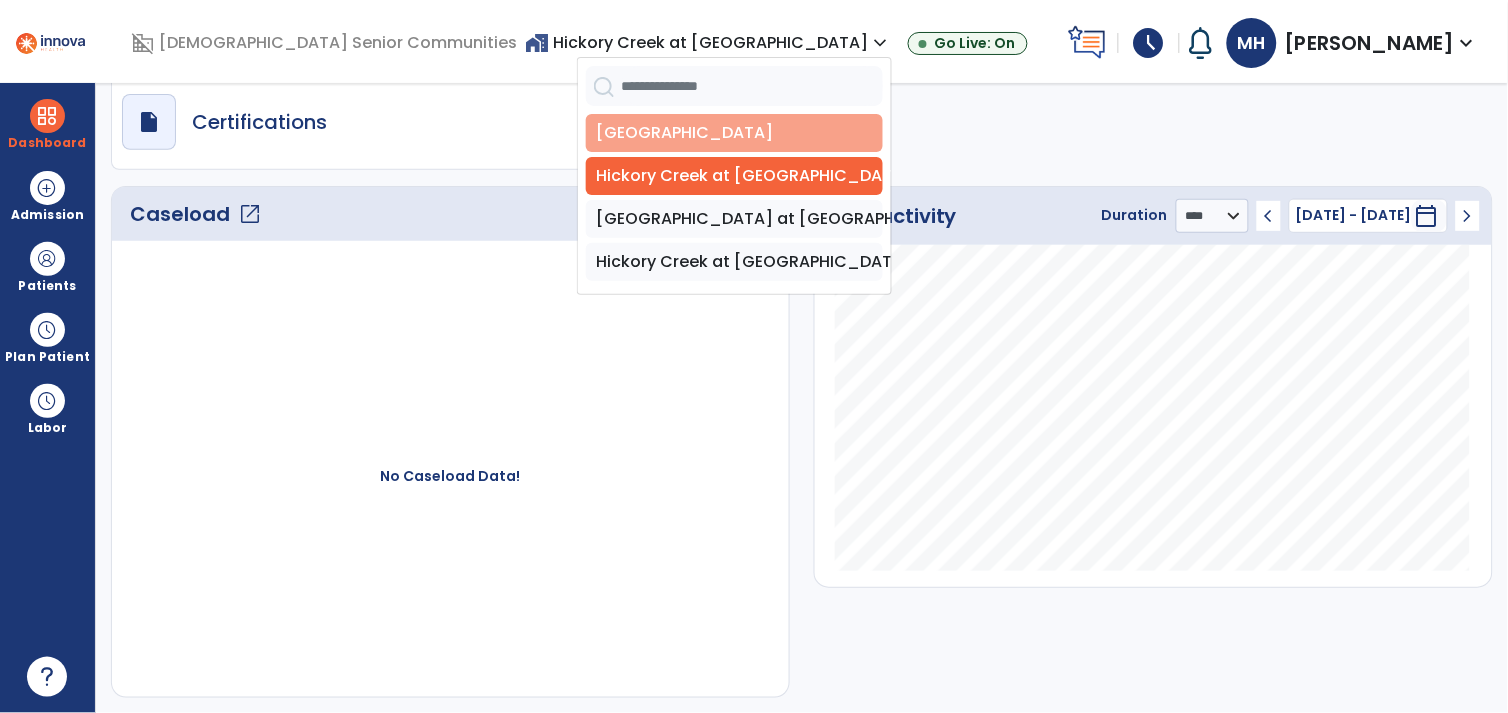 click on "[GEOGRAPHIC_DATA]" at bounding box center [734, 133] 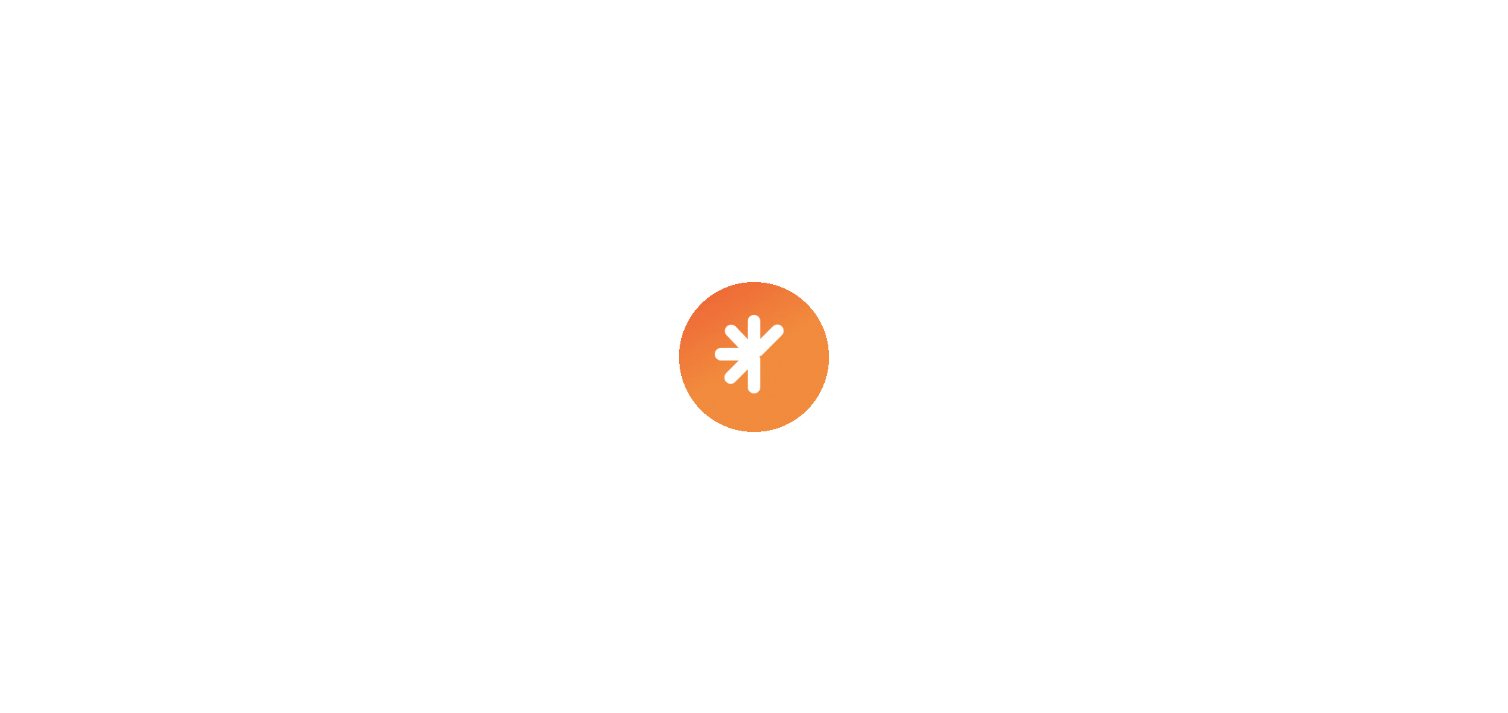 scroll, scrollTop: 0, scrollLeft: 0, axis: both 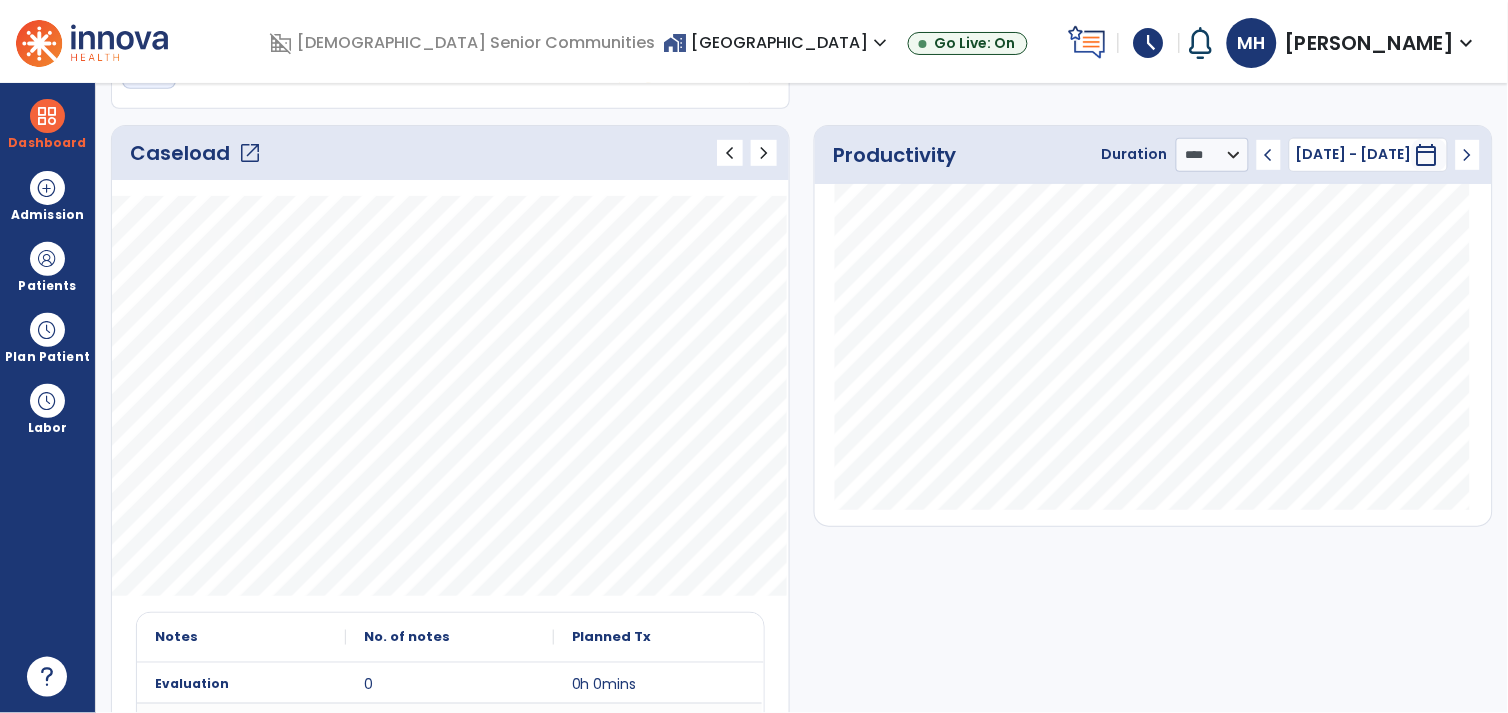 click on "Productivity Duration  ******** **** *** chevron_left [DATE] - [DATE]  ********  calendar_today  chevron_right" 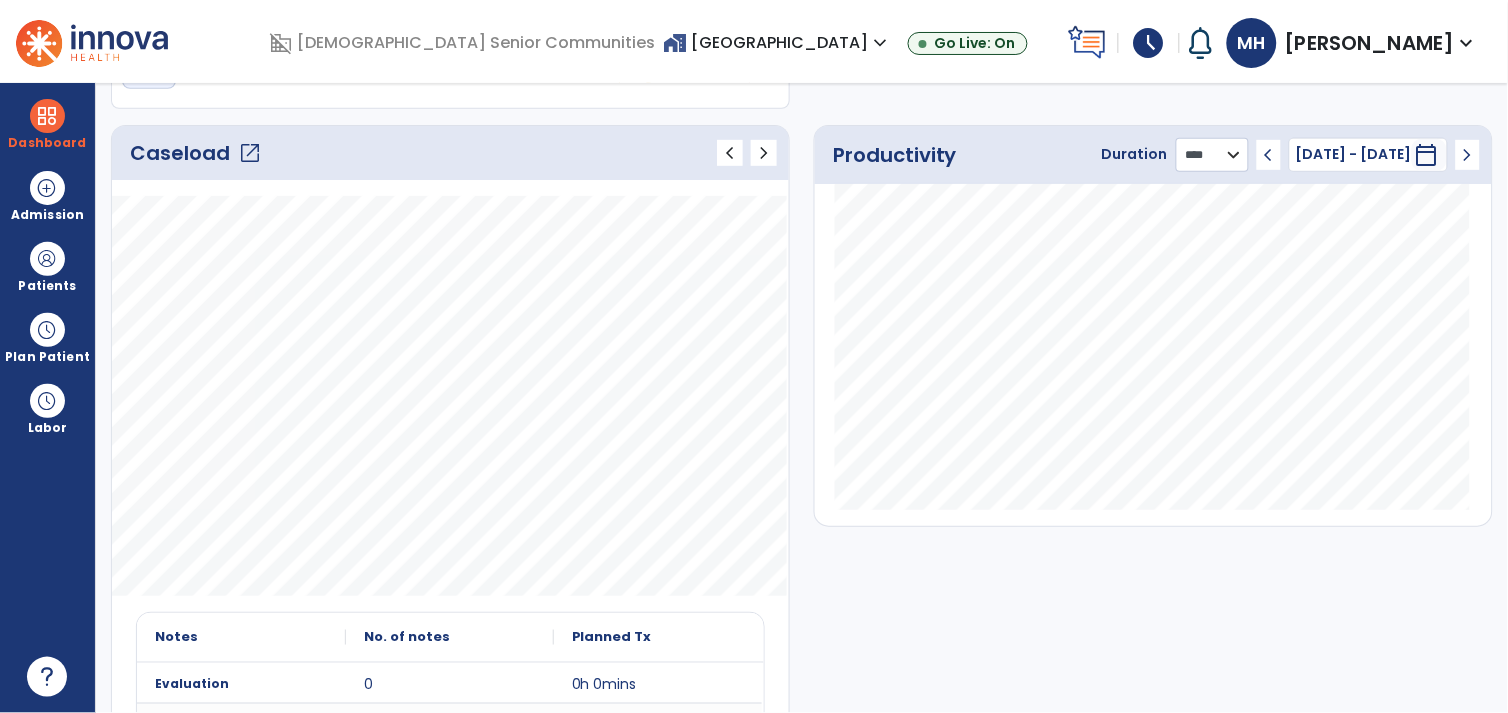 click on "******** **** ***" 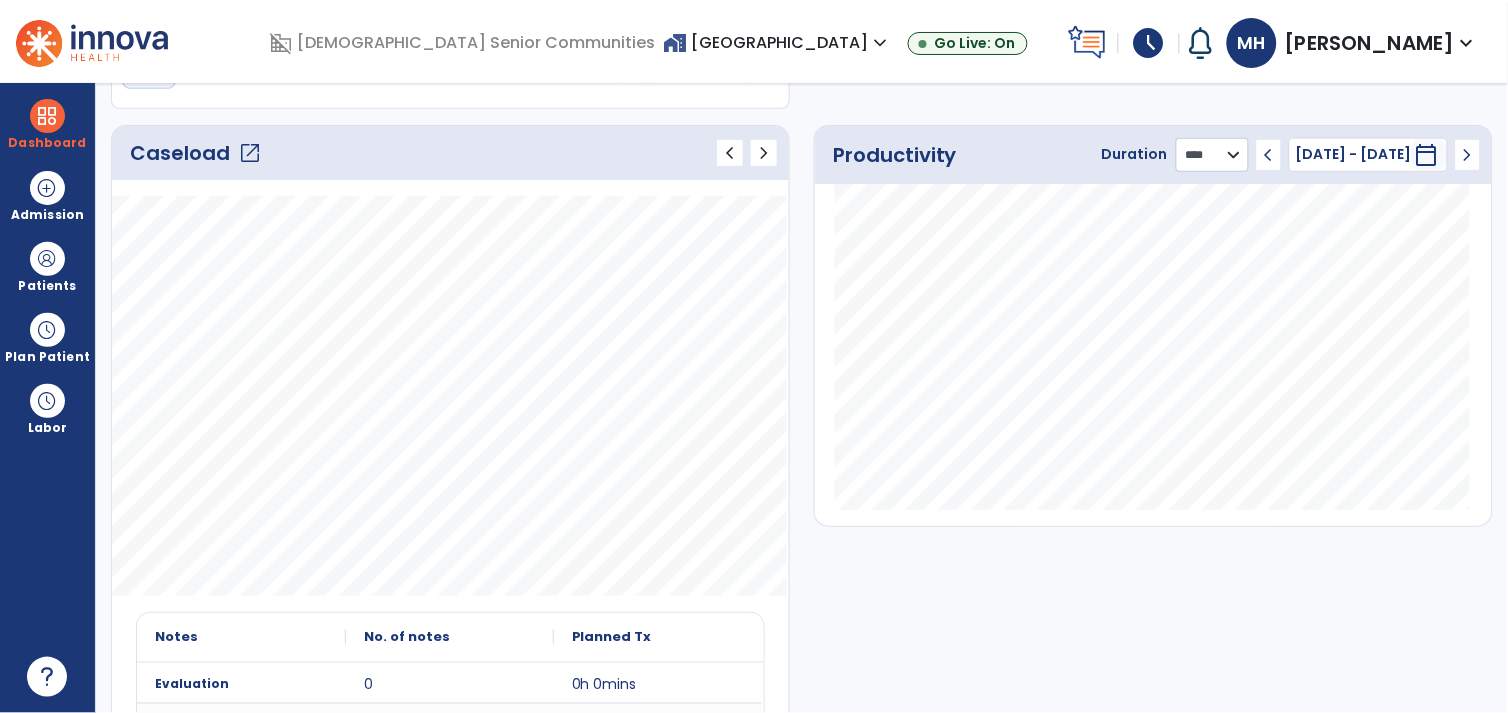 click on "******** **** ***" 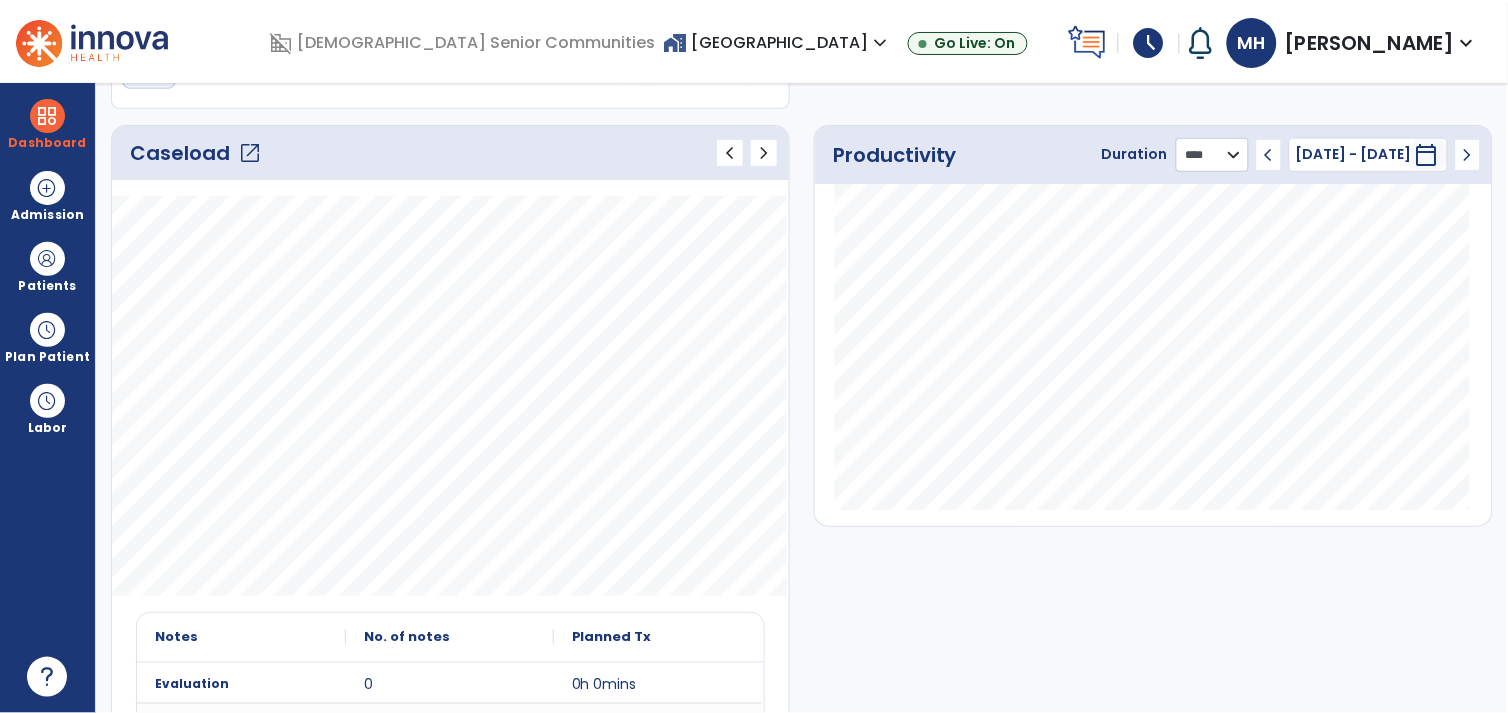 click on "******** **** ***" 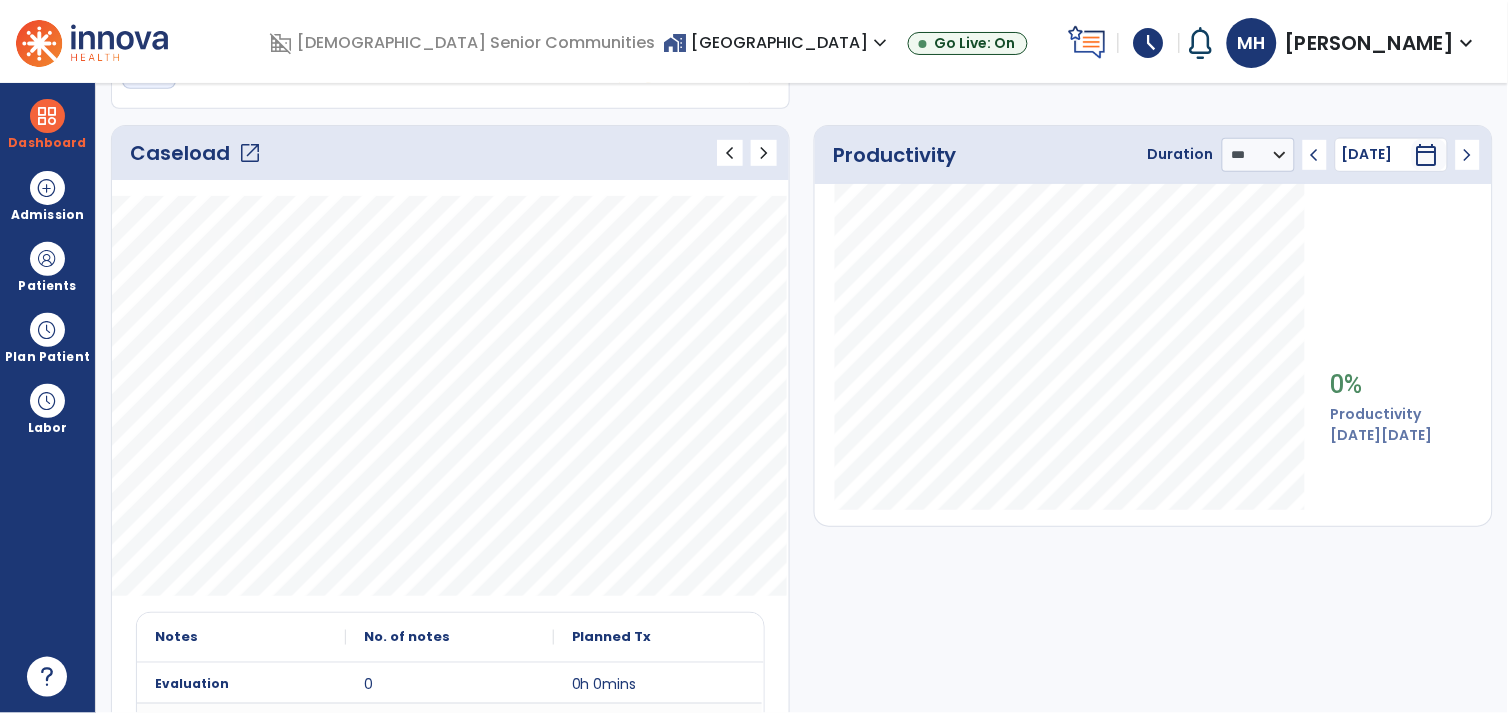 click on "chevron_left [DATE]  *********  calendar_today  chevron_right" 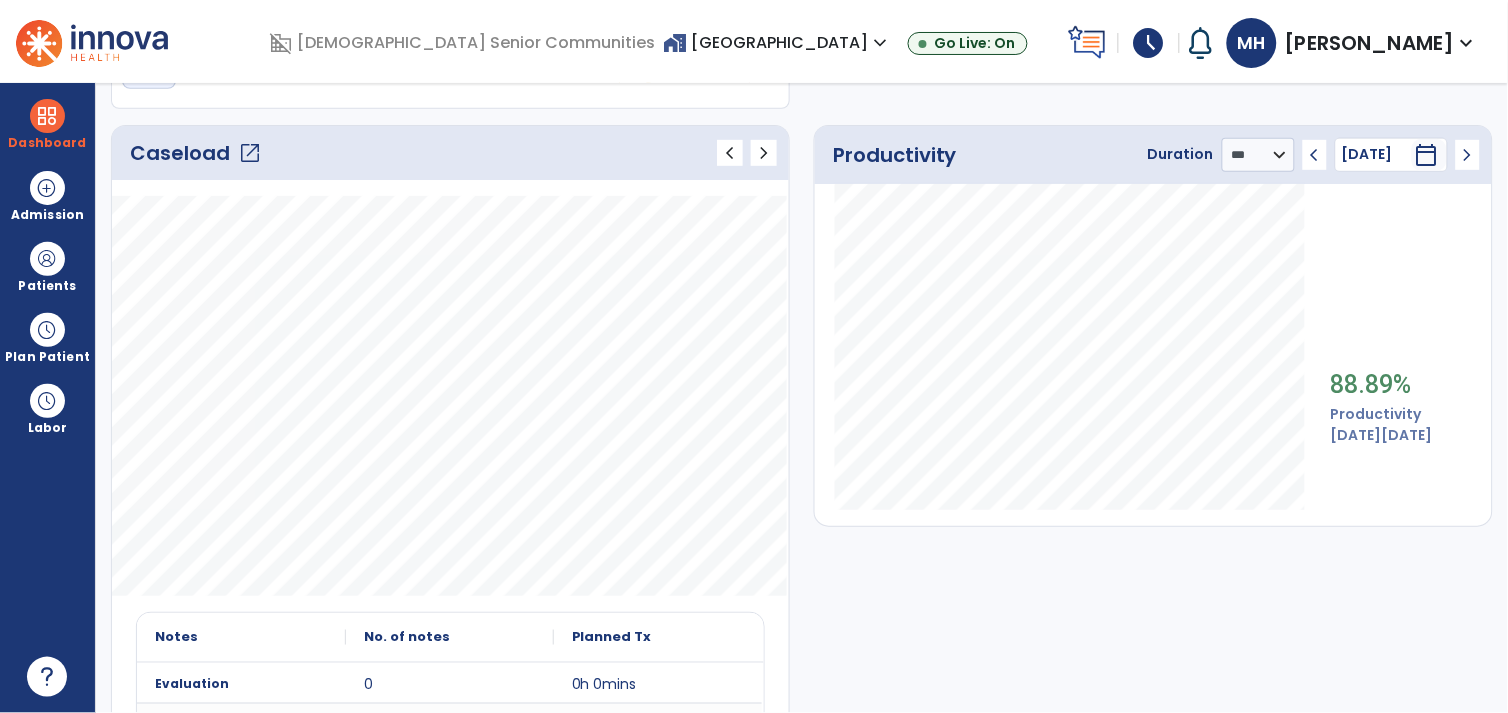 click on "chevron_left" 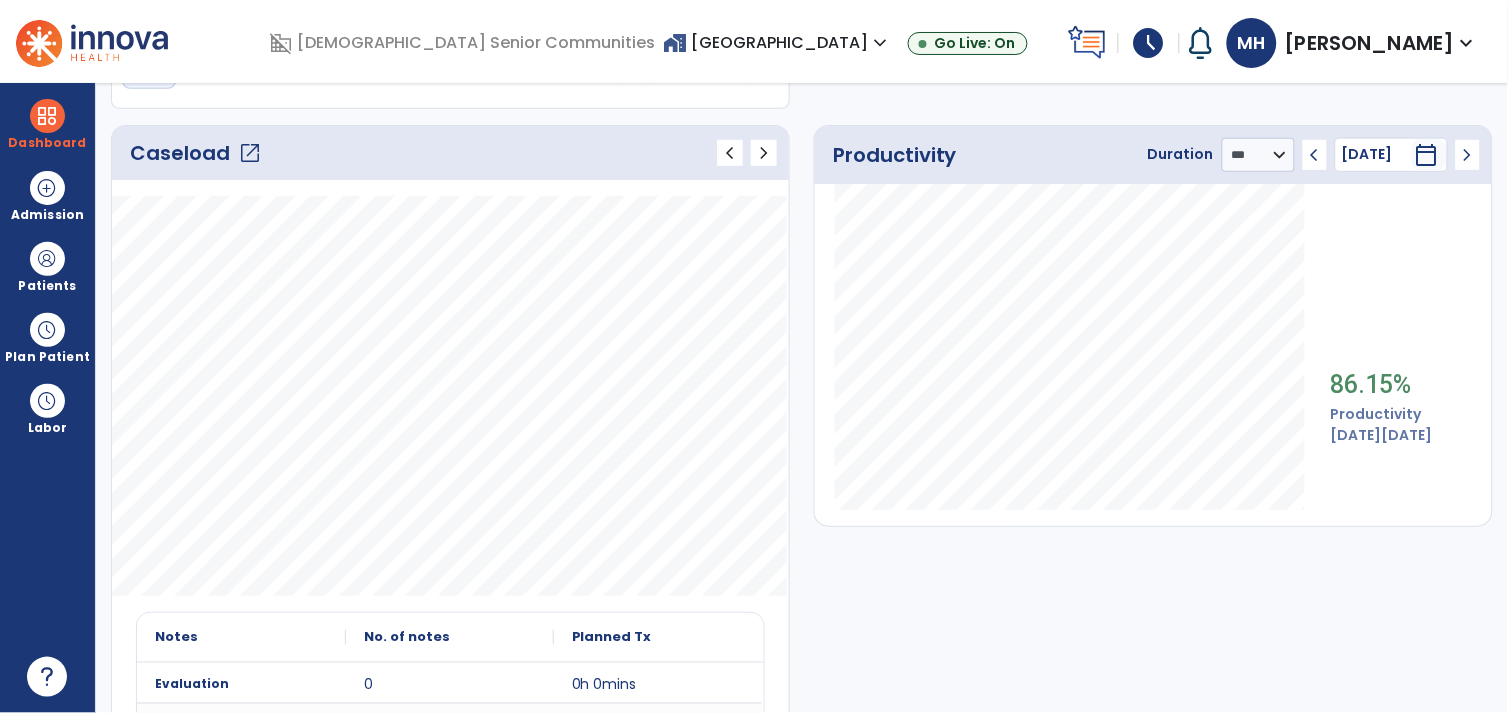 click on "chevron_left" 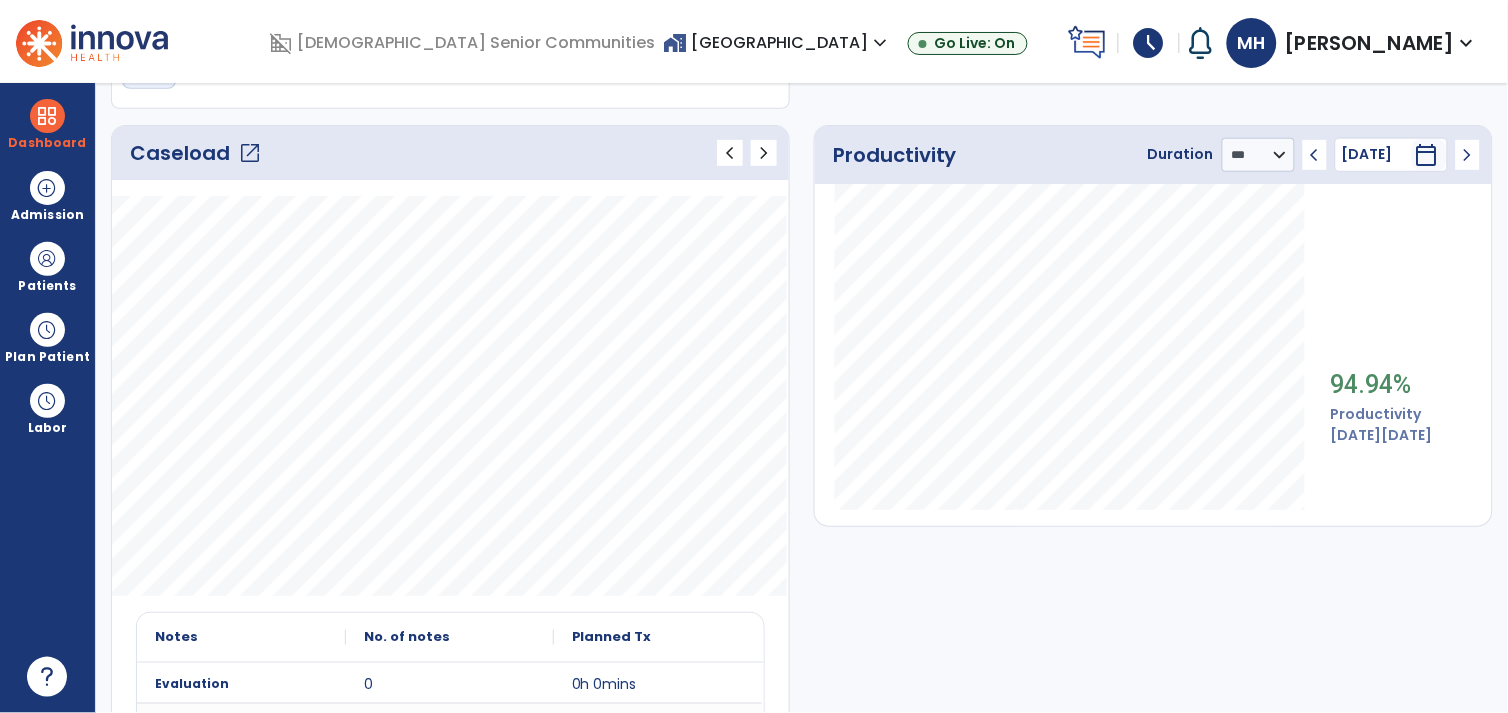 click on "Caseload   open_in_new   chevron_left   chevron_right" 